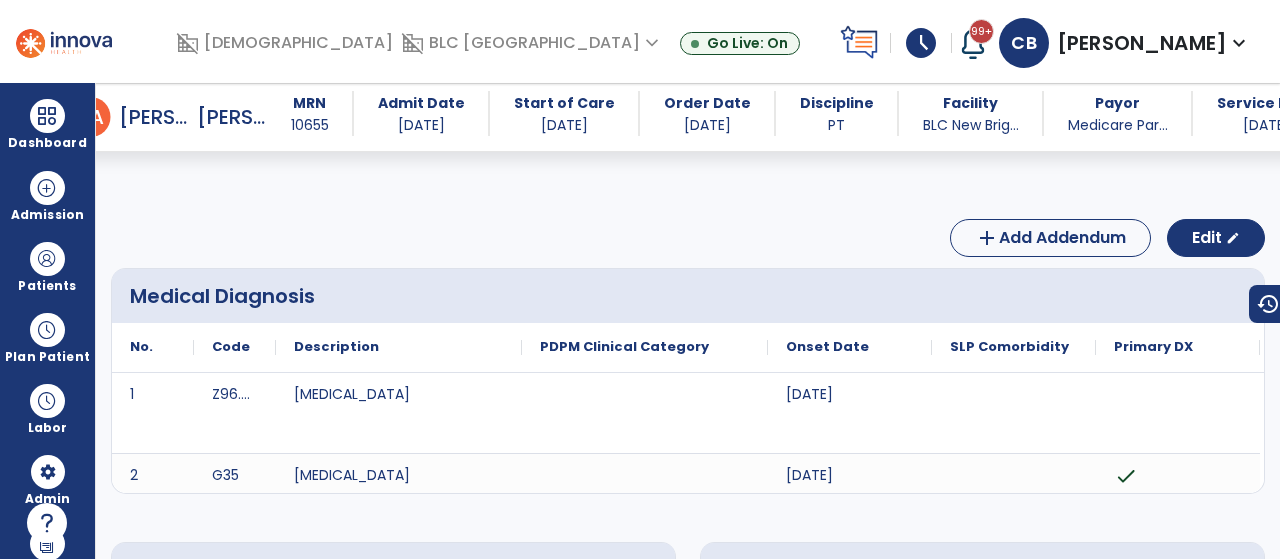 scroll, scrollTop: 0, scrollLeft: 0, axis: both 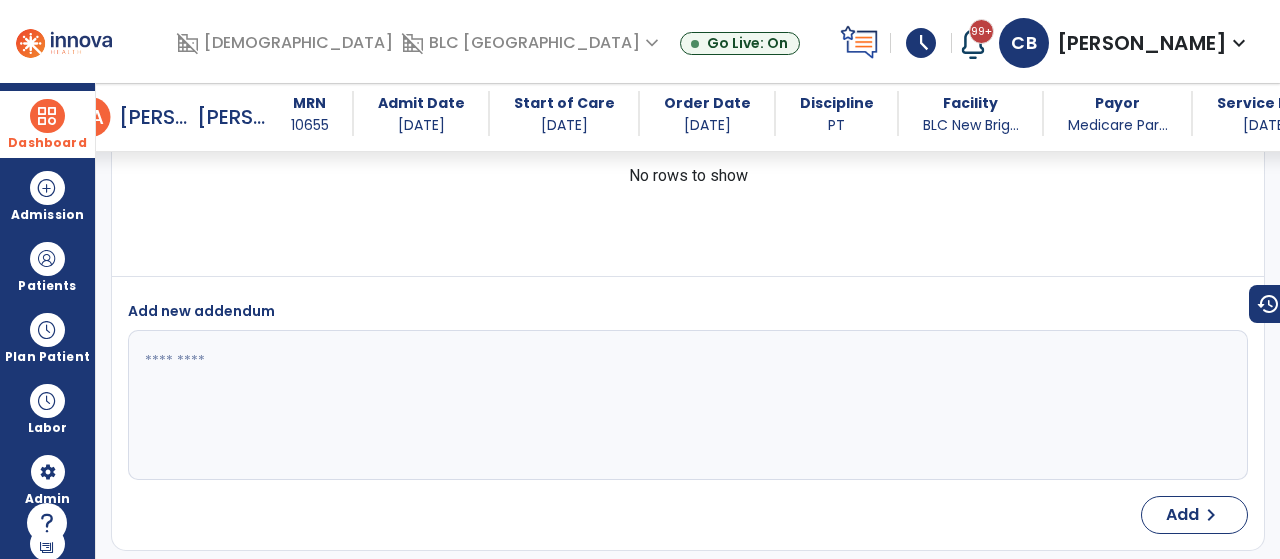 click at bounding box center [47, 116] 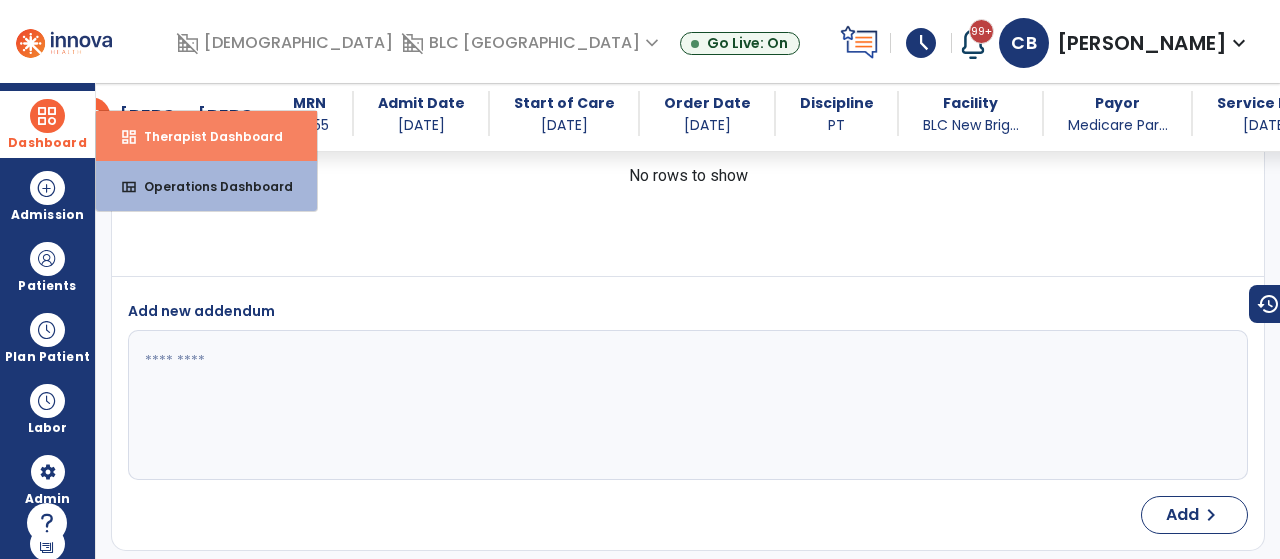 click on "Therapist Dashboard" at bounding box center [205, 136] 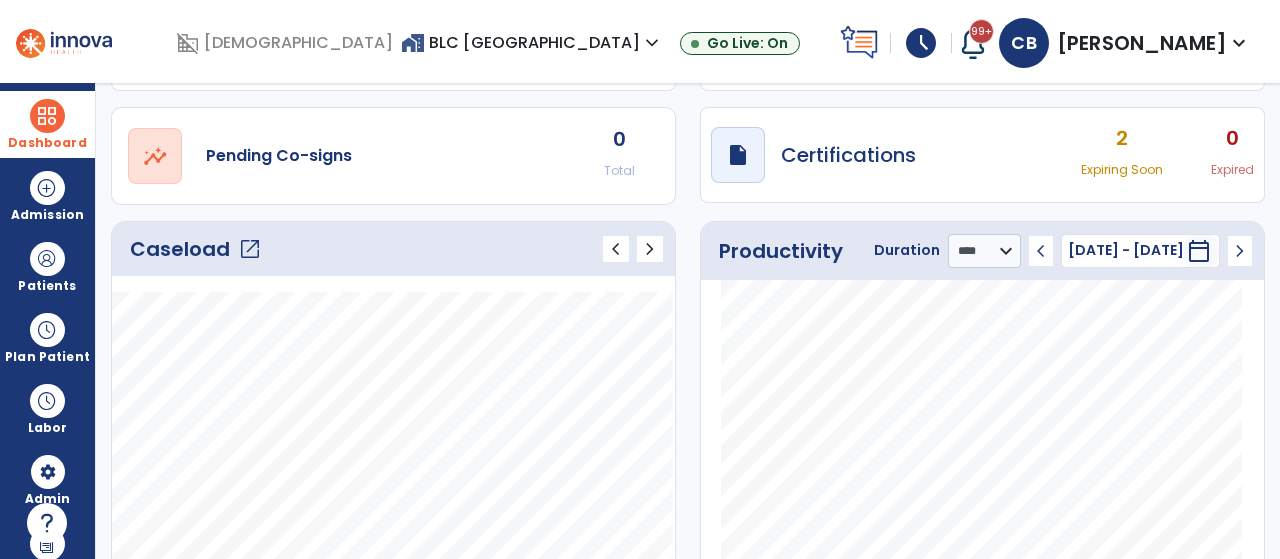 click on "open_in_new" 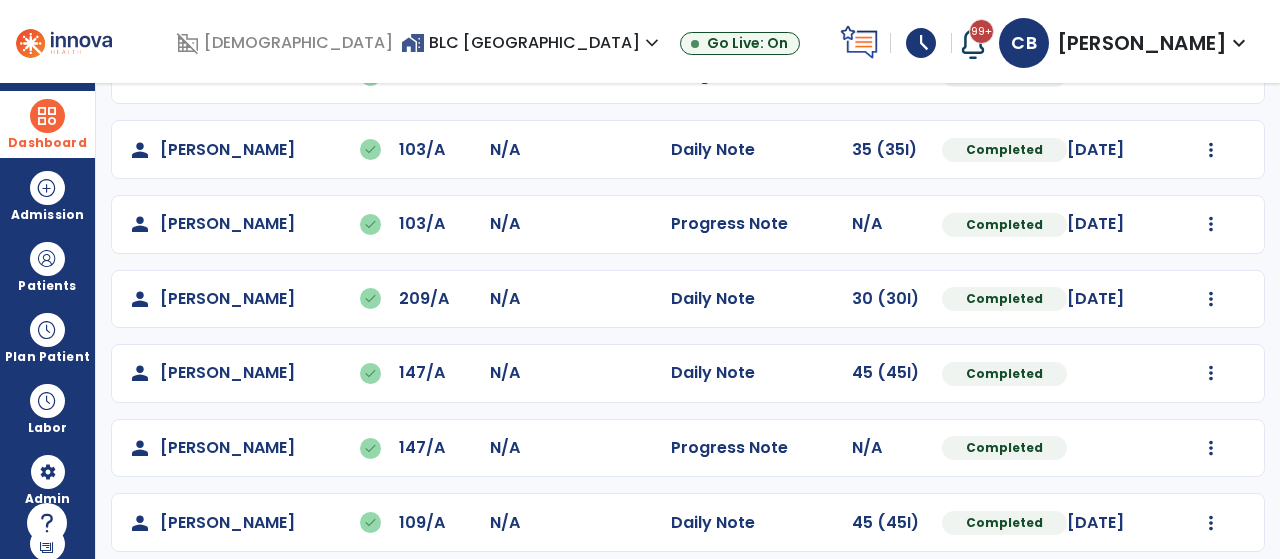 scroll, scrollTop: 547, scrollLeft: 0, axis: vertical 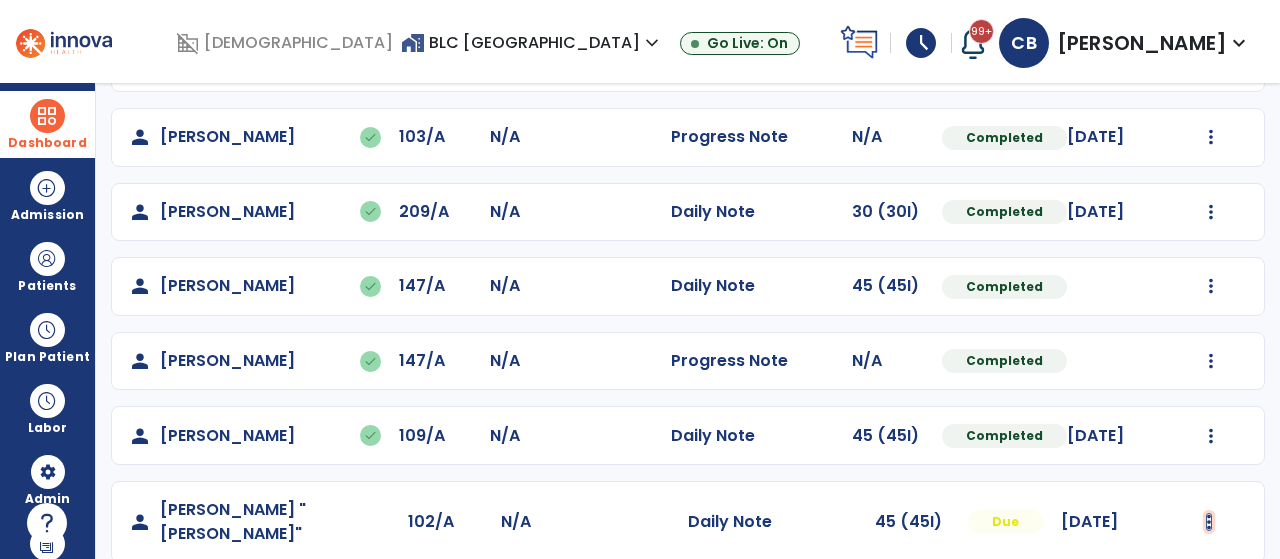 click at bounding box center (1211, -161) 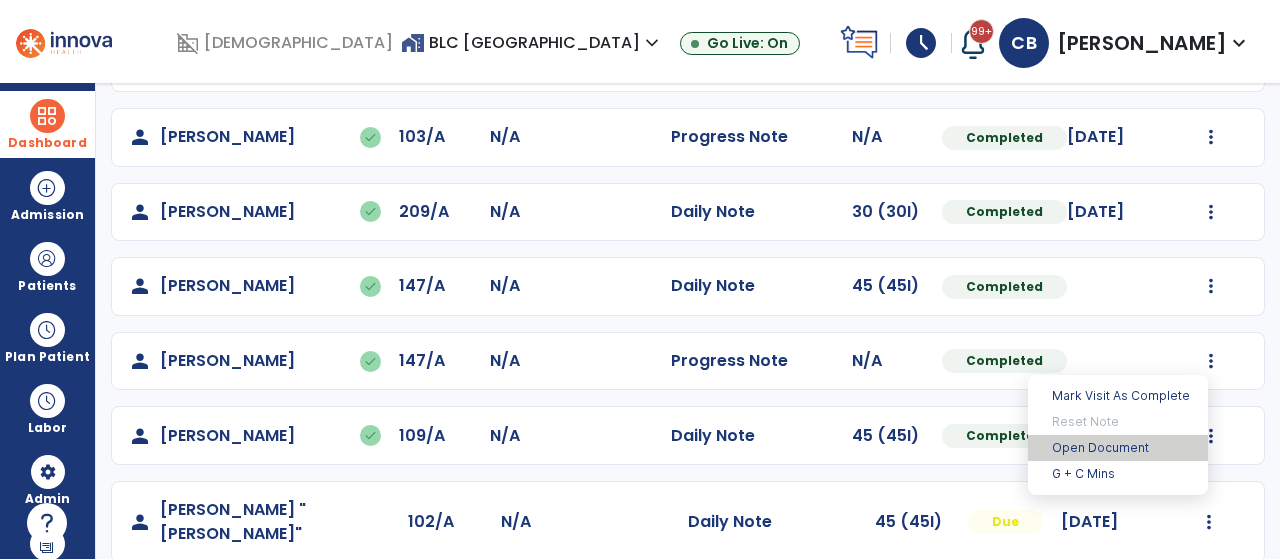 click on "Open Document" at bounding box center [1118, 448] 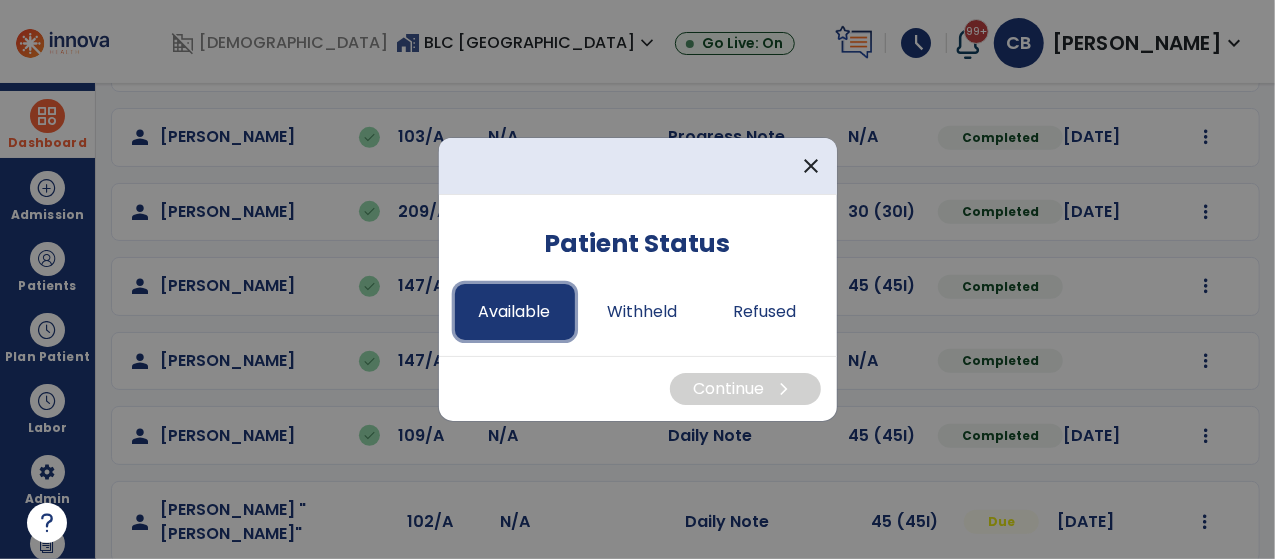 click on "Available" at bounding box center (515, 312) 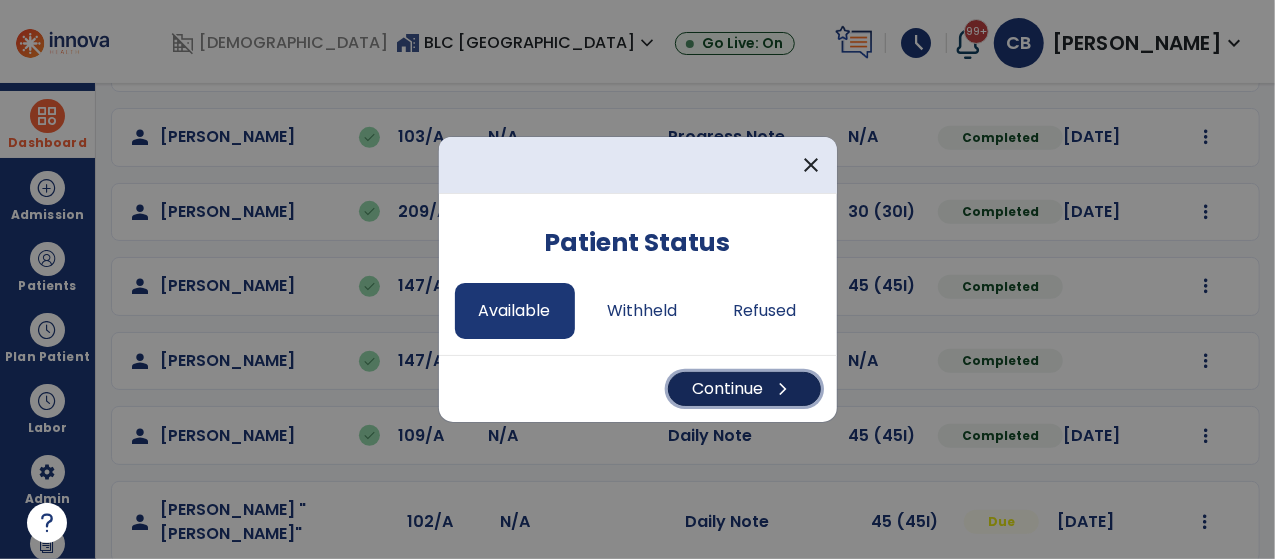 click on "Continue   chevron_right" at bounding box center [744, 389] 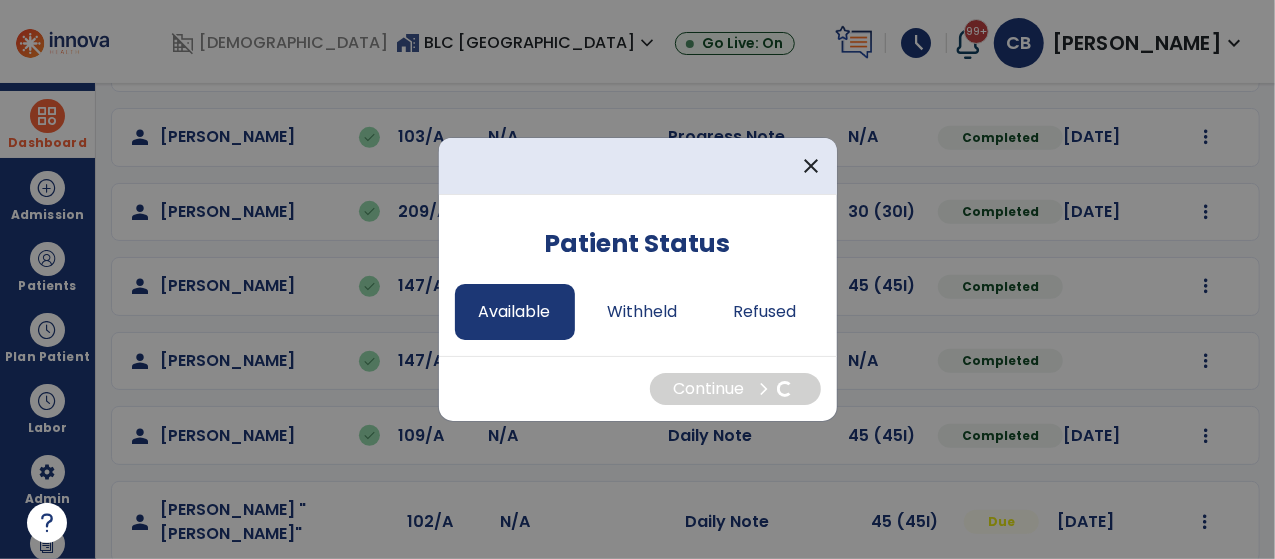 select on "*" 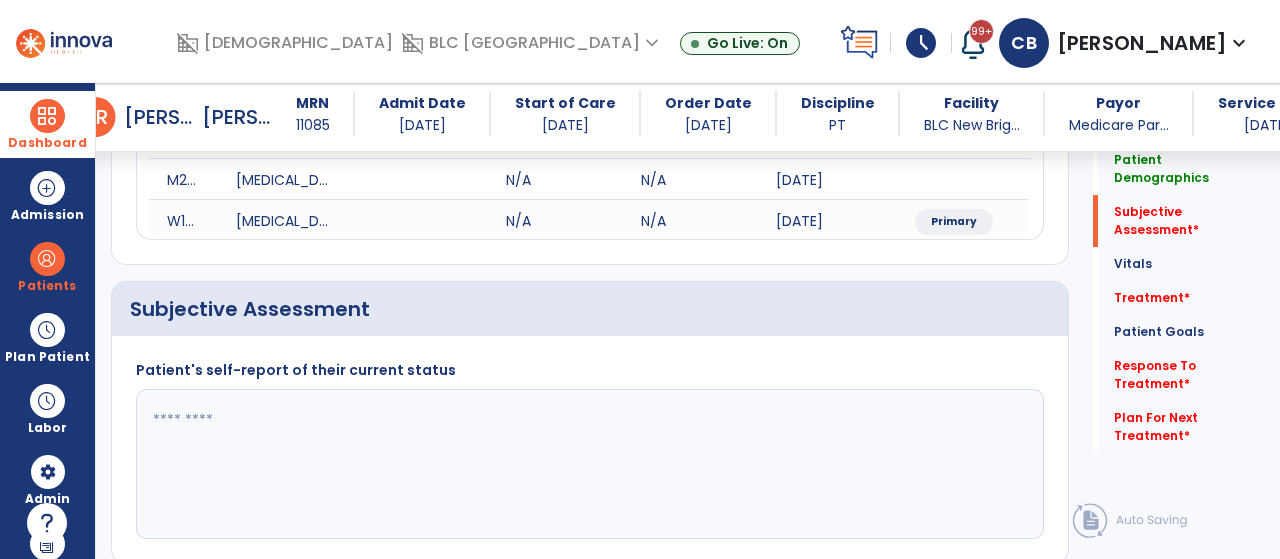 scroll, scrollTop: 310, scrollLeft: 0, axis: vertical 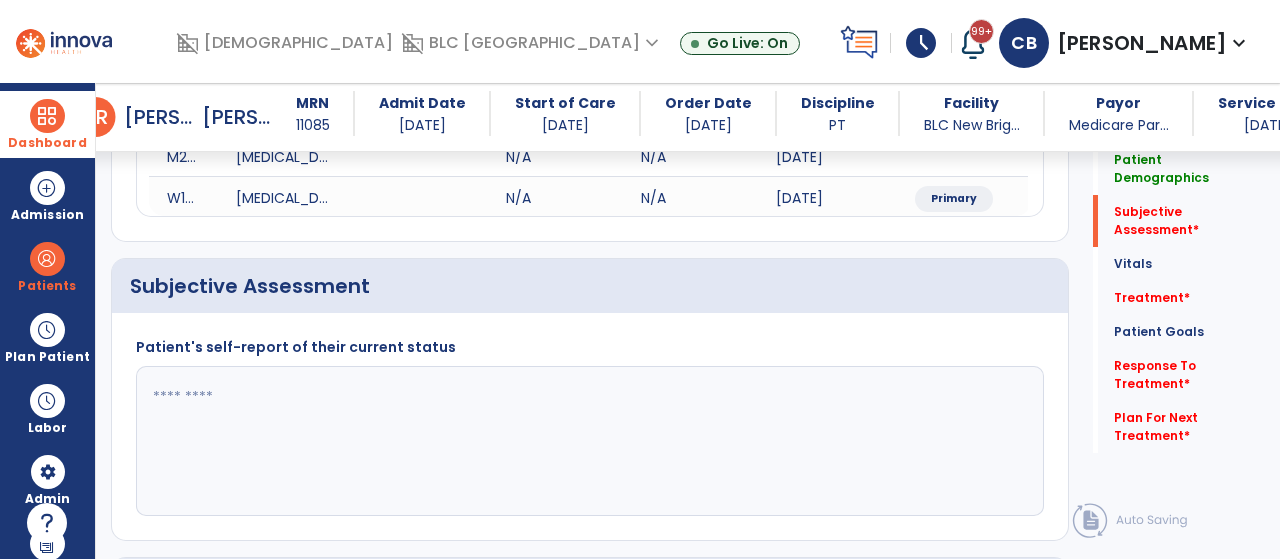 click 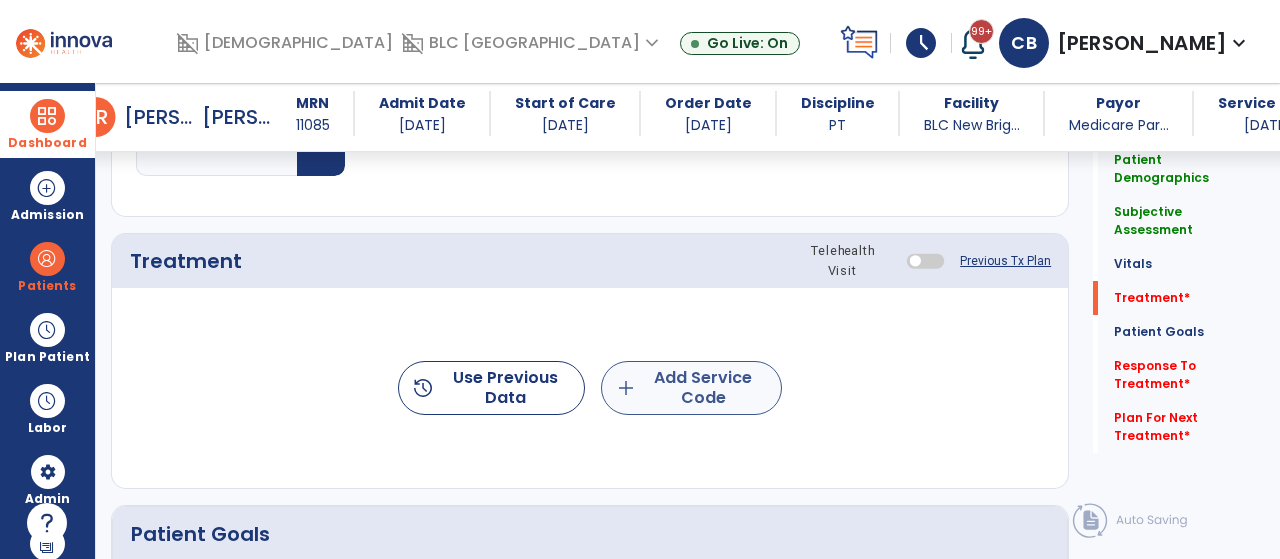 type on "**********" 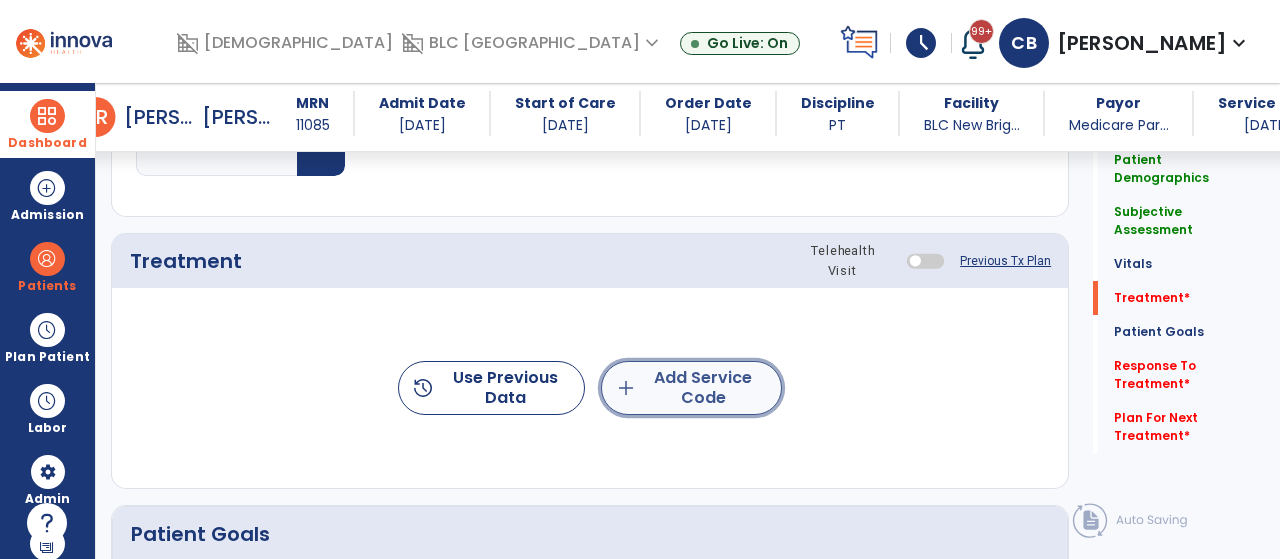 click on "add  Add Service Code" 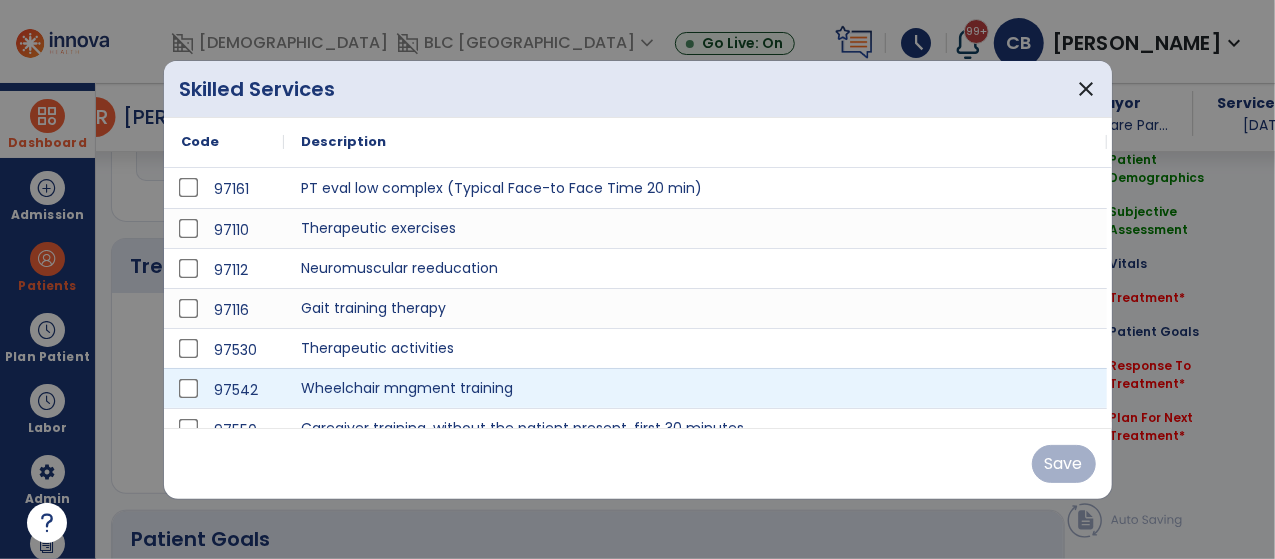 scroll, scrollTop: 1056, scrollLeft: 0, axis: vertical 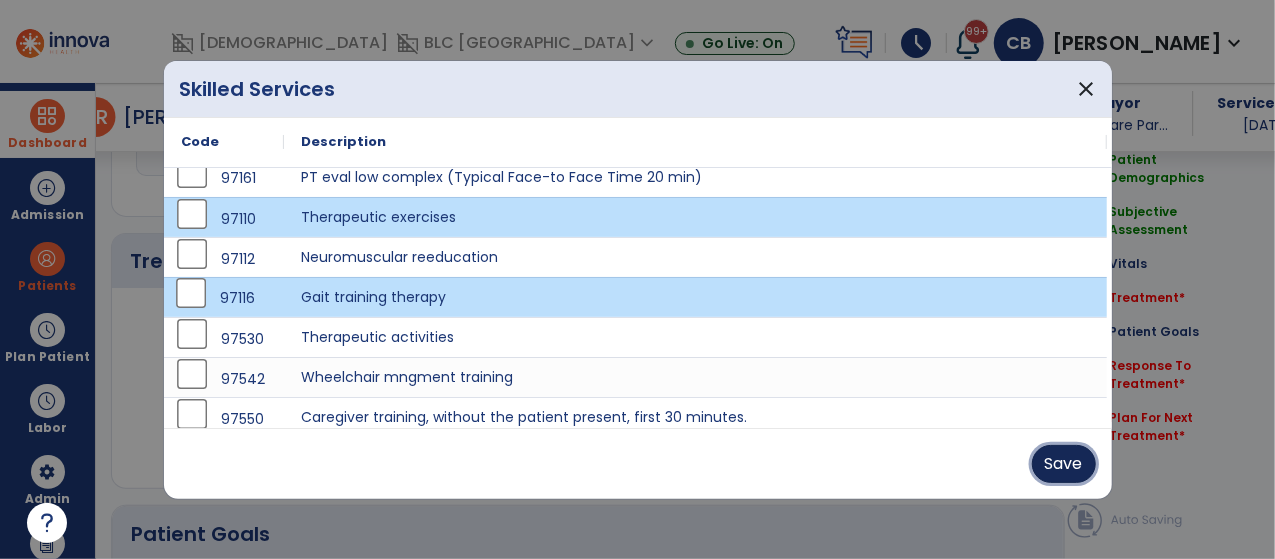 click on "Save" at bounding box center (1064, 464) 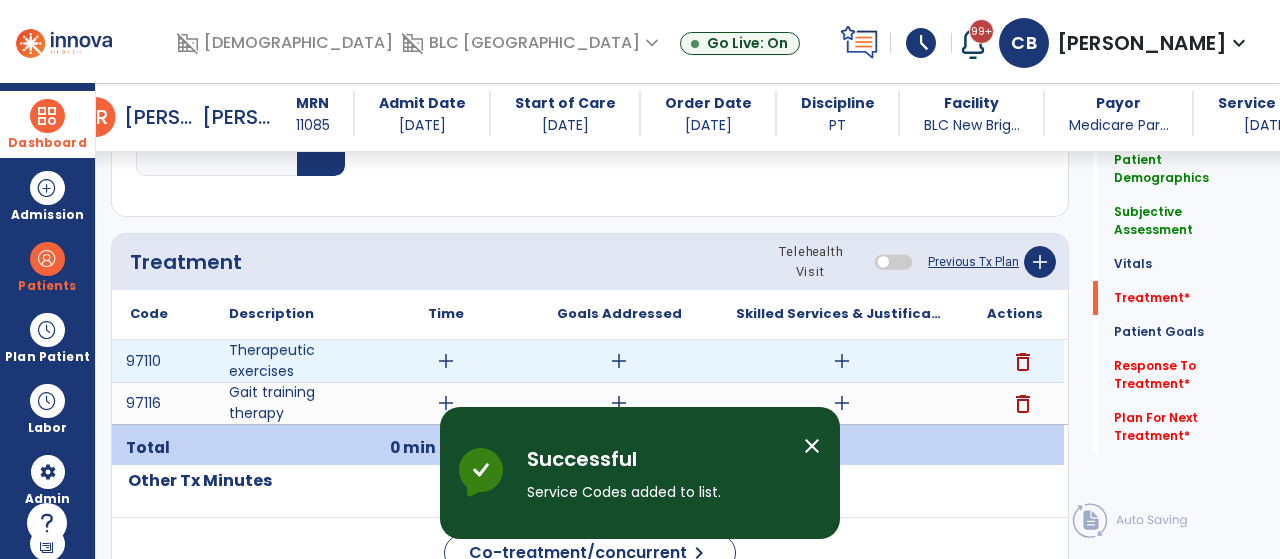 click on "add" at bounding box center [446, 361] 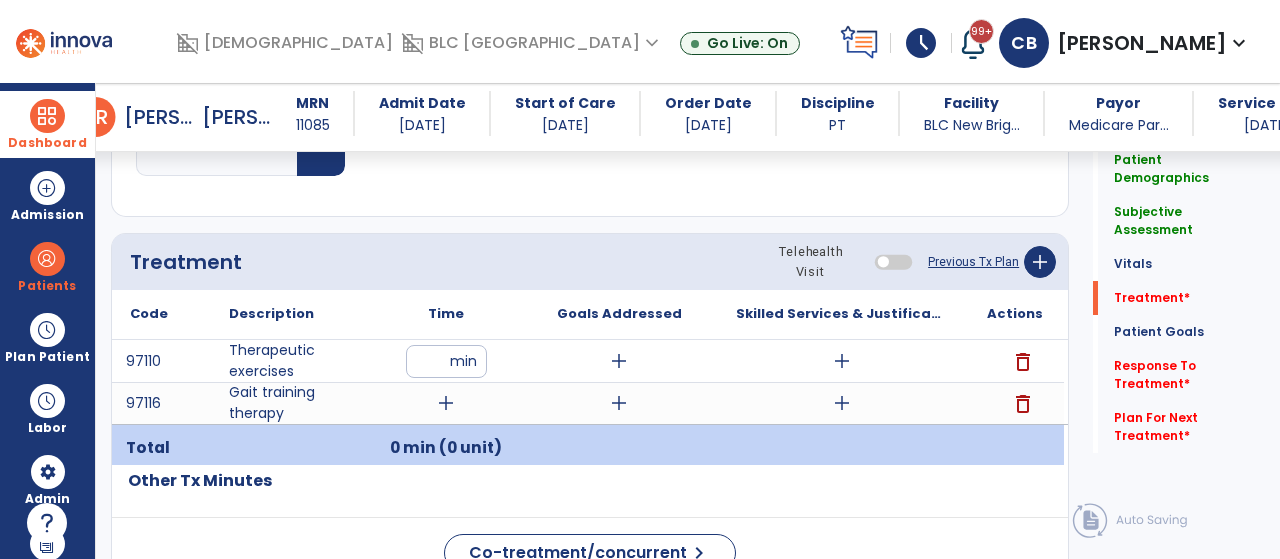 type on "*" 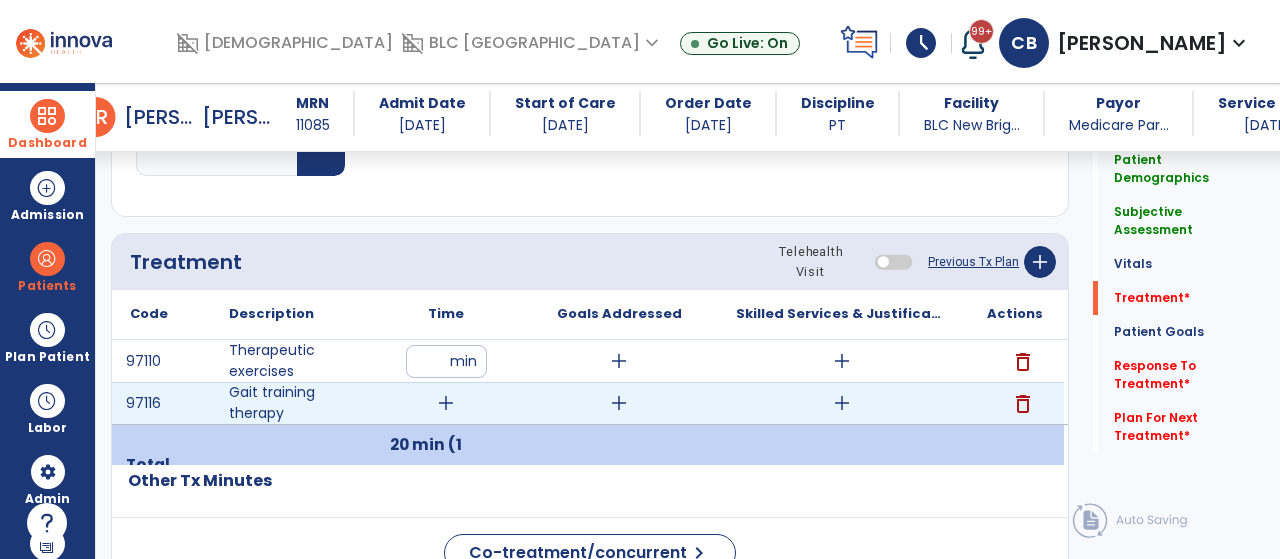 click on "add" at bounding box center [446, 403] 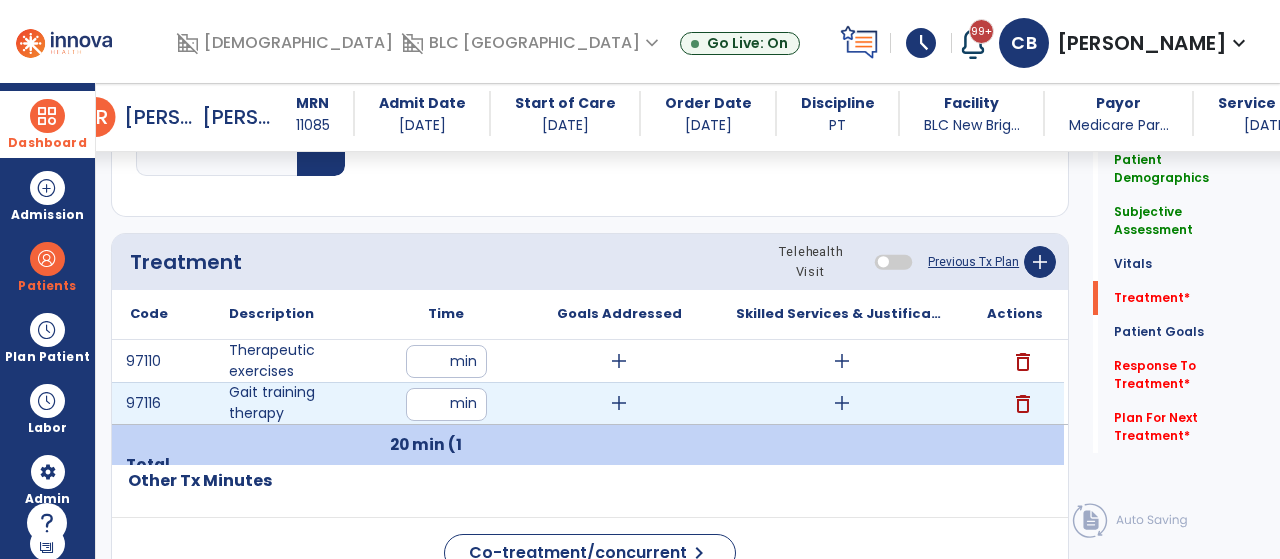 type on "**" 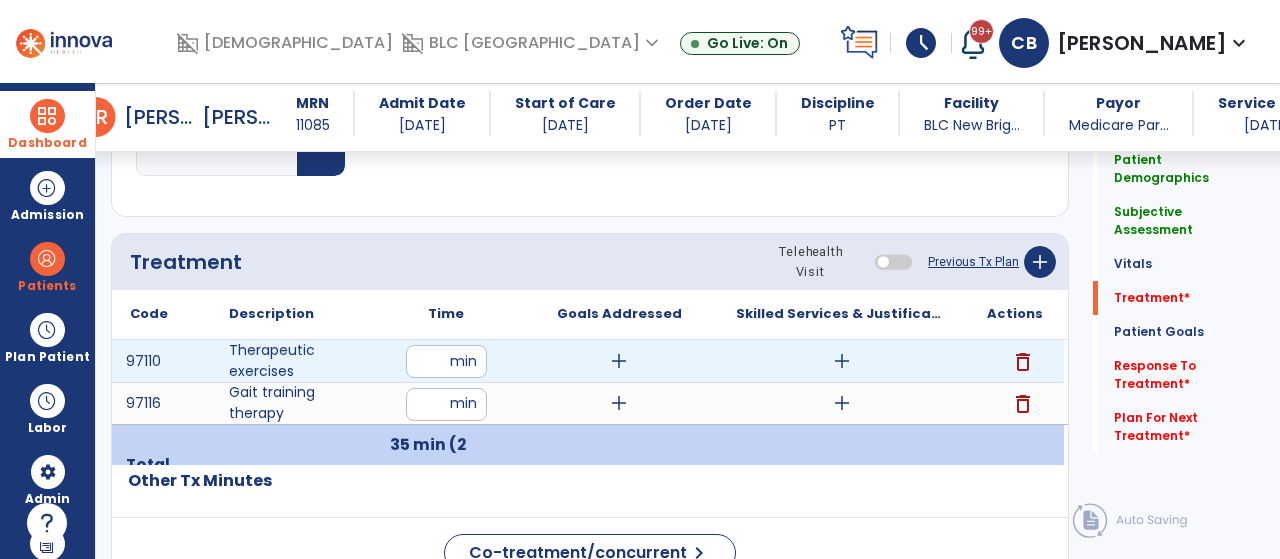 click on "add" at bounding box center (842, 361) 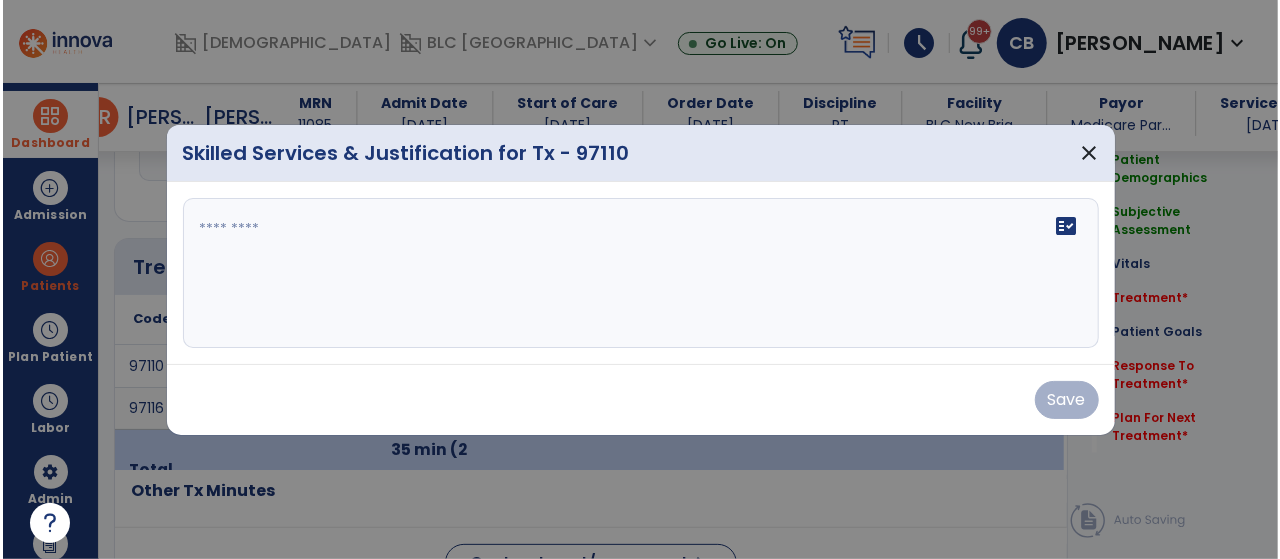 scroll, scrollTop: 1056, scrollLeft: 0, axis: vertical 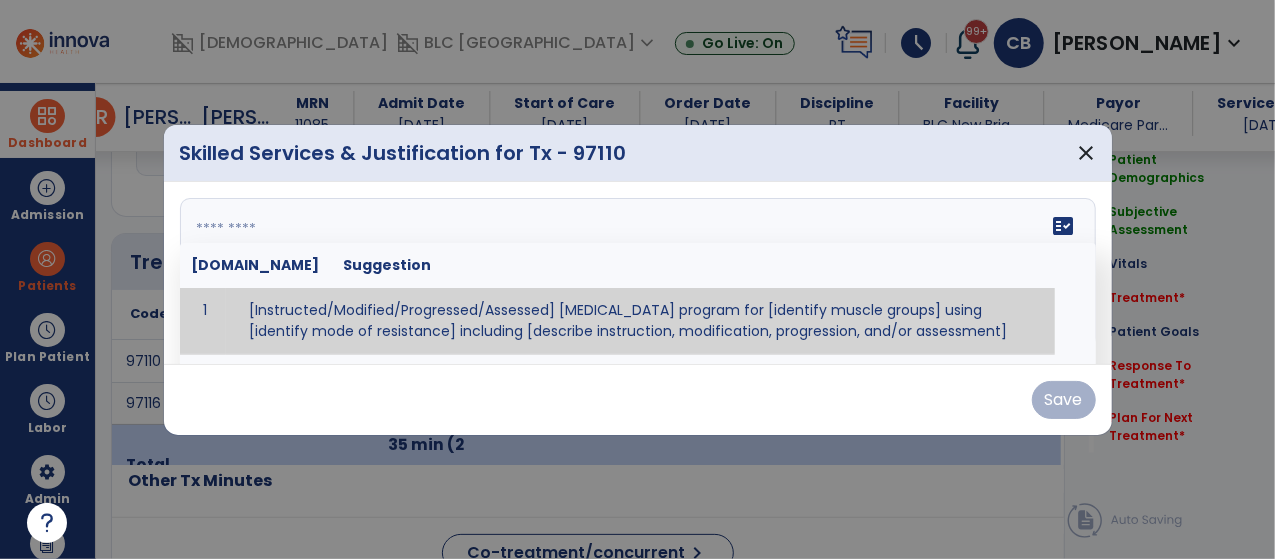 click on "fact_check  [DOMAIN_NAME] Suggestion 1 [Instructed/Modified/Progressed/Assessed] [MEDICAL_DATA] program for [identify muscle groups] using [identify mode of resistance] including [describe instruction, modification, progression, and/or assessment] 2 [Instructed/Modified/Progressed/Assessed] aerobic exercise program using [identify equipment/mode] including [describe instruction, modification,progression, and/or assessment] 3 [Instructed/Modified/Progressed/Assessed] [PROM/A/AROM/AROM] program for [identify joint movements] using [contract-relax, over-pressure, inhibitory techniques, other] 4 [Assessed/Tested] aerobic capacity with administration of [aerobic capacity test]" at bounding box center [638, 273] 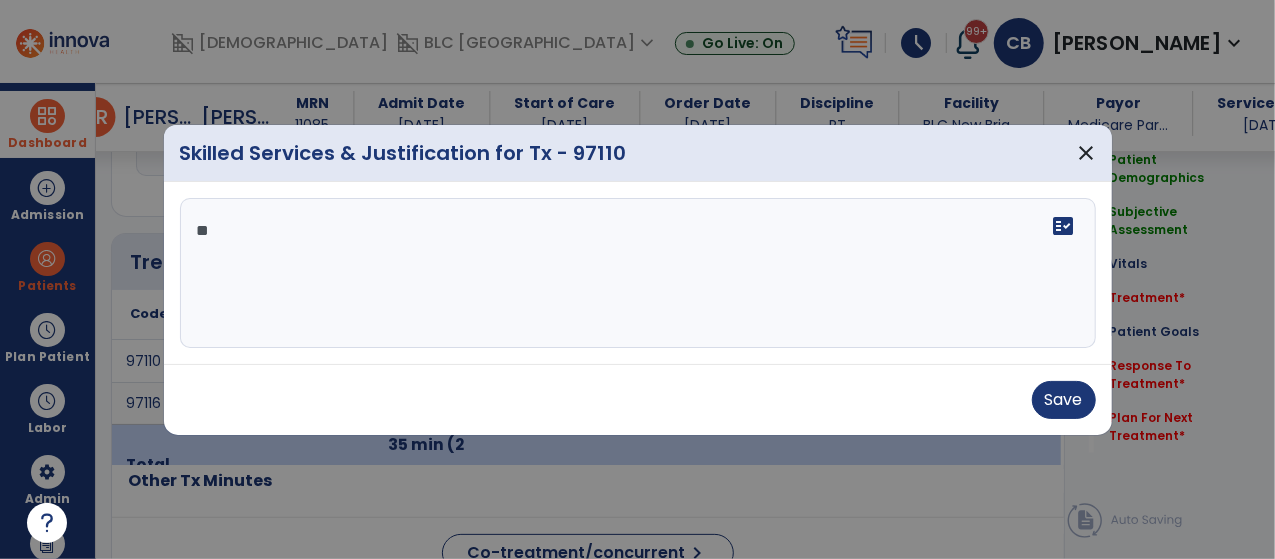 type on "*" 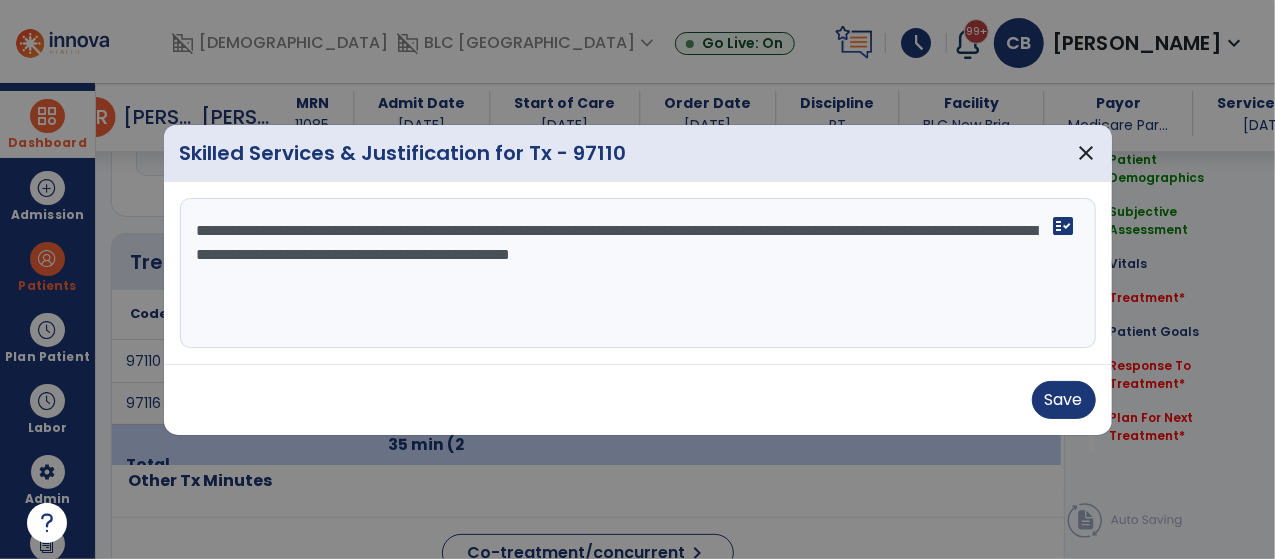 click on "**********" at bounding box center [638, 273] 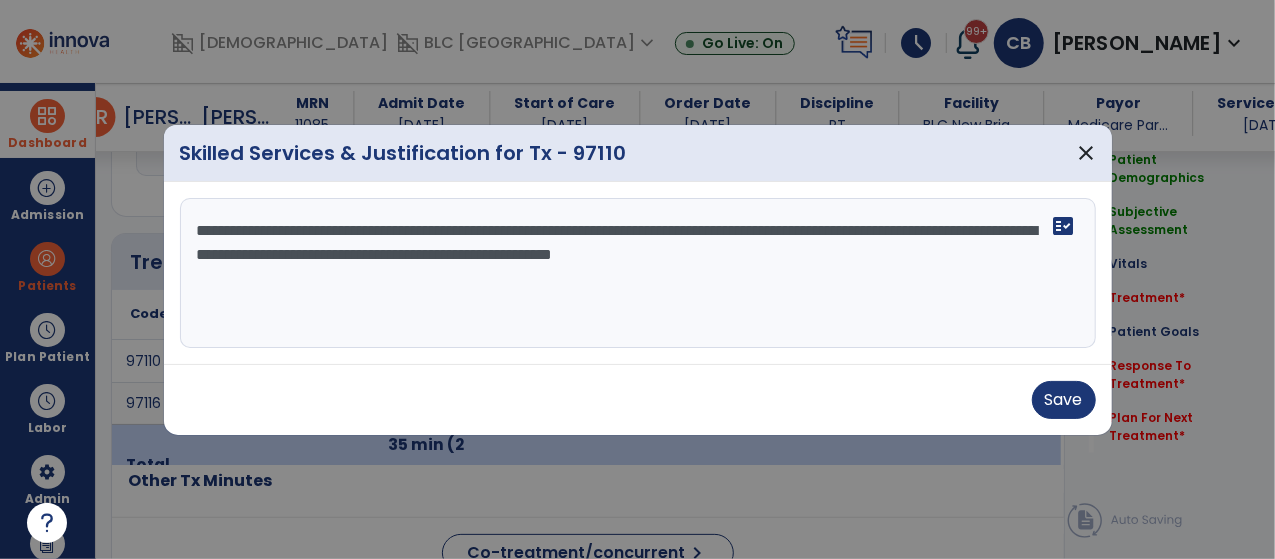 click on "**********" at bounding box center [638, 273] 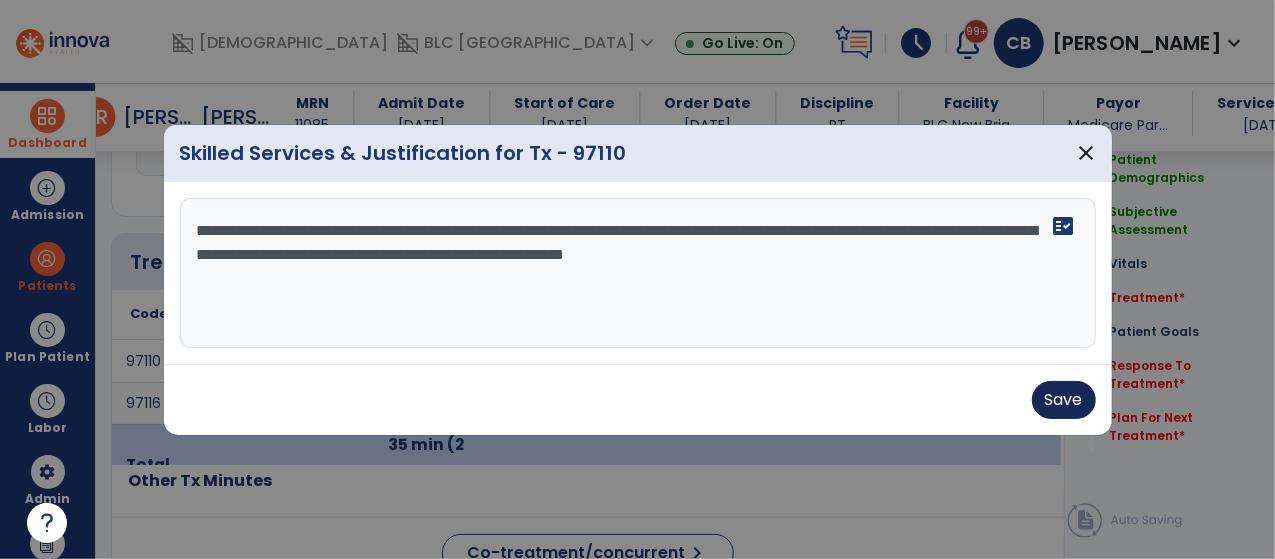 type on "**********" 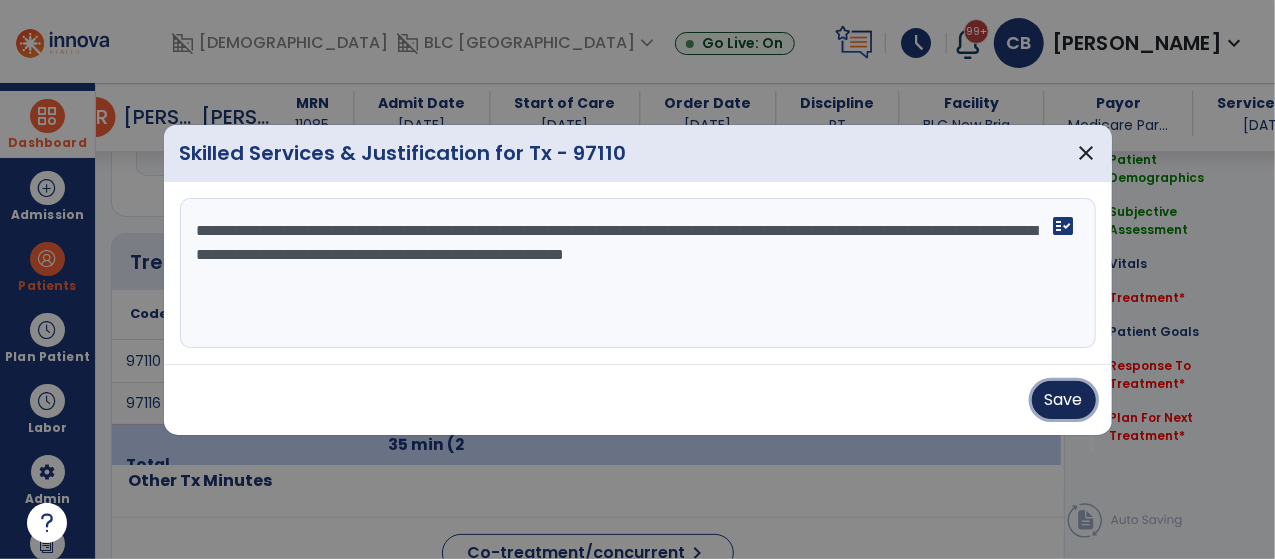 click on "Save" at bounding box center (1064, 400) 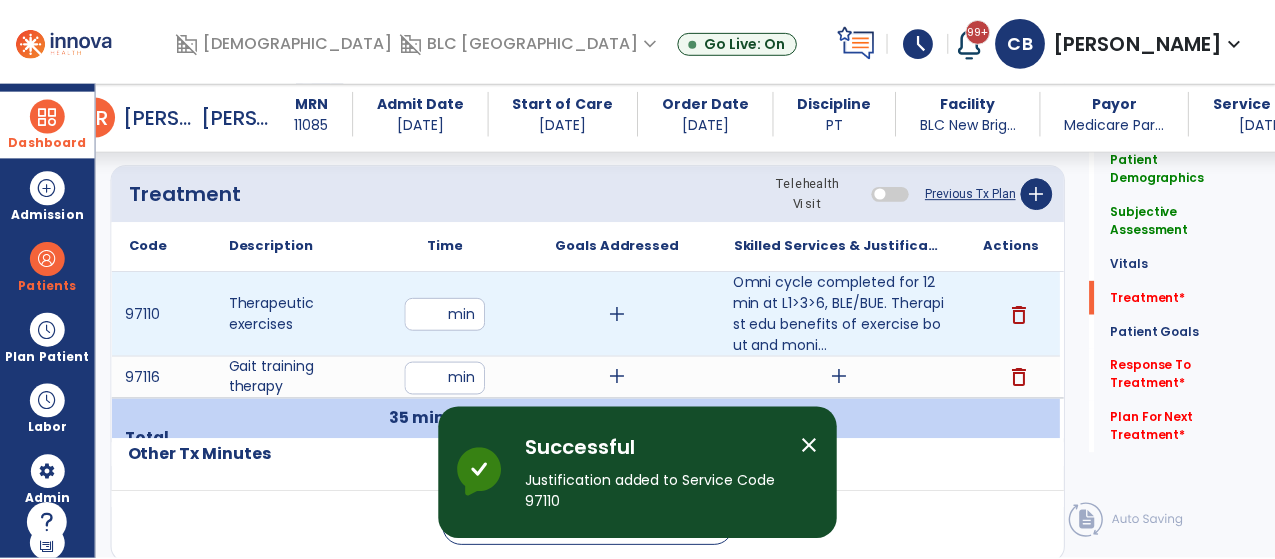 scroll, scrollTop: 1138, scrollLeft: 0, axis: vertical 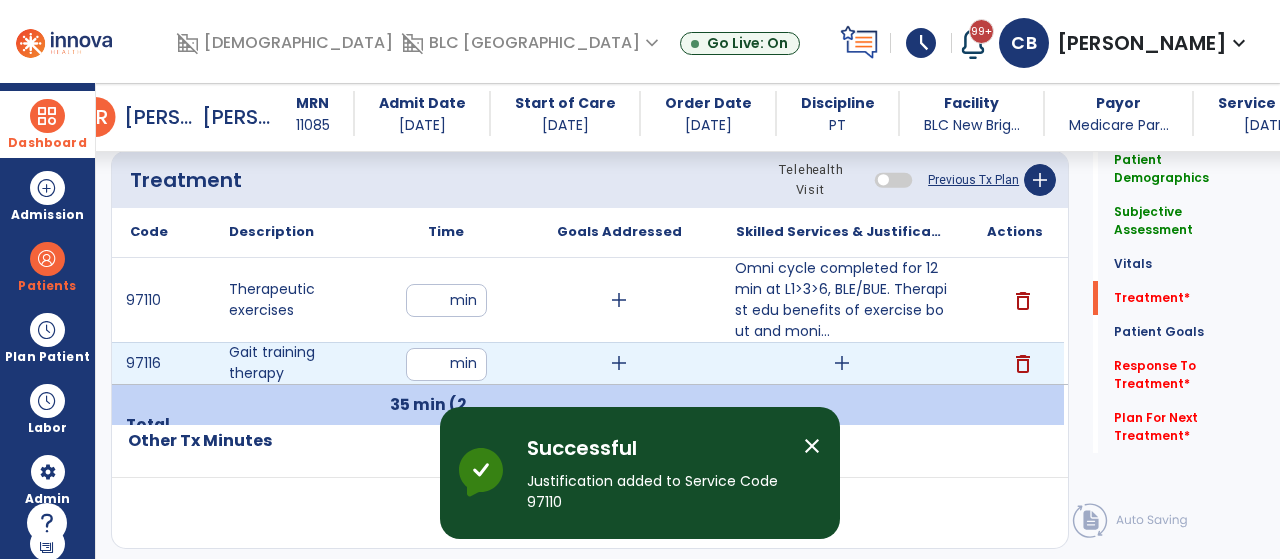 click on "add" at bounding box center (842, 363) 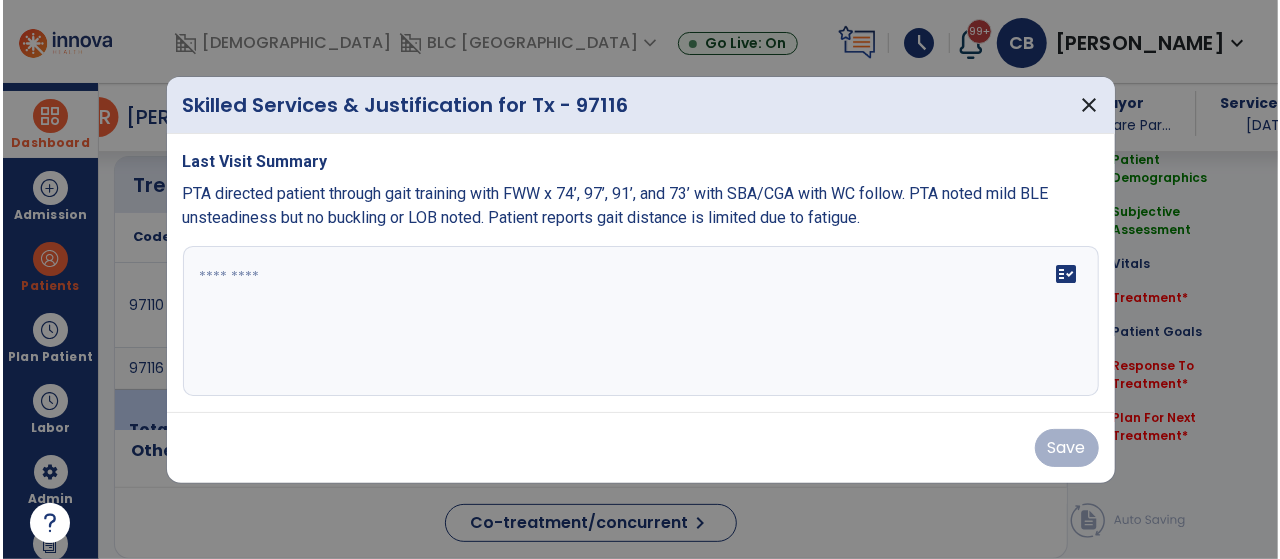 scroll, scrollTop: 1138, scrollLeft: 0, axis: vertical 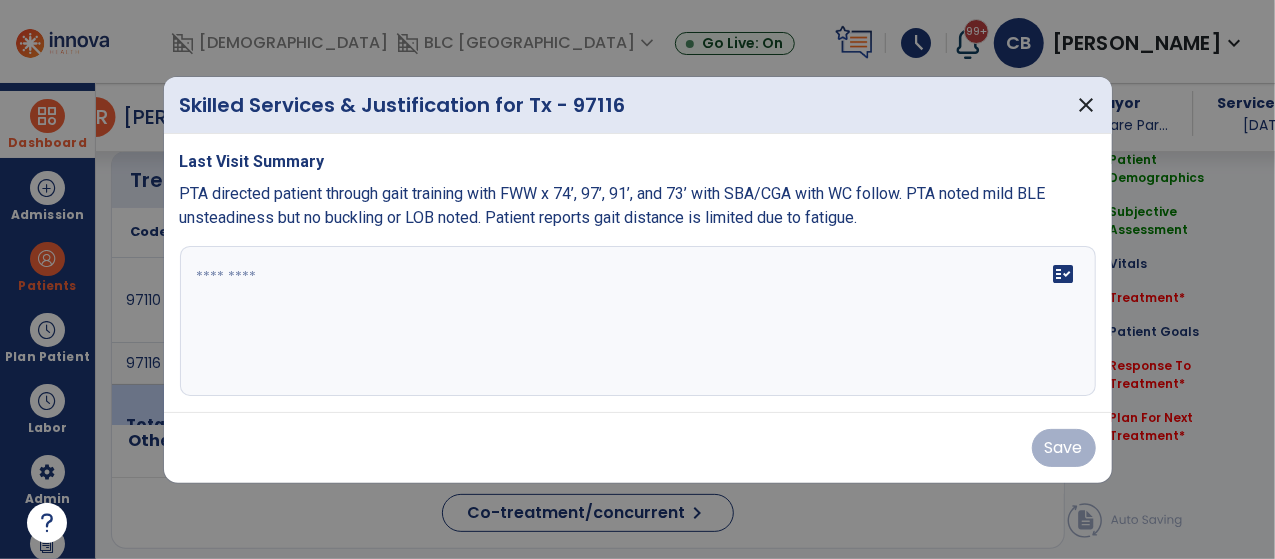 click on "fact_check" at bounding box center (638, 321) 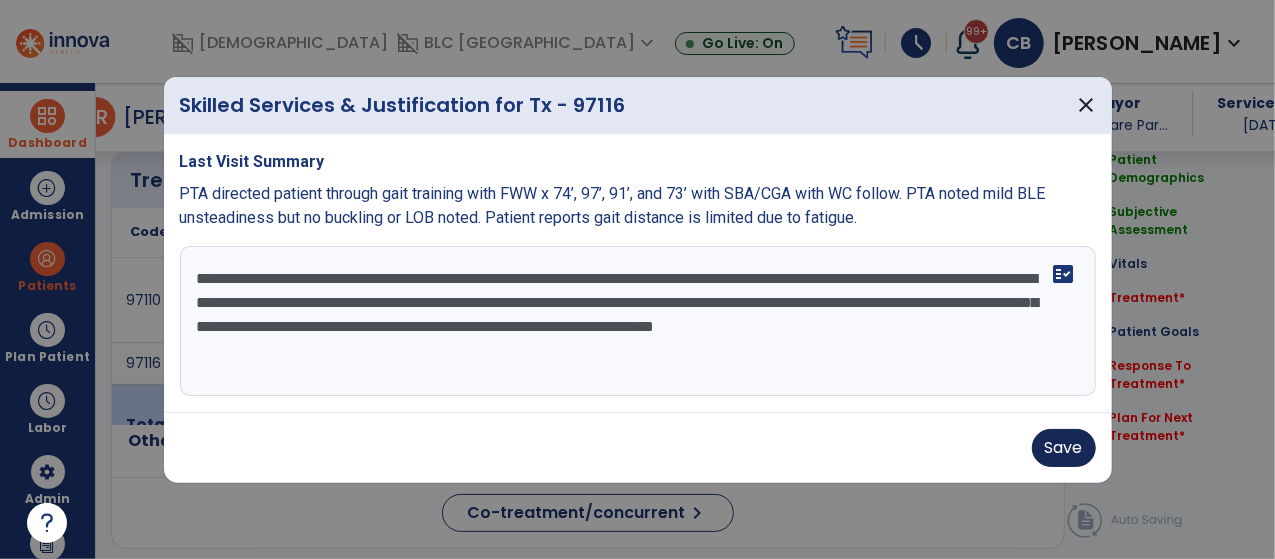type on "**********" 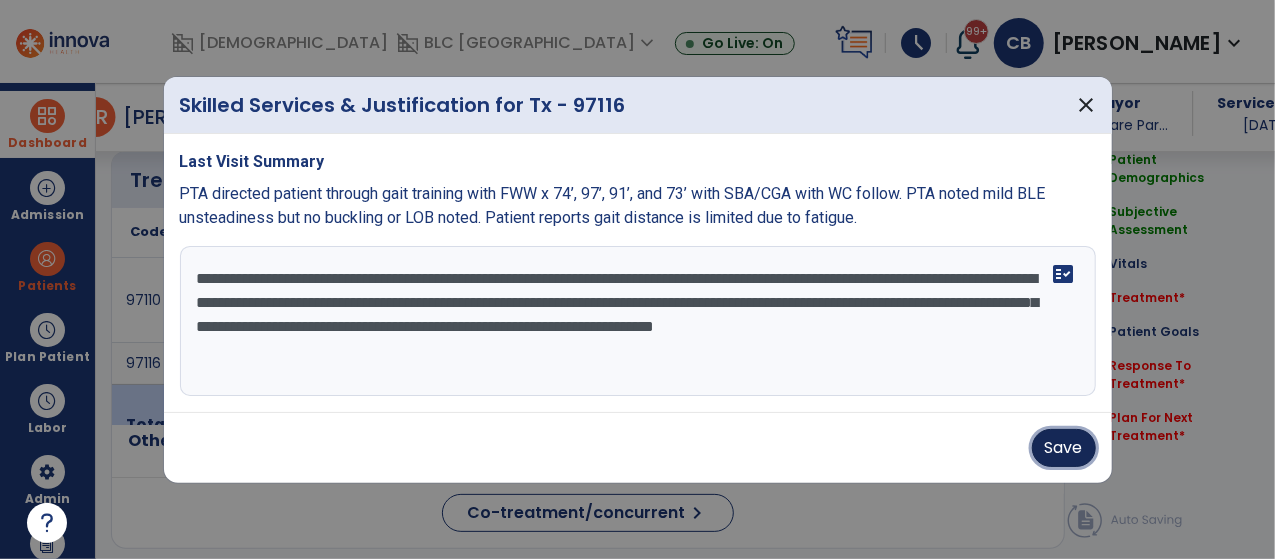 click on "Save" at bounding box center (1064, 448) 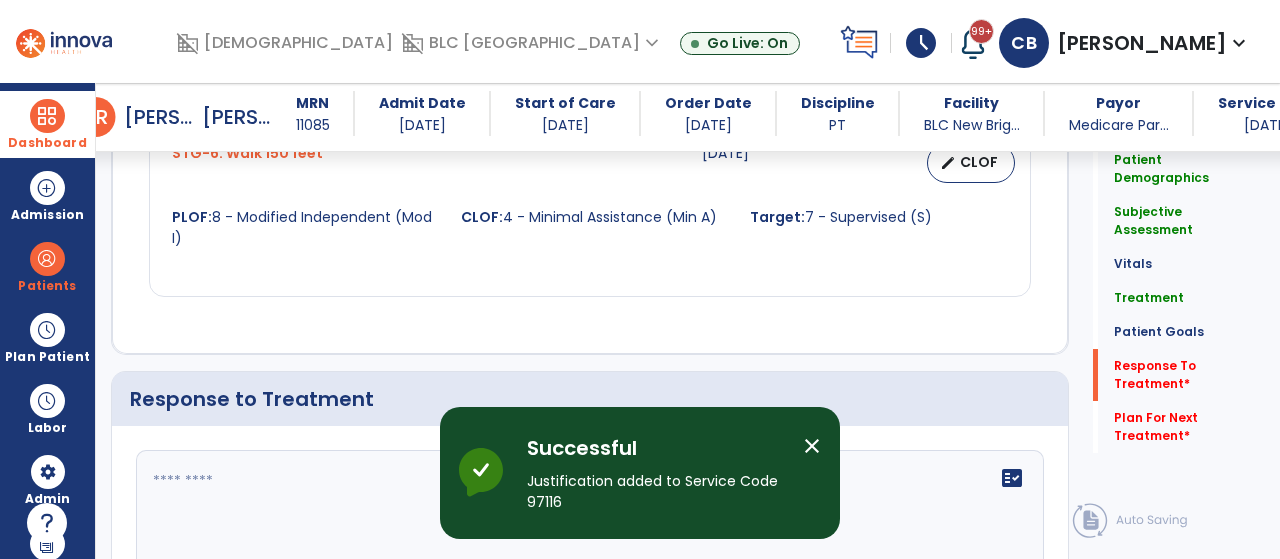 scroll, scrollTop: 3019, scrollLeft: 0, axis: vertical 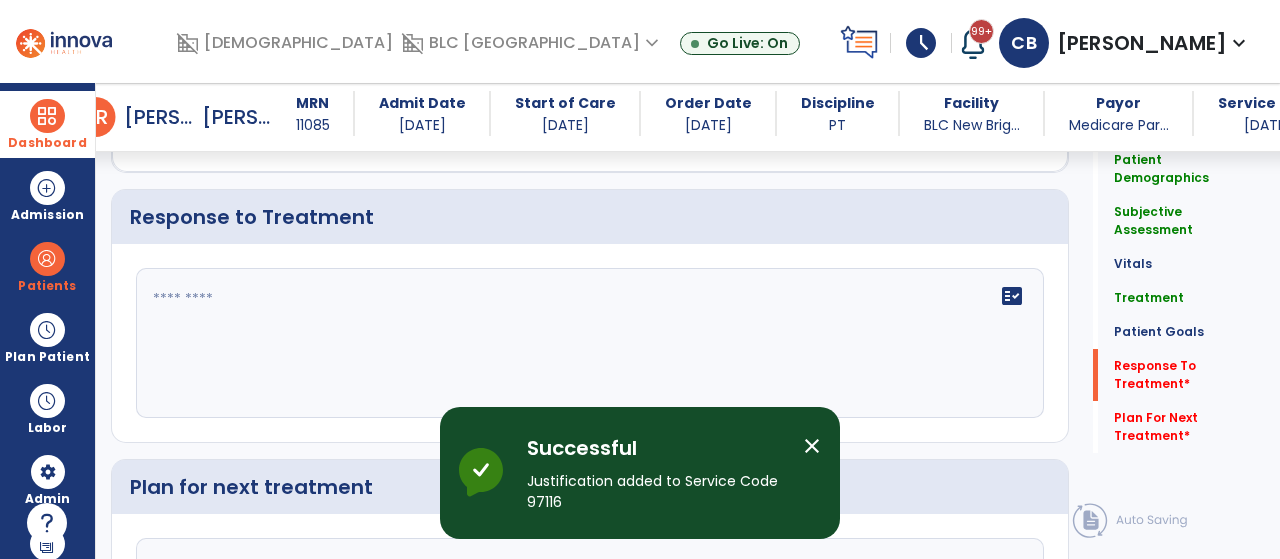 click 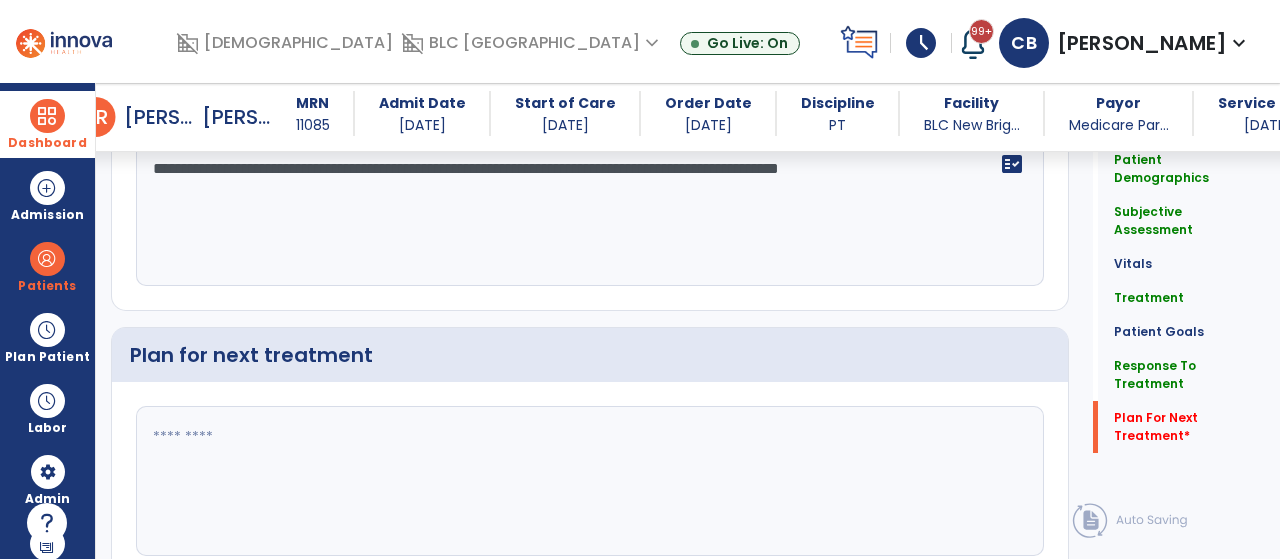 scroll, scrollTop: 3223, scrollLeft: 0, axis: vertical 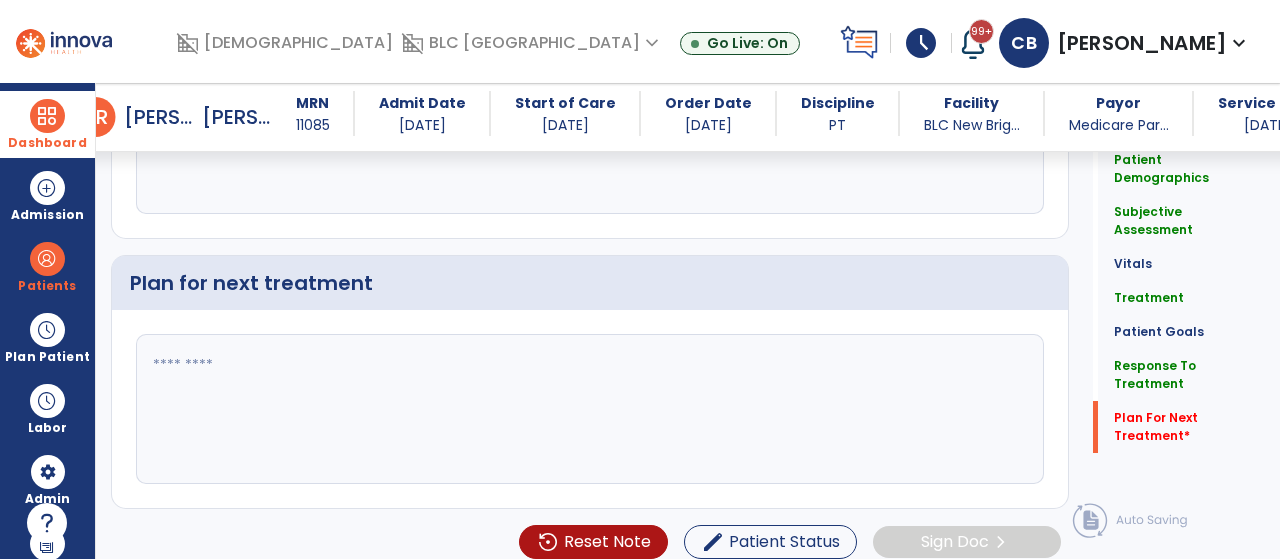 type on "**********" 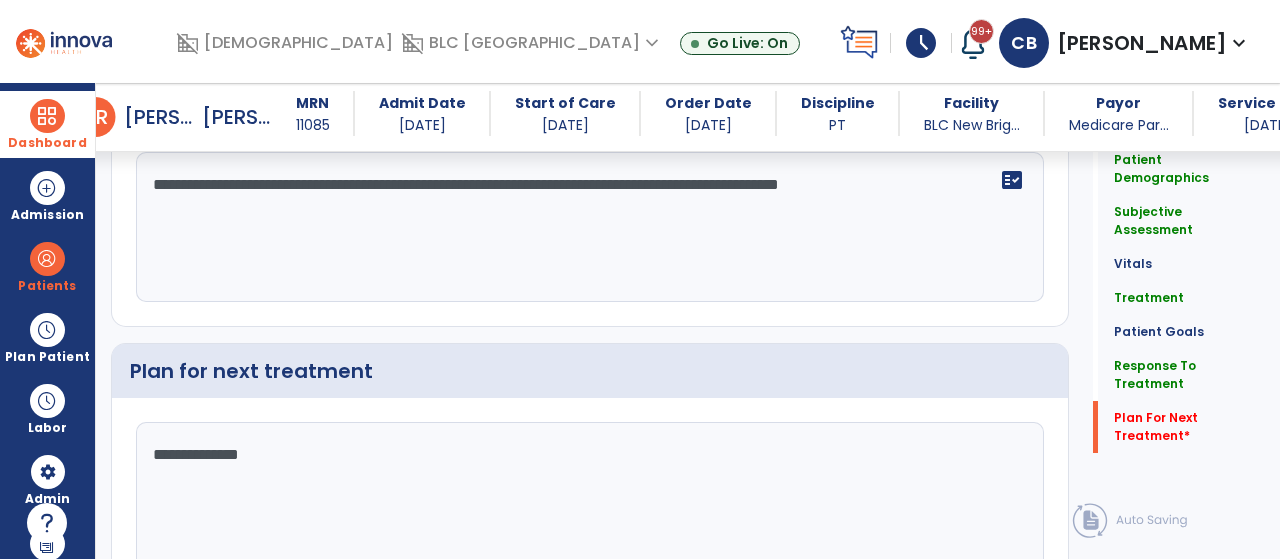 scroll, scrollTop: 3223, scrollLeft: 0, axis: vertical 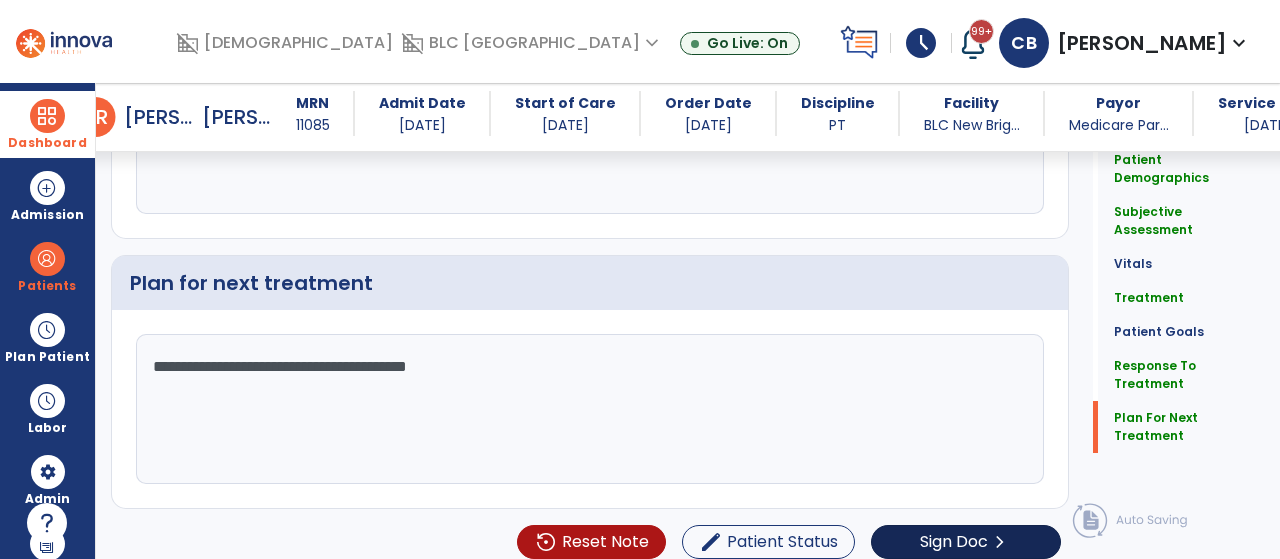 type on "**********" 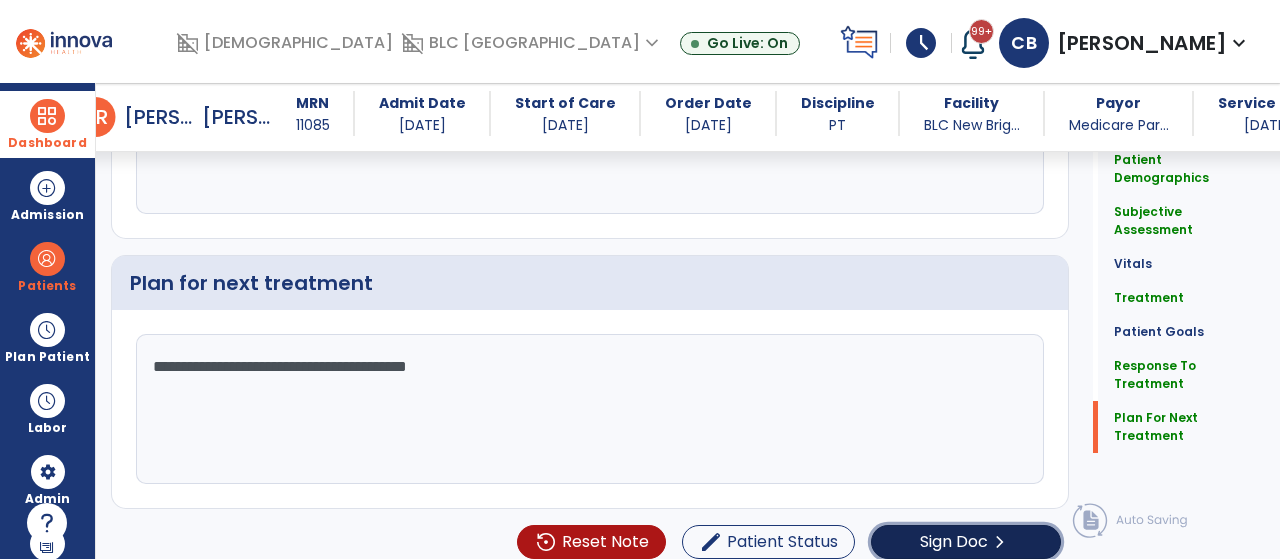 click on "Sign Doc" 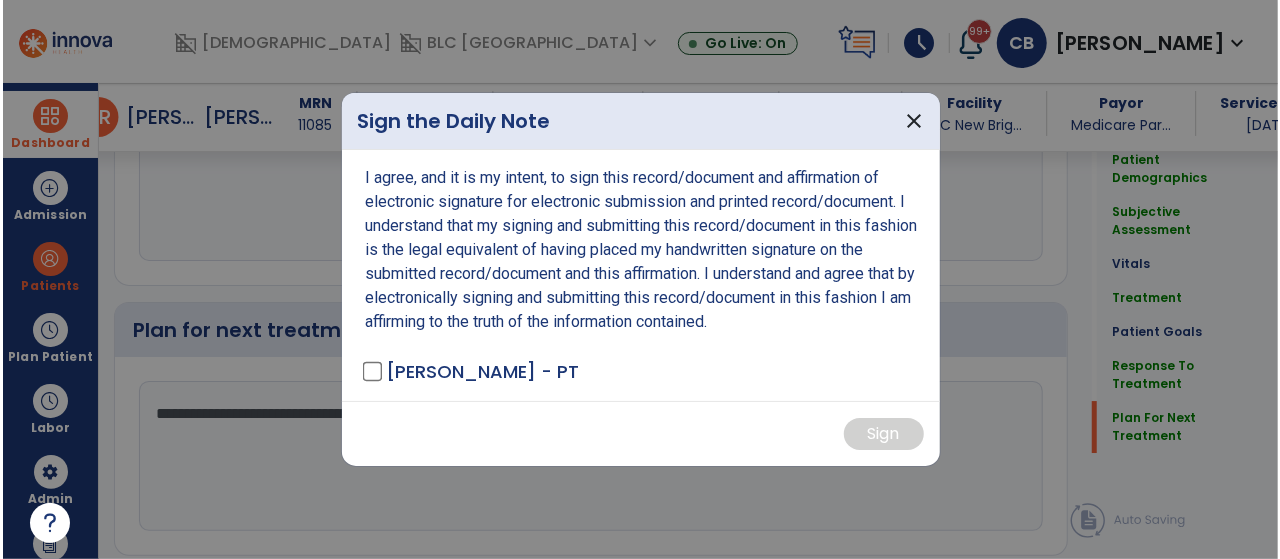 scroll, scrollTop: 3223, scrollLeft: 0, axis: vertical 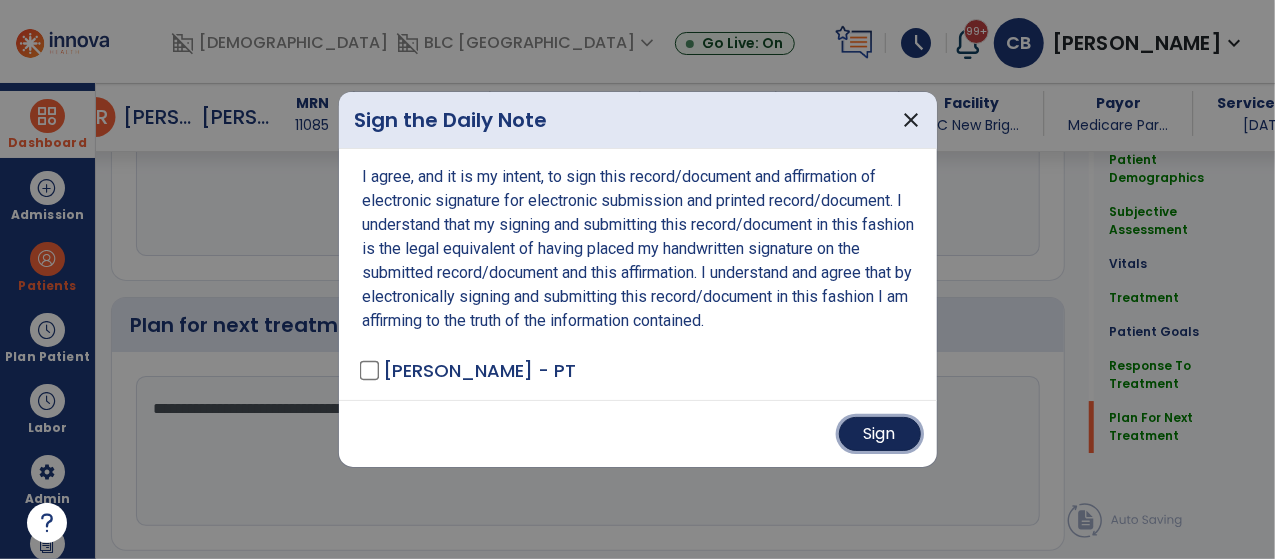 click on "Sign" at bounding box center (880, 434) 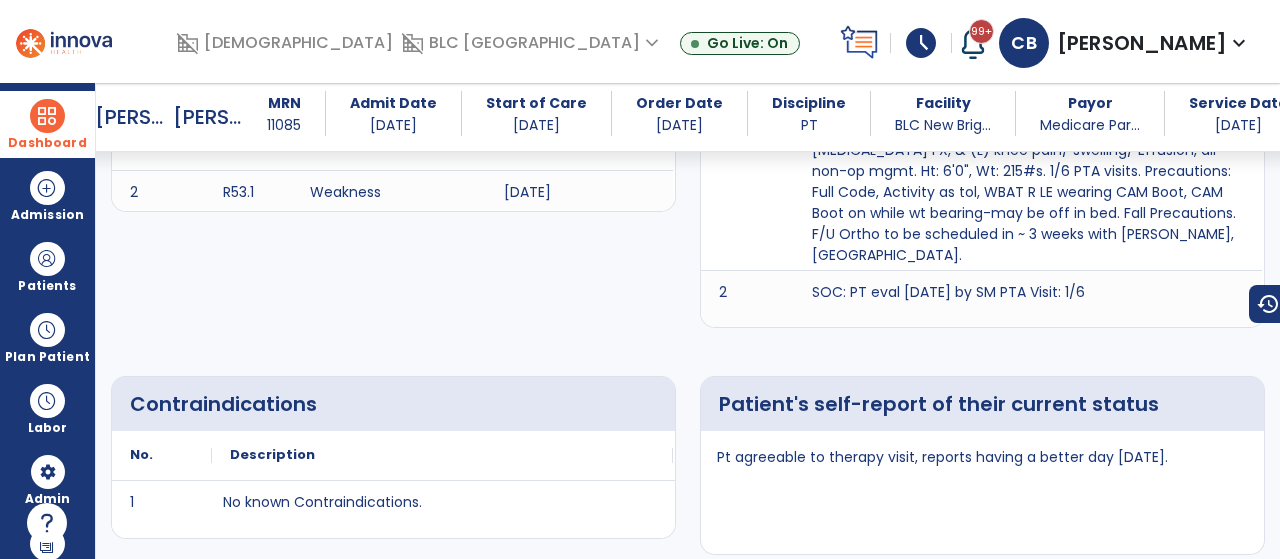 scroll, scrollTop: 0, scrollLeft: 0, axis: both 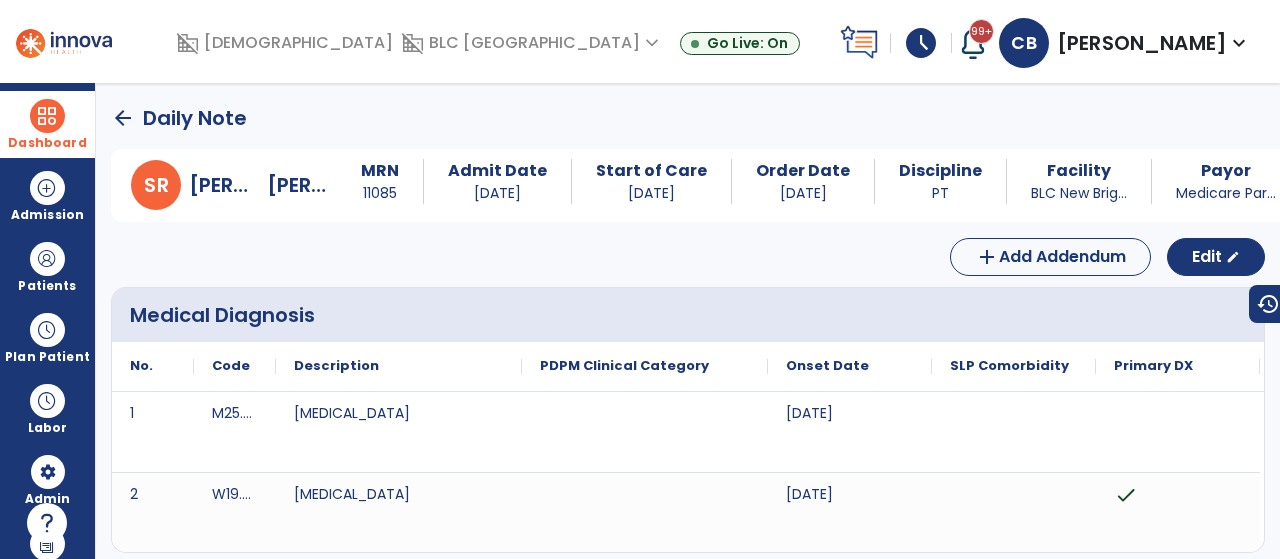 click at bounding box center [47, 116] 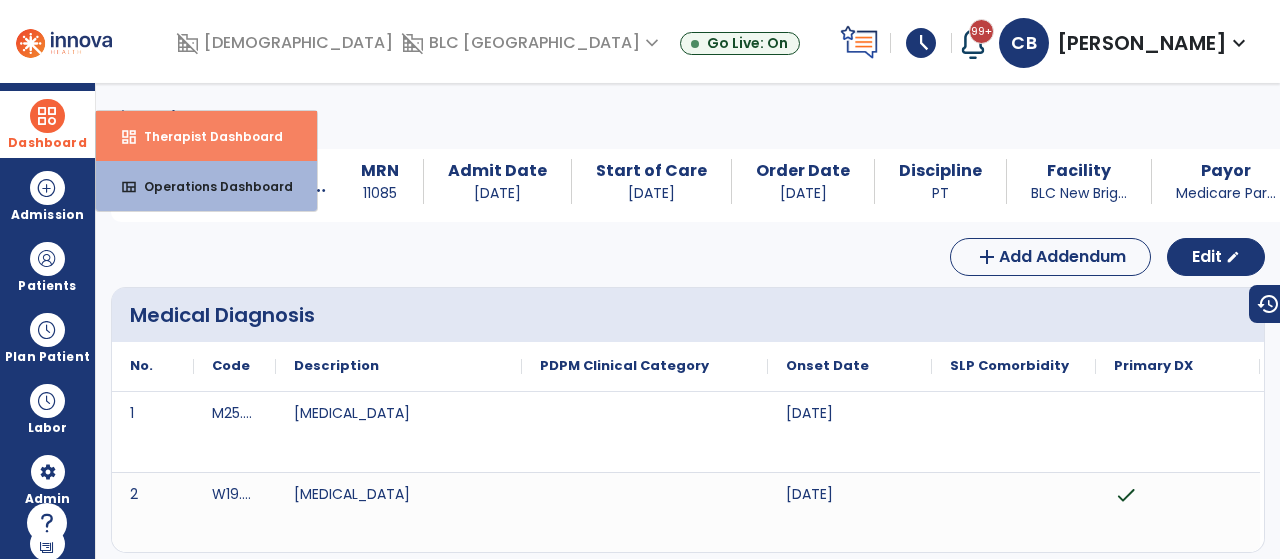 click on "dashboard  Therapist Dashboard" at bounding box center (206, 136) 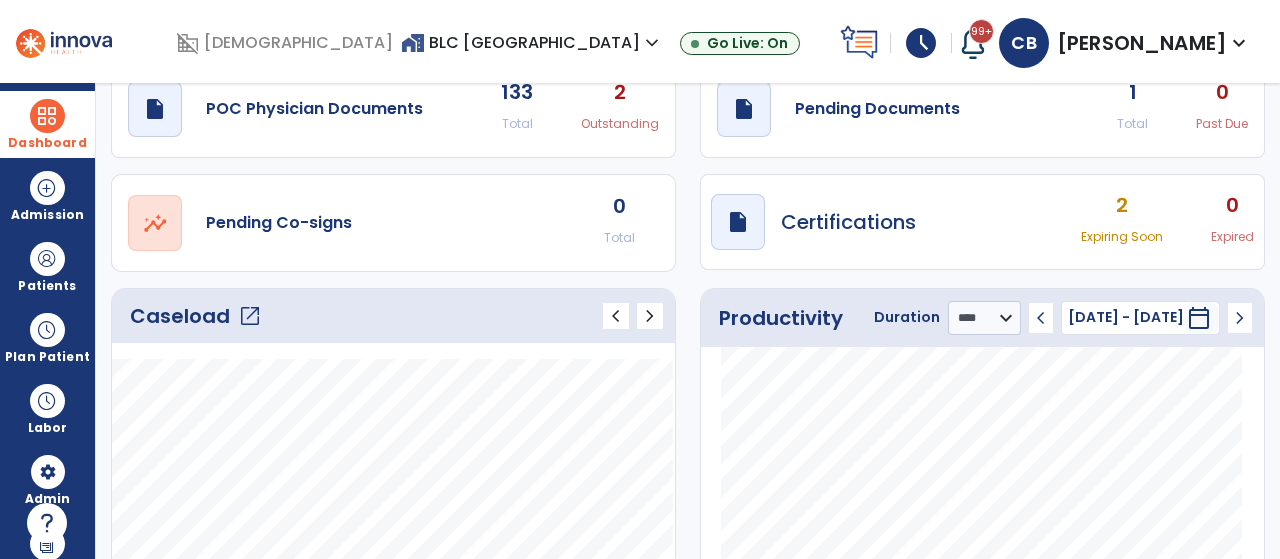 scroll, scrollTop: 84, scrollLeft: 0, axis: vertical 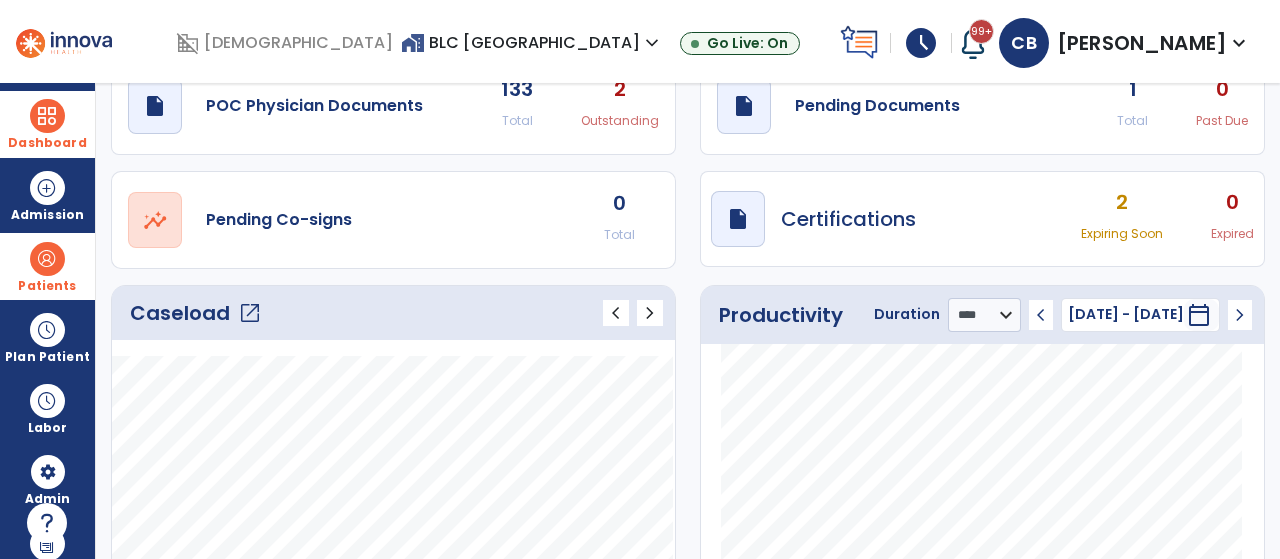 click at bounding box center [47, 259] 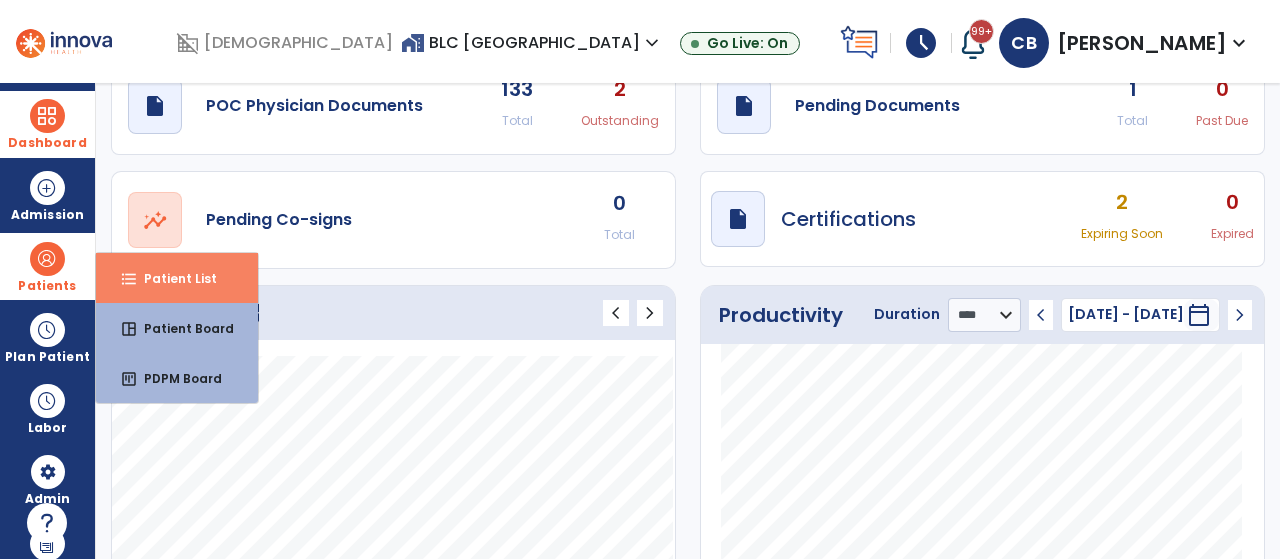 click on "Patient List" at bounding box center [172, 278] 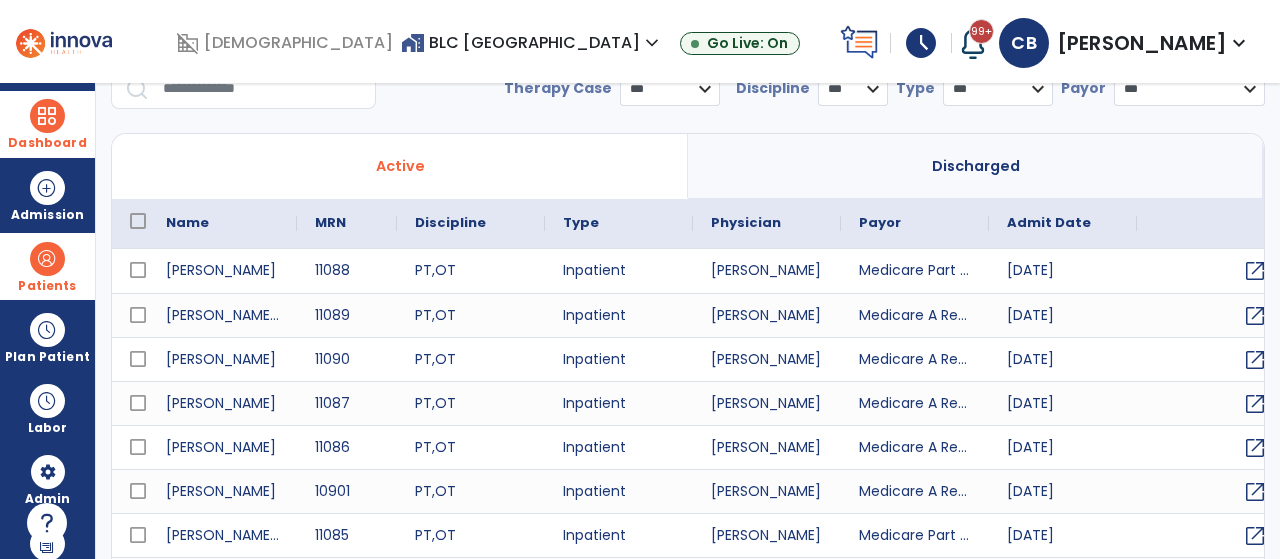 select on "***" 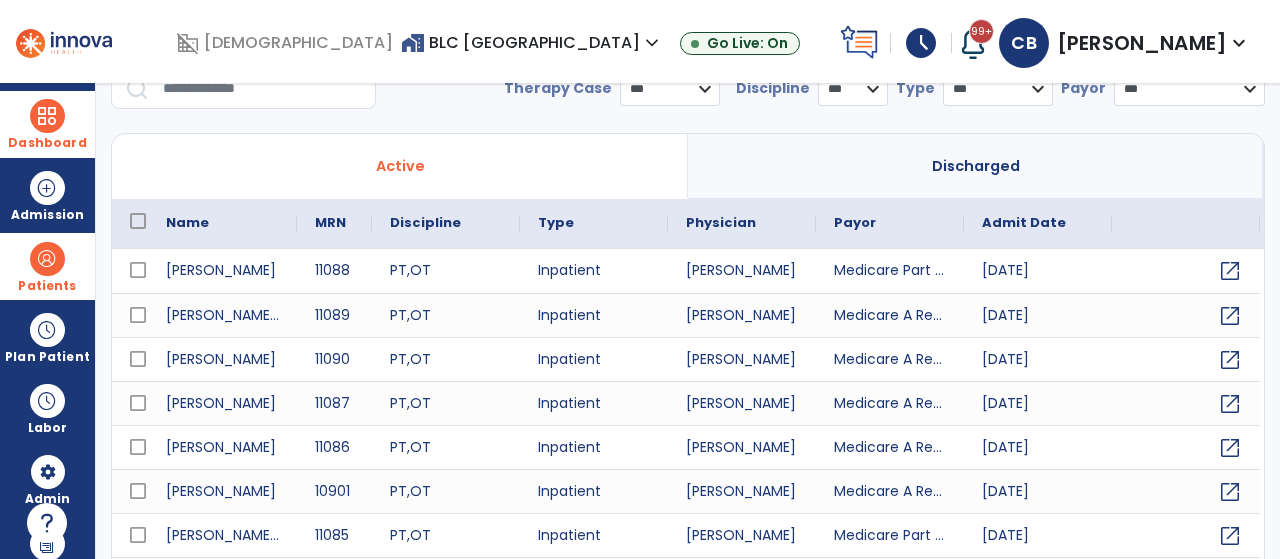 click at bounding box center (973, 43) 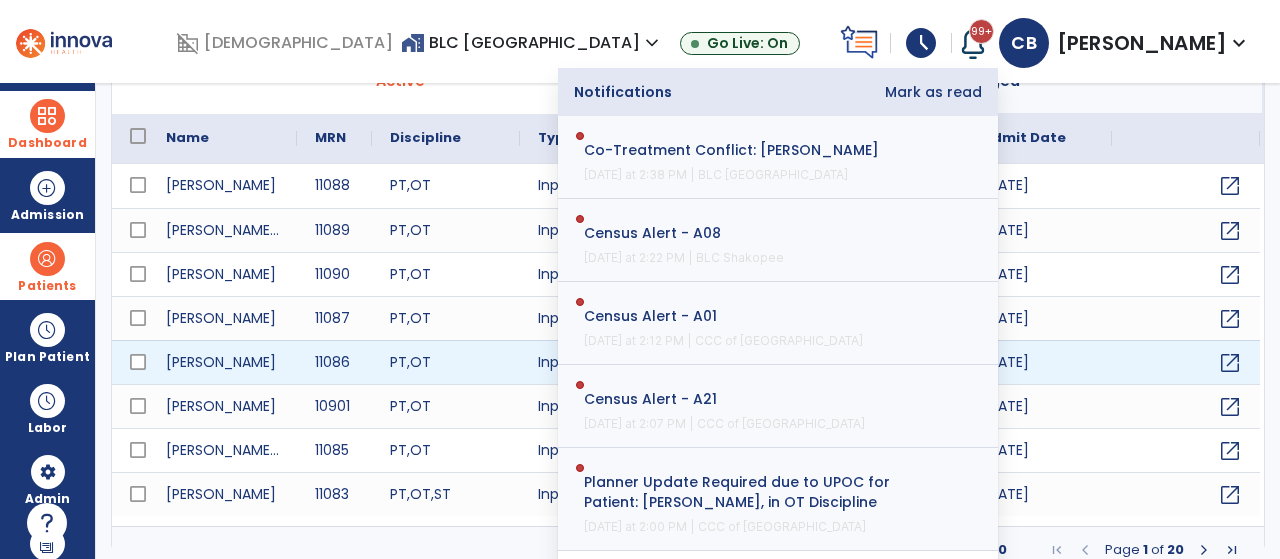 scroll, scrollTop: 0, scrollLeft: 0, axis: both 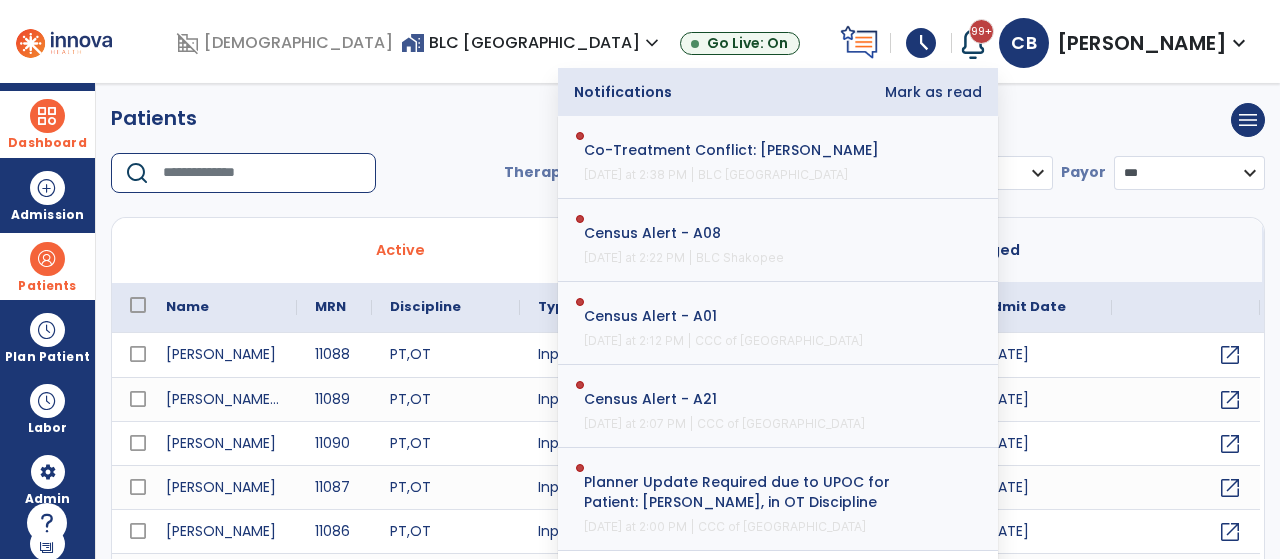 click at bounding box center (262, 173) 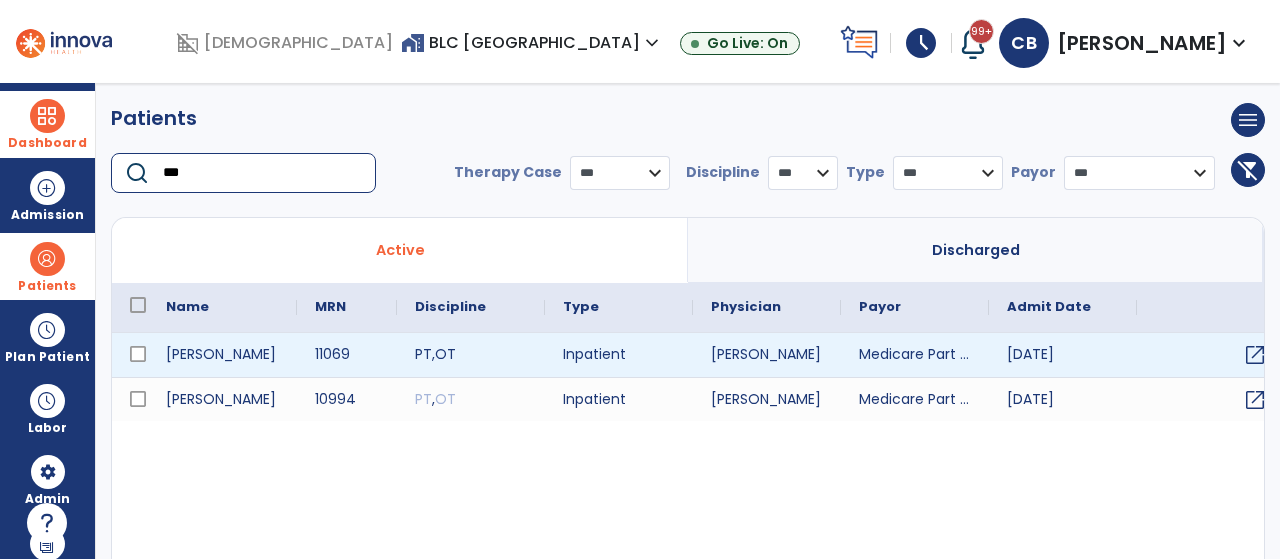 type on "***" 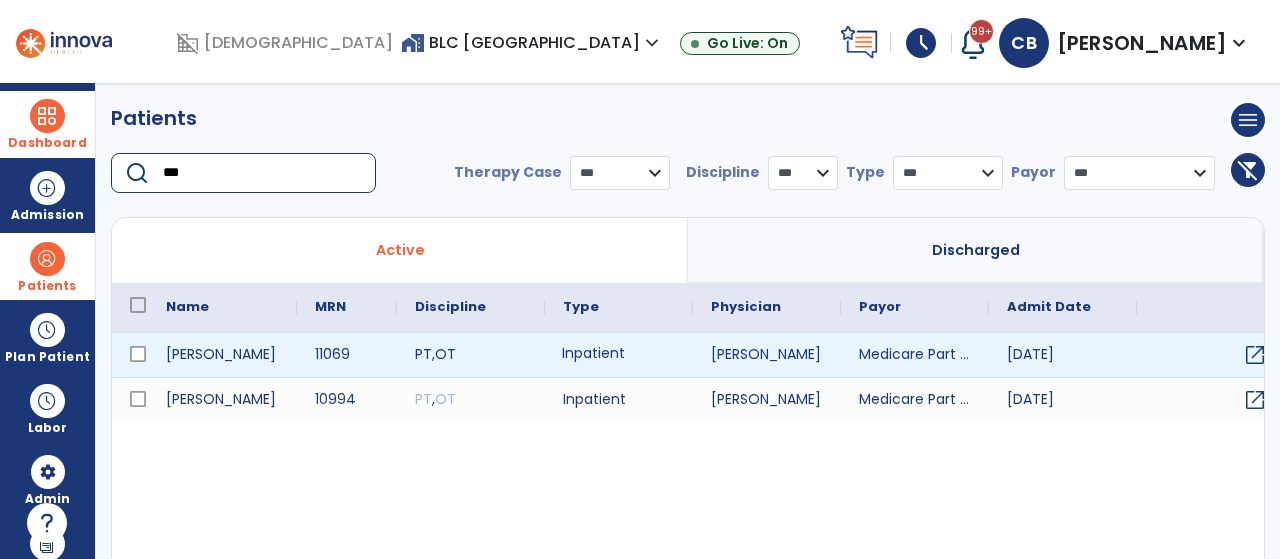 click on "Inpatient" at bounding box center [619, 355] 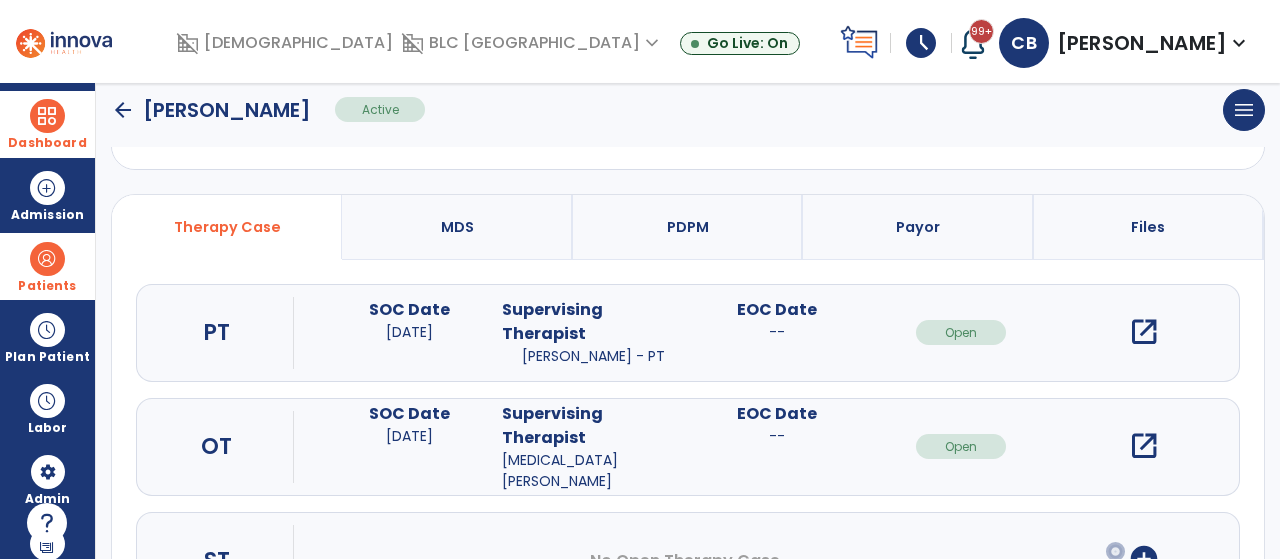 scroll, scrollTop: 112, scrollLeft: 0, axis: vertical 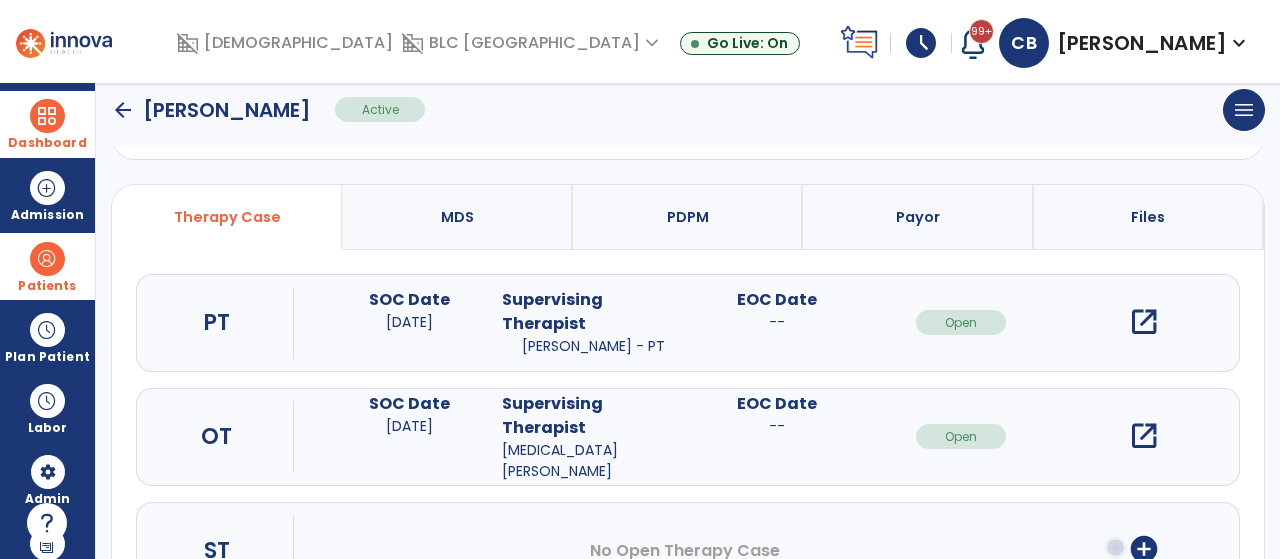 click on "open_in_new" at bounding box center [1144, 436] 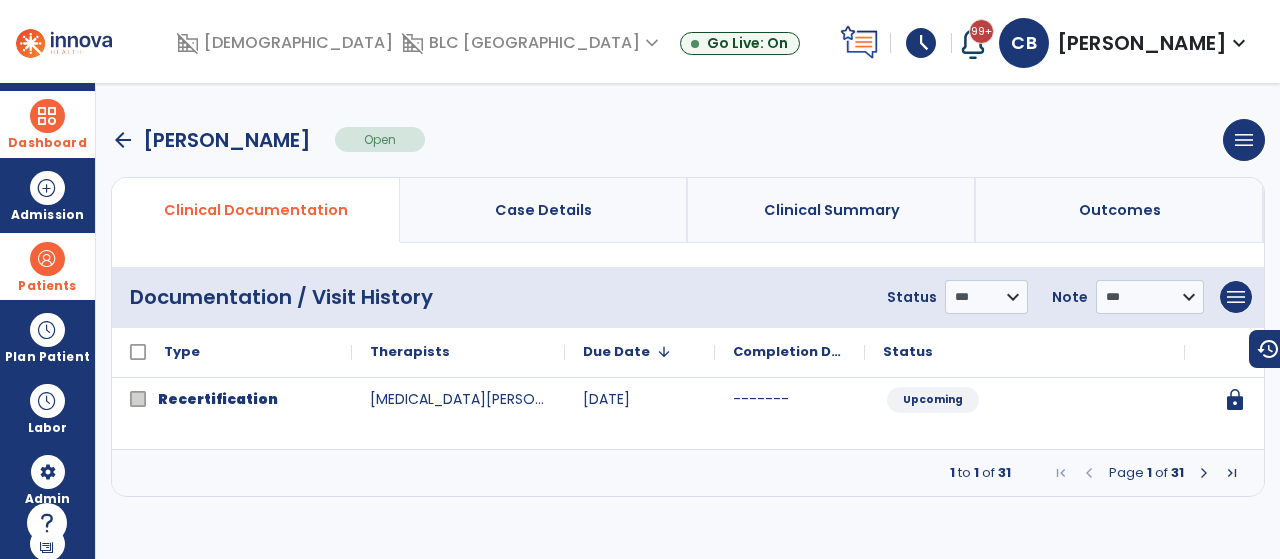 scroll, scrollTop: 0, scrollLeft: 0, axis: both 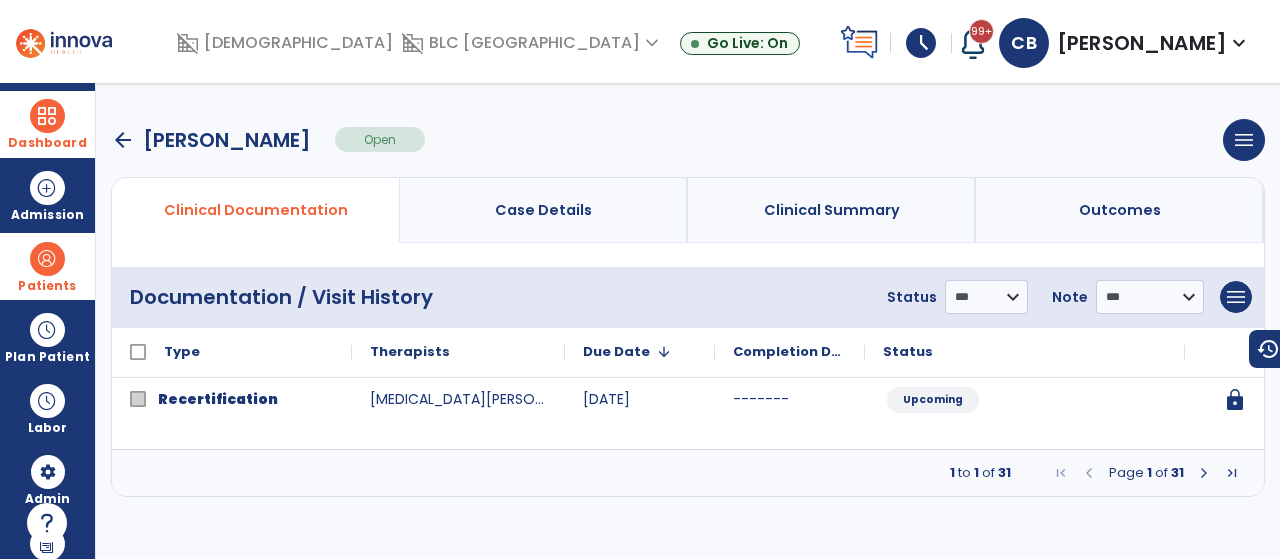 click on "arrow_back" at bounding box center [123, 140] 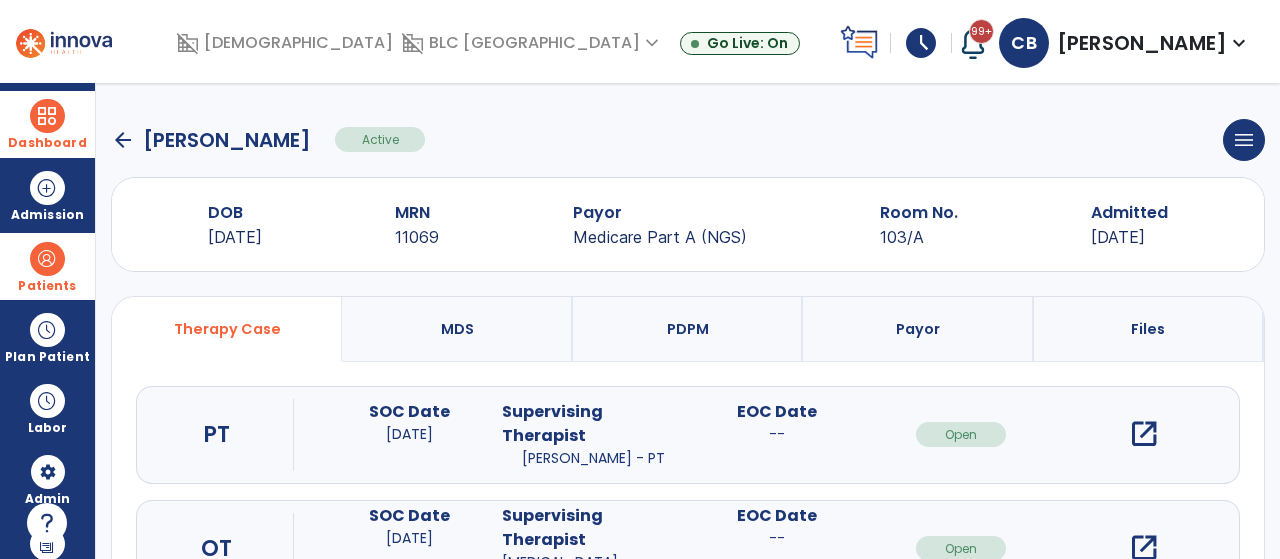 click on "open_in_new" at bounding box center [1144, 434] 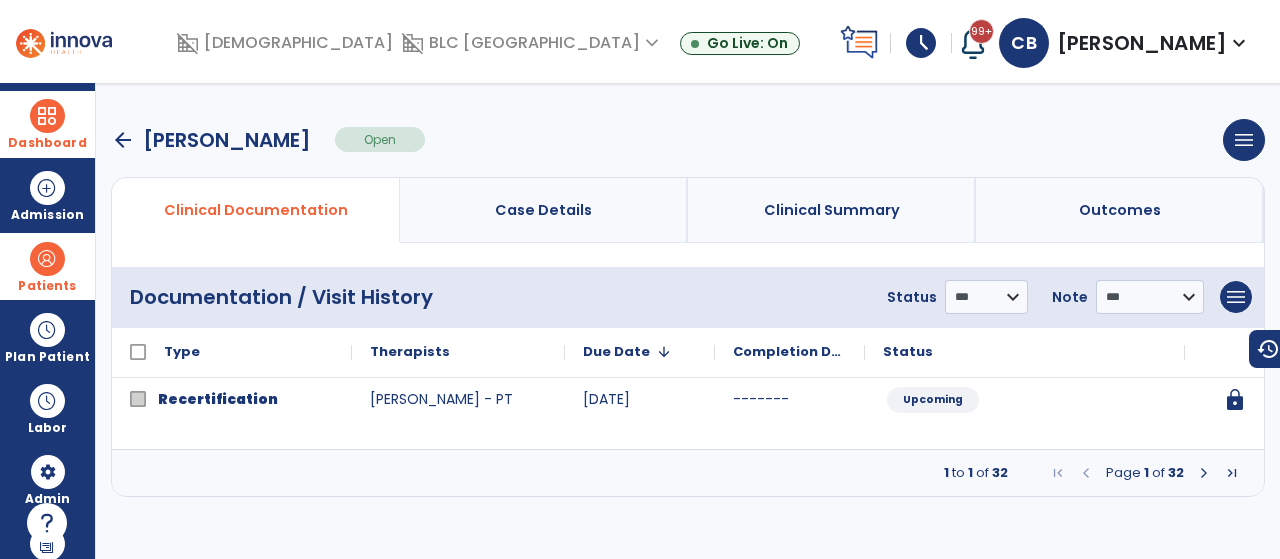 click at bounding box center [1204, 473] 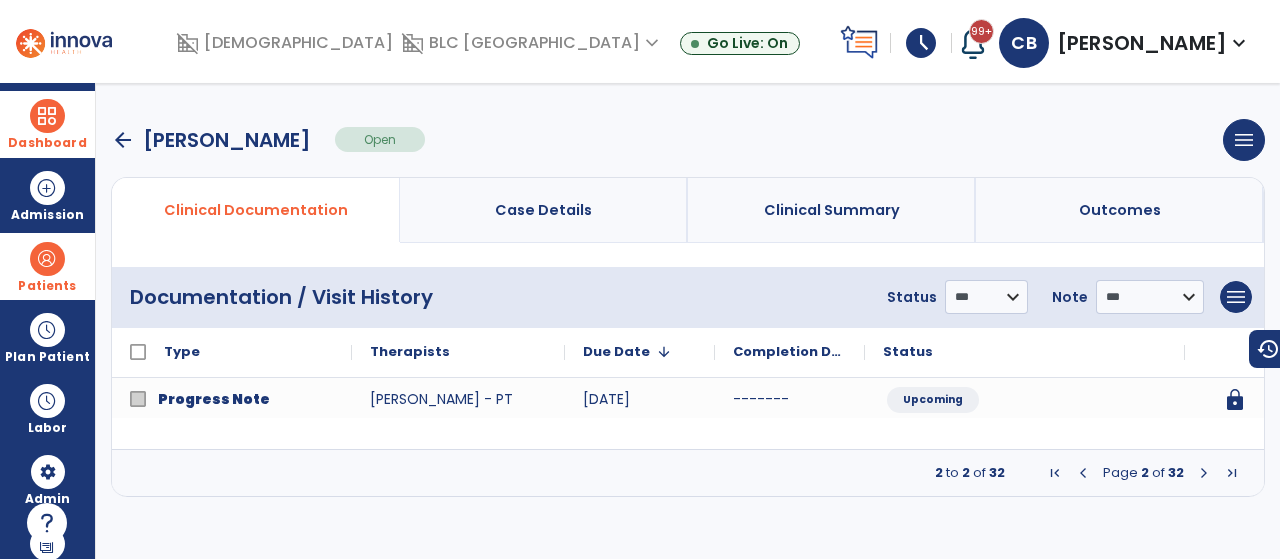 click at bounding box center [1204, 473] 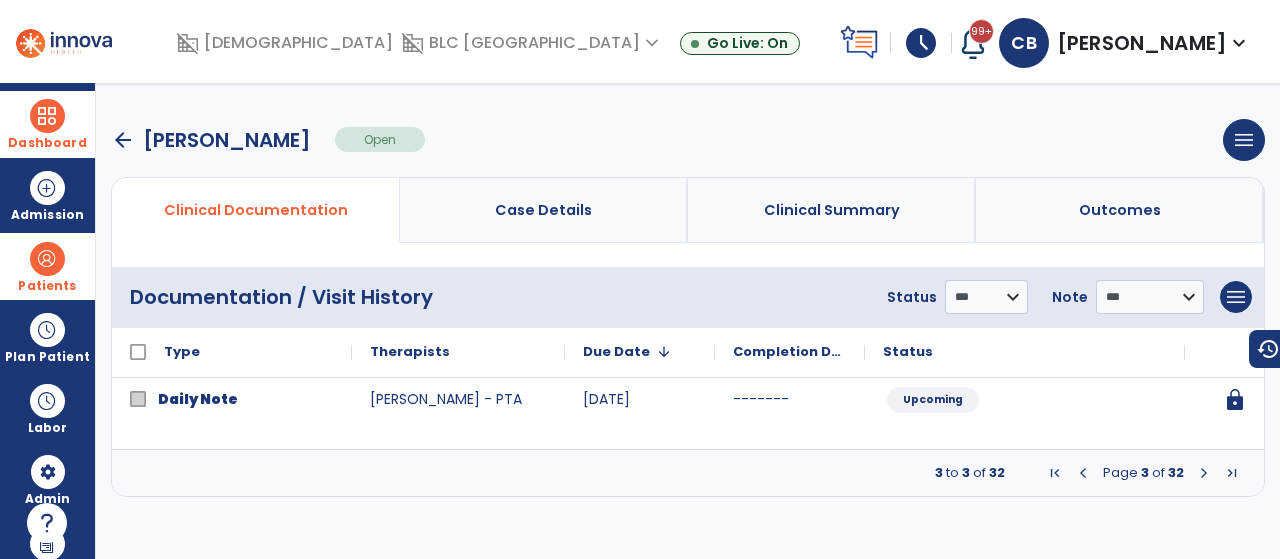 click at bounding box center (1204, 473) 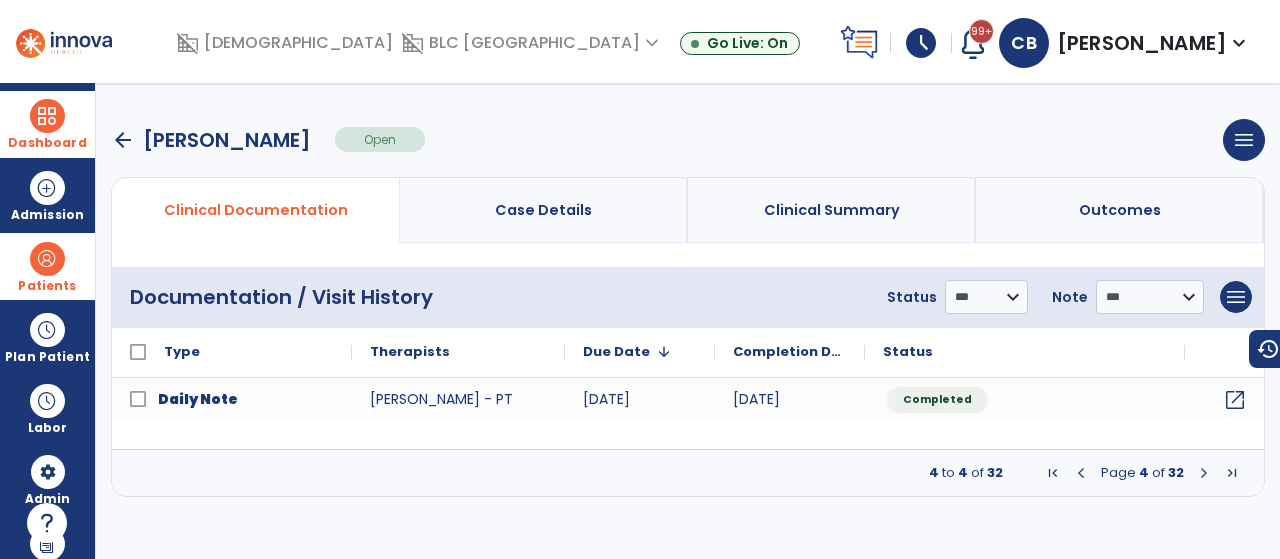 click at bounding box center [1204, 473] 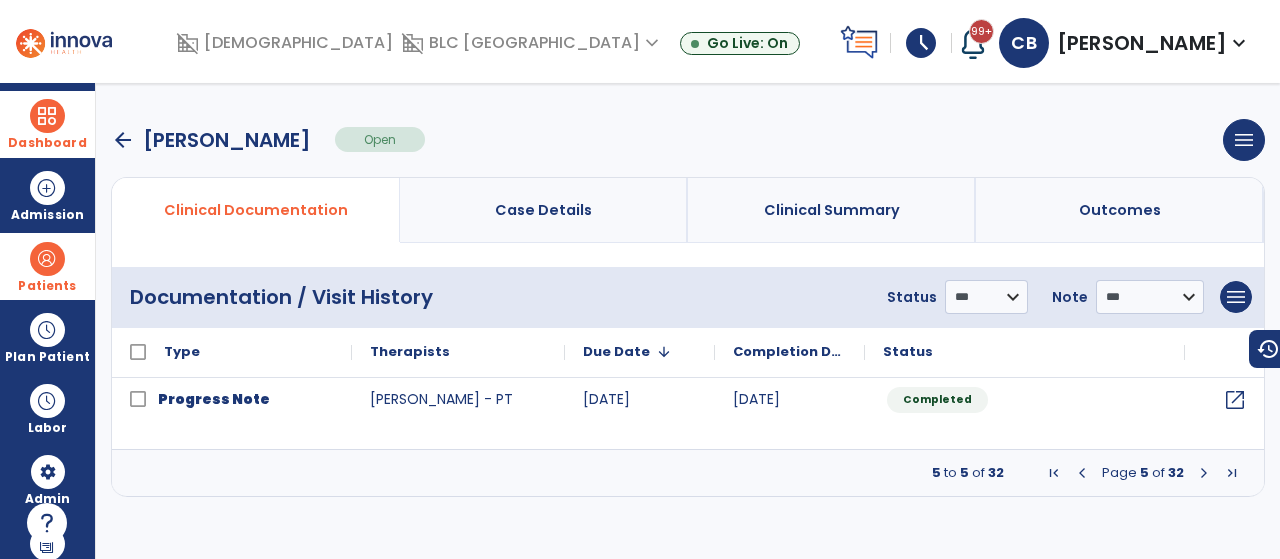 click at bounding box center [1204, 473] 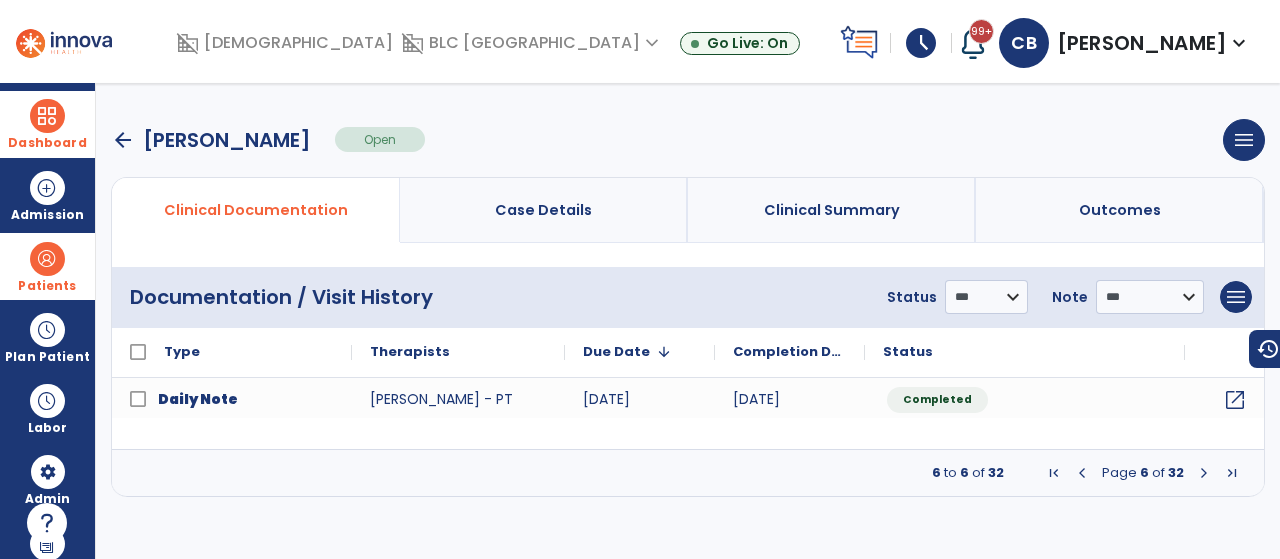 click at bounding box center (1204, 473) 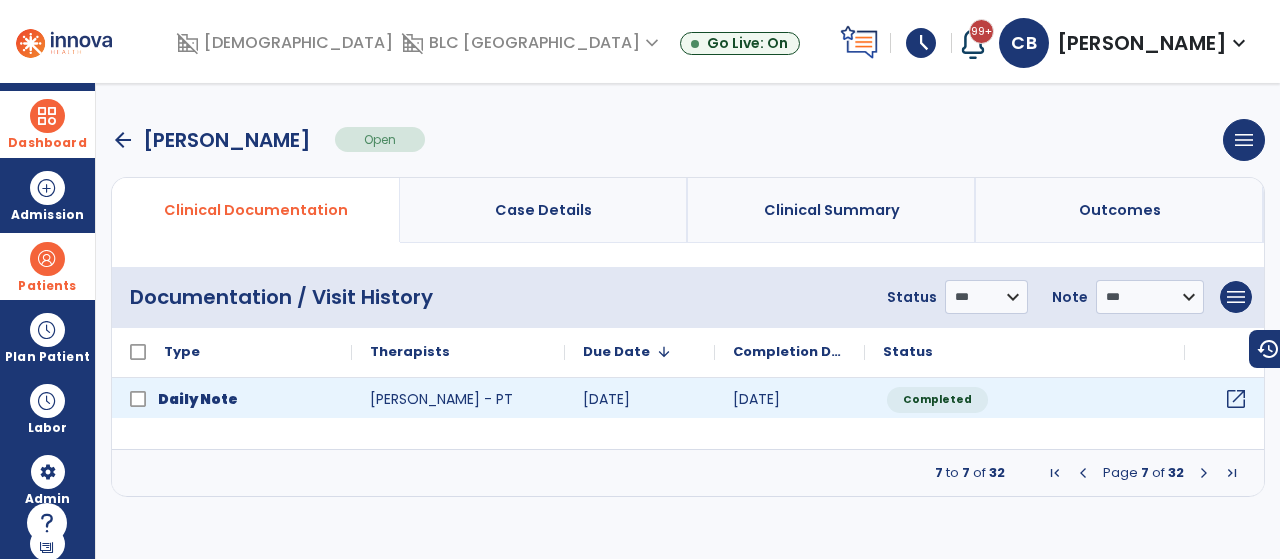 click on "open_in_new" 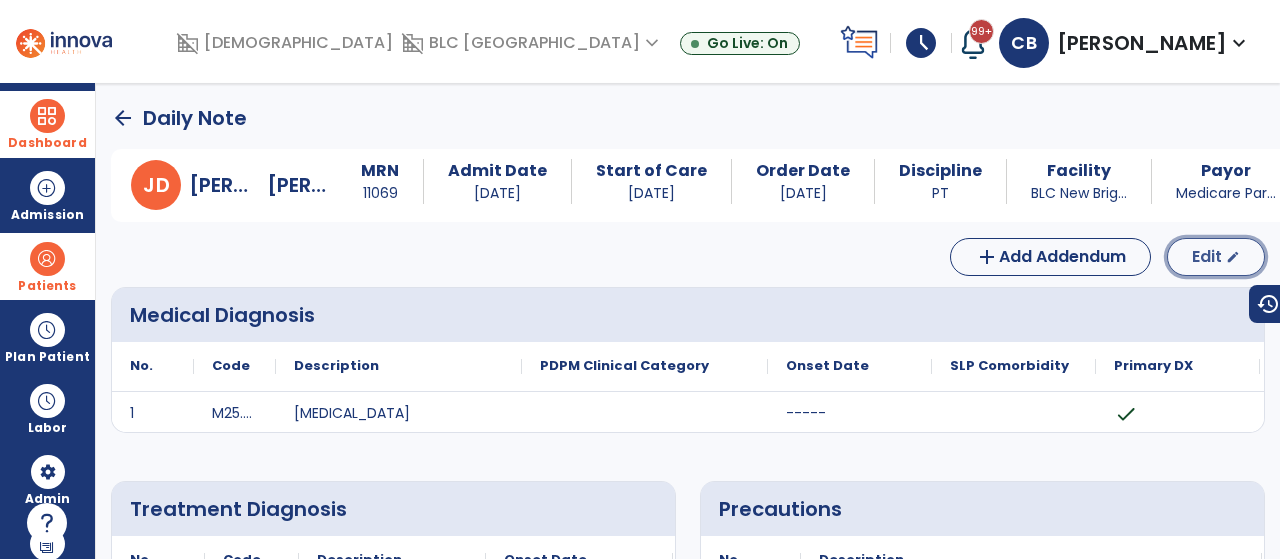 click on "Edit" 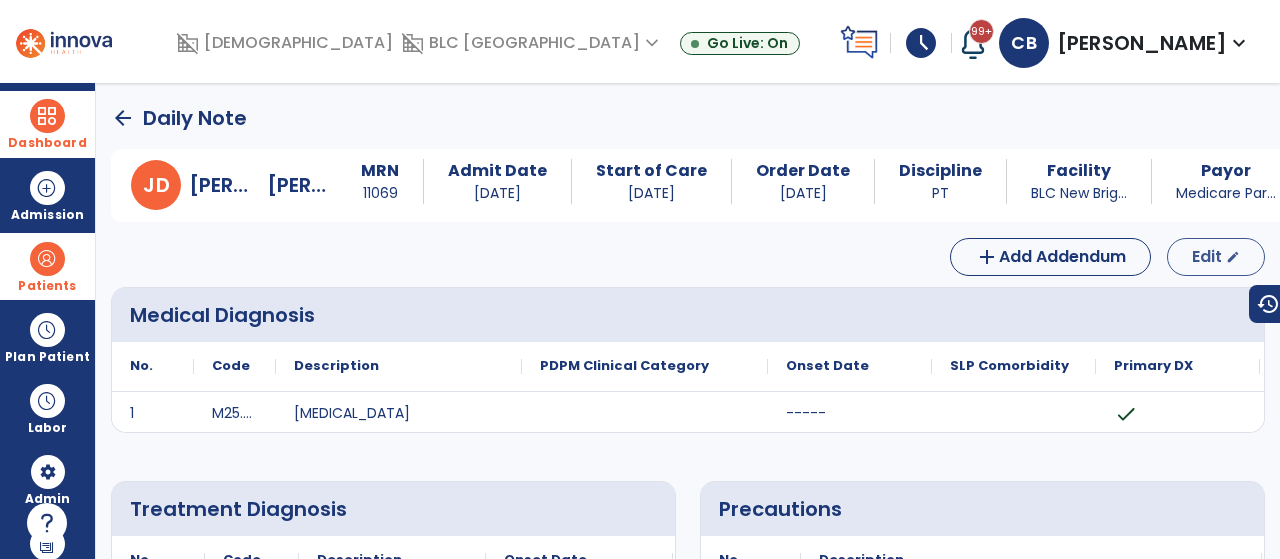 select on "*" 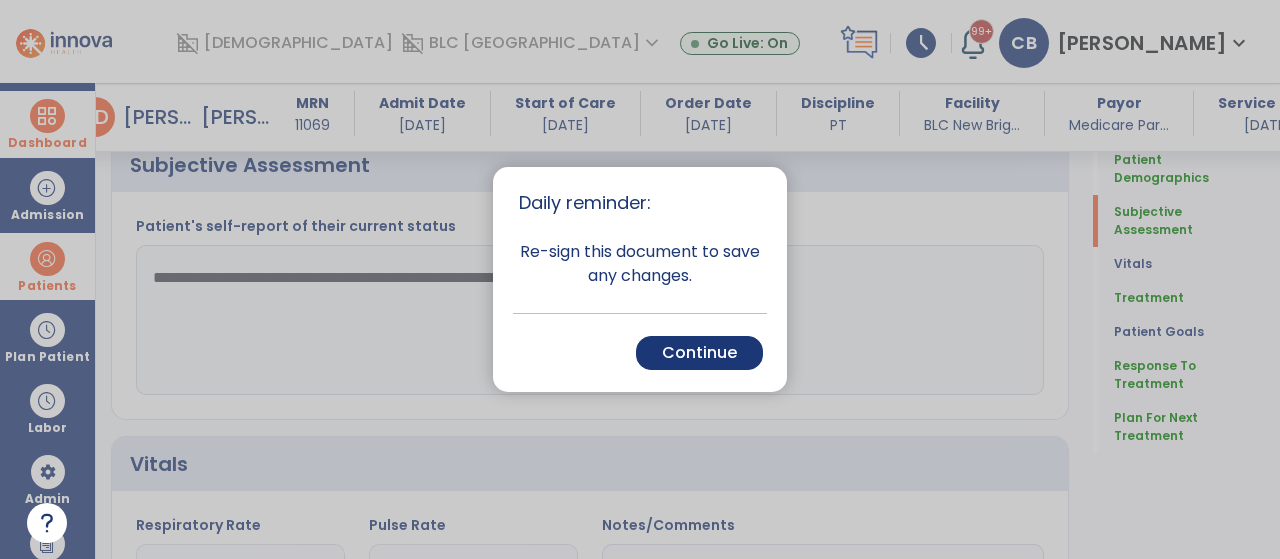 scroll, scrollTop: 401, scrollLeft: 0, axis: vertical 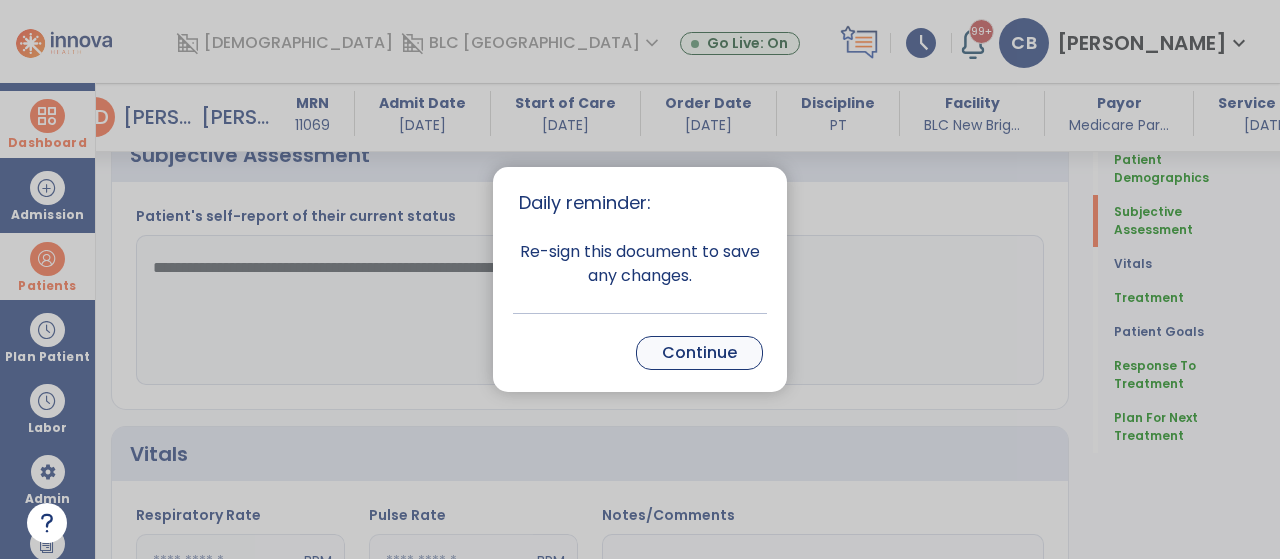 click on "Continue" at bounding box center [699, 353] 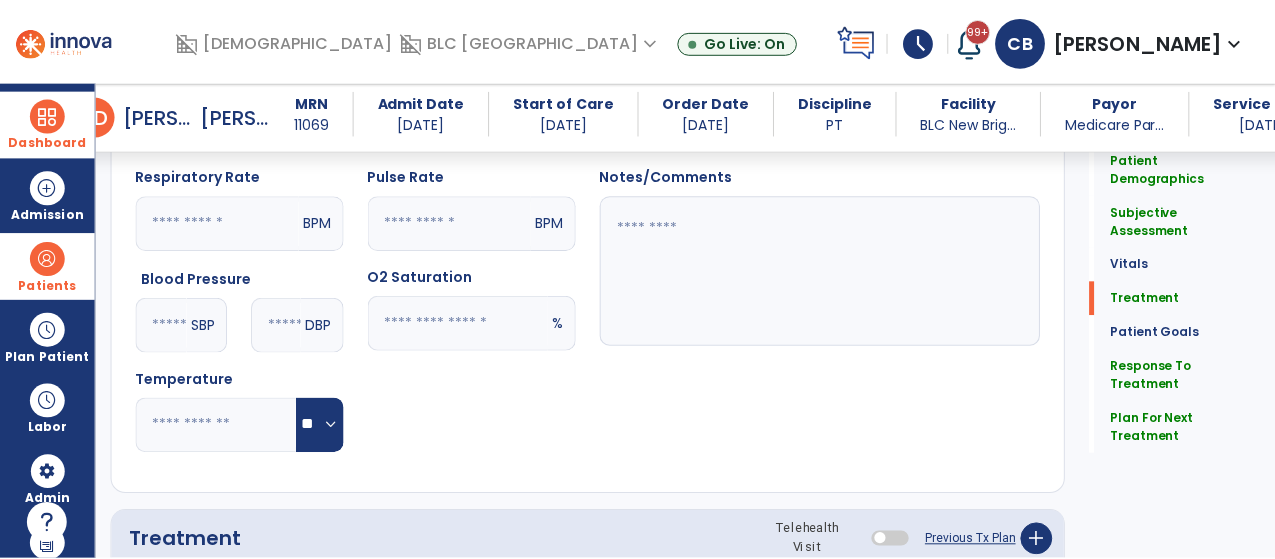scroll, scrollTop: 1094, scrollLeft: 0, axis: vertical 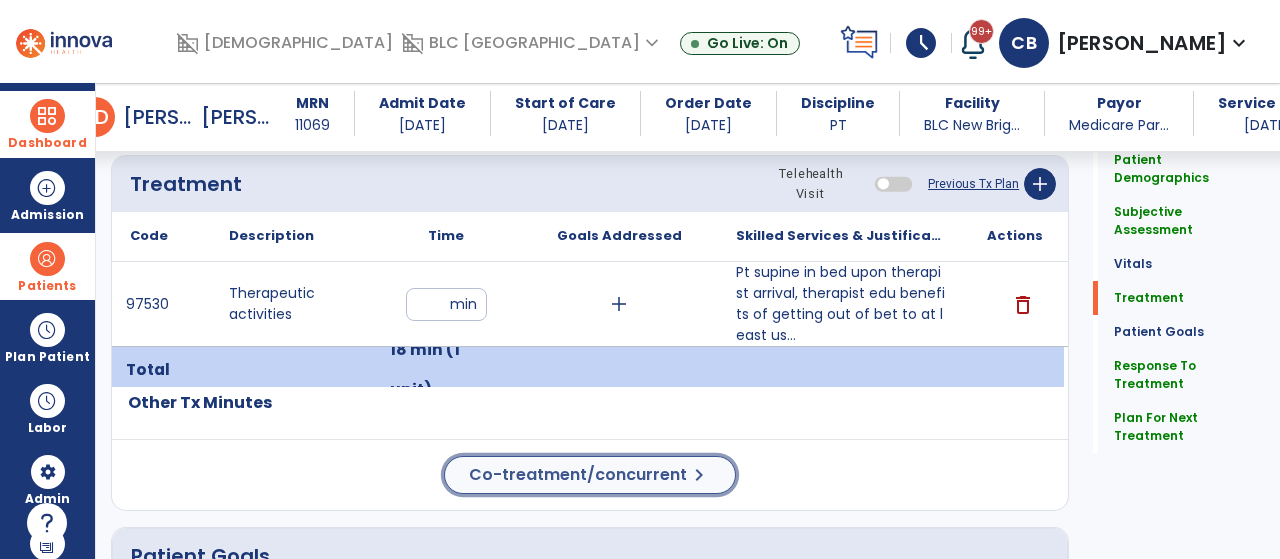 click on "Co-treatment/concurrent" 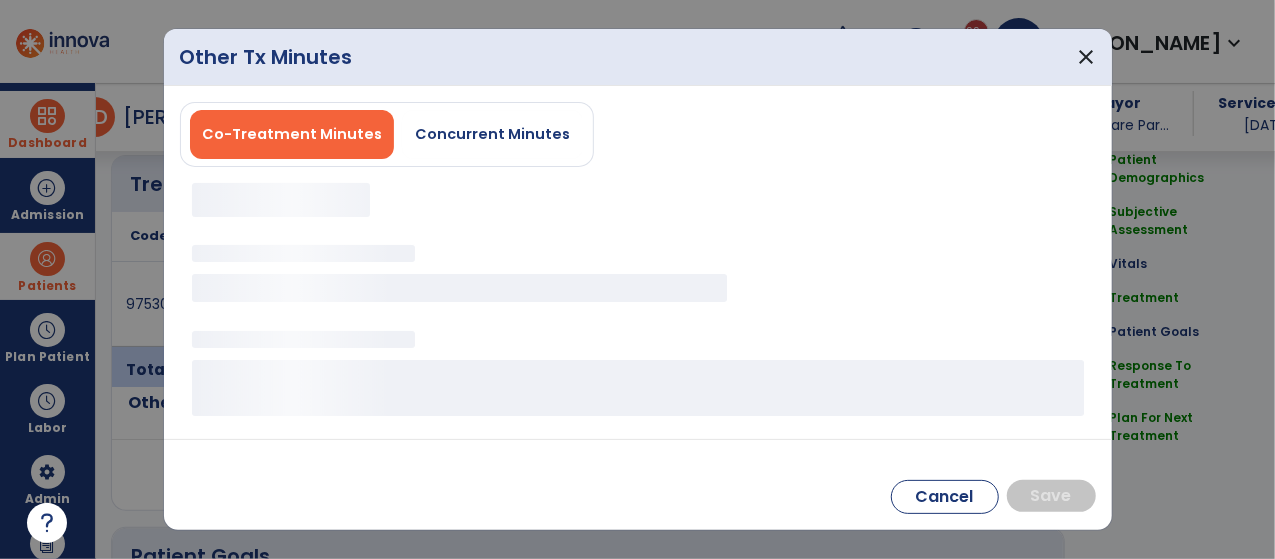 scroll, scrollTop: 1094, scrollLeft: 0, axis: vertical 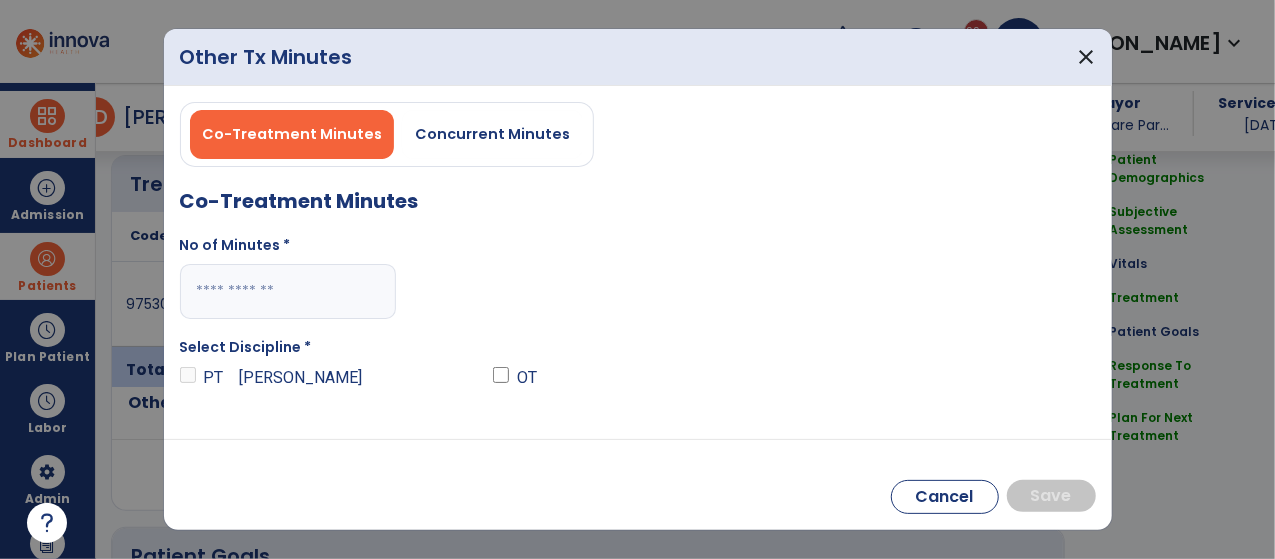 click at bounding box center (288, 291) 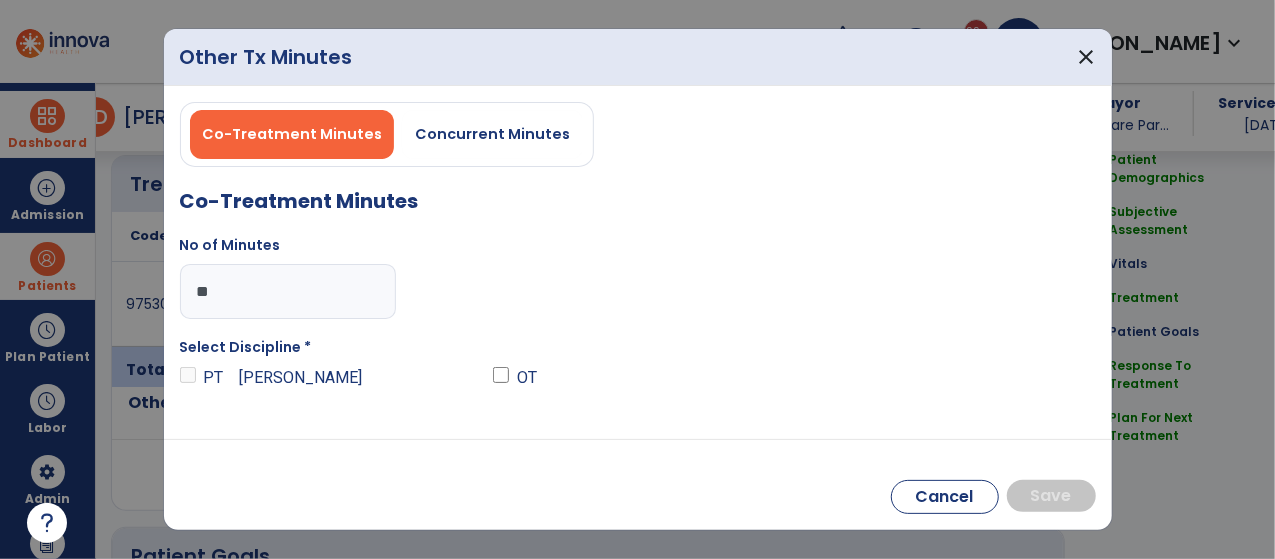 type on "**" 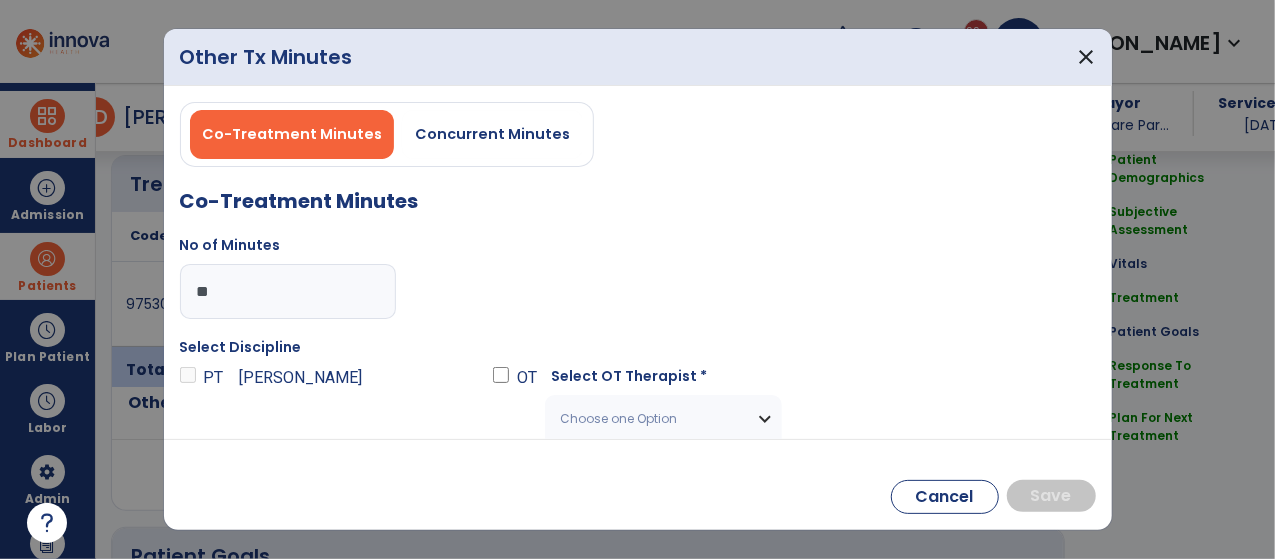 click on "Choose one Option" at bounding box center [651, 419] 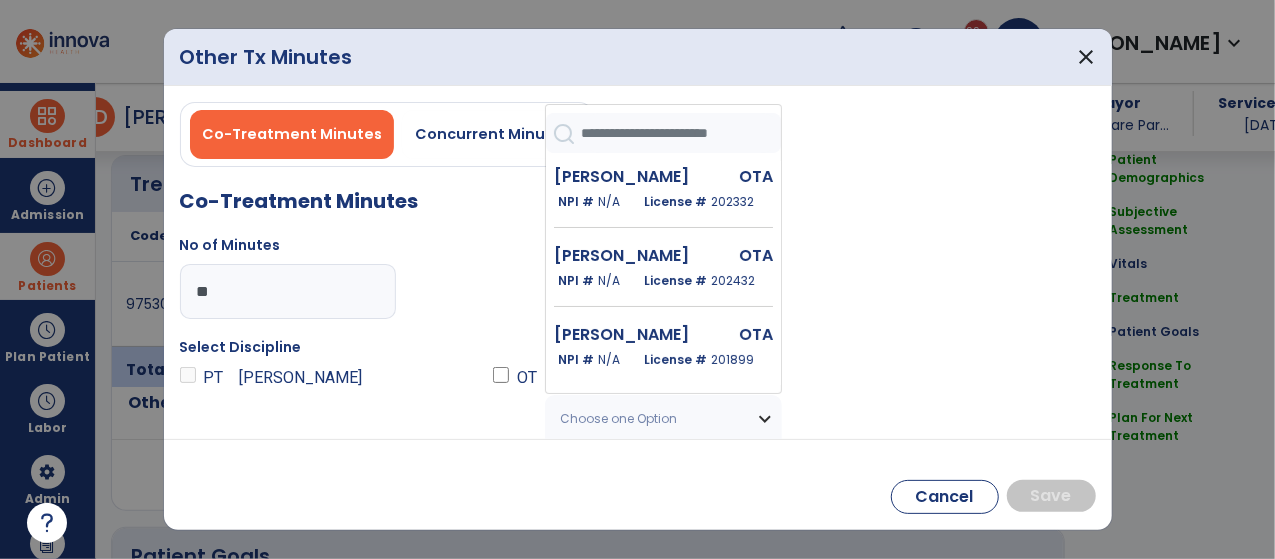 click at bounding box center (681, 133) 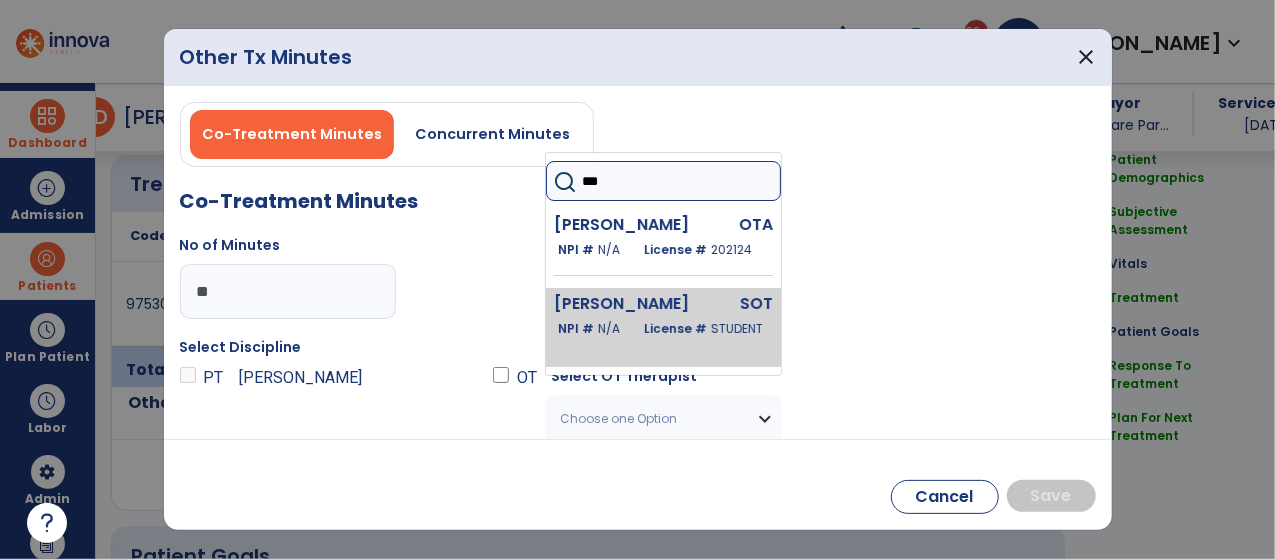 type on "***" 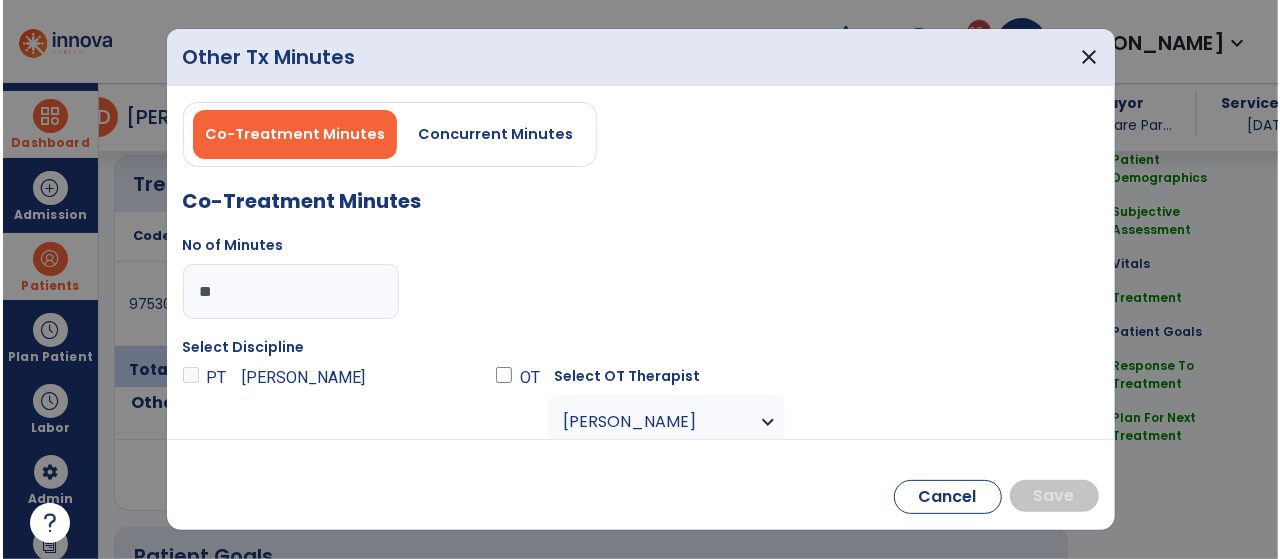 scroll, scrollTop: 148, scrollLeft: 0, axis: vertical 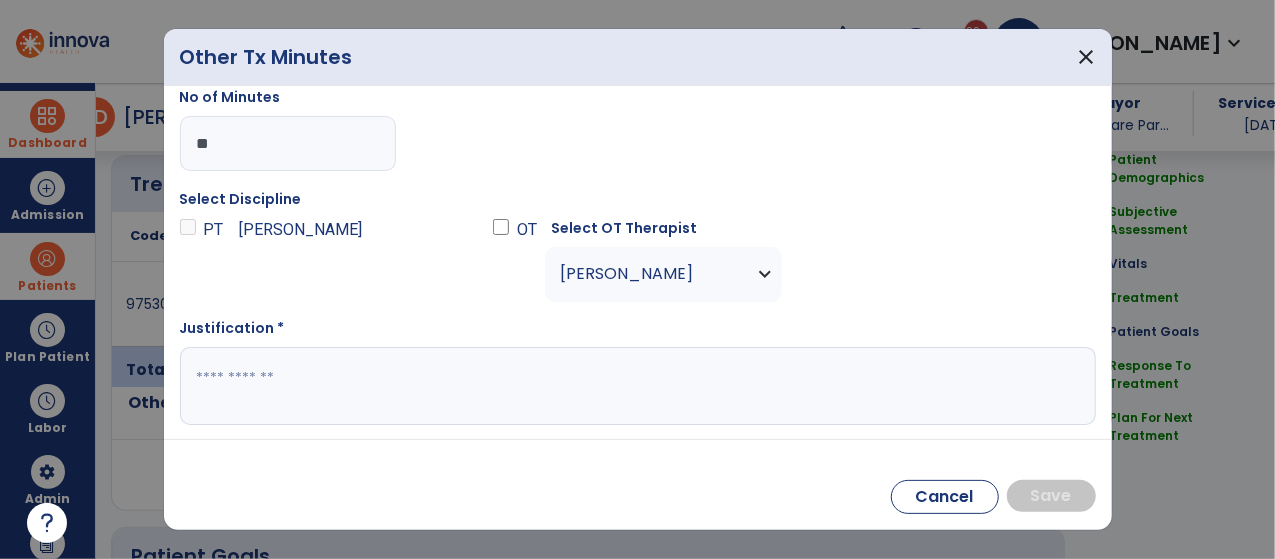 click at bounding box center (636, 386) 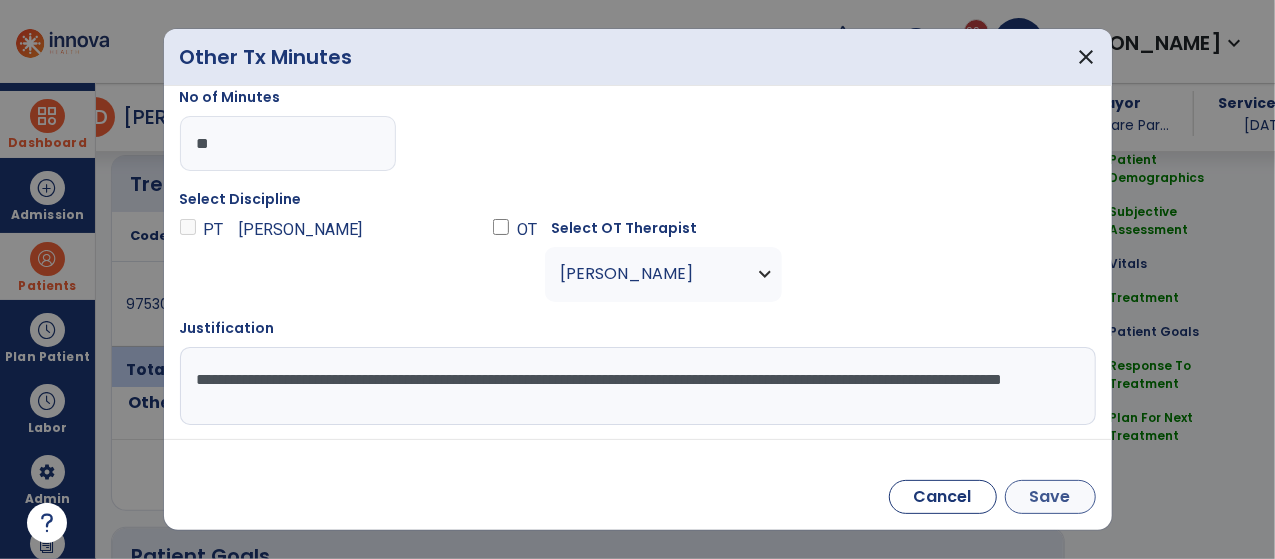 type on "**********" 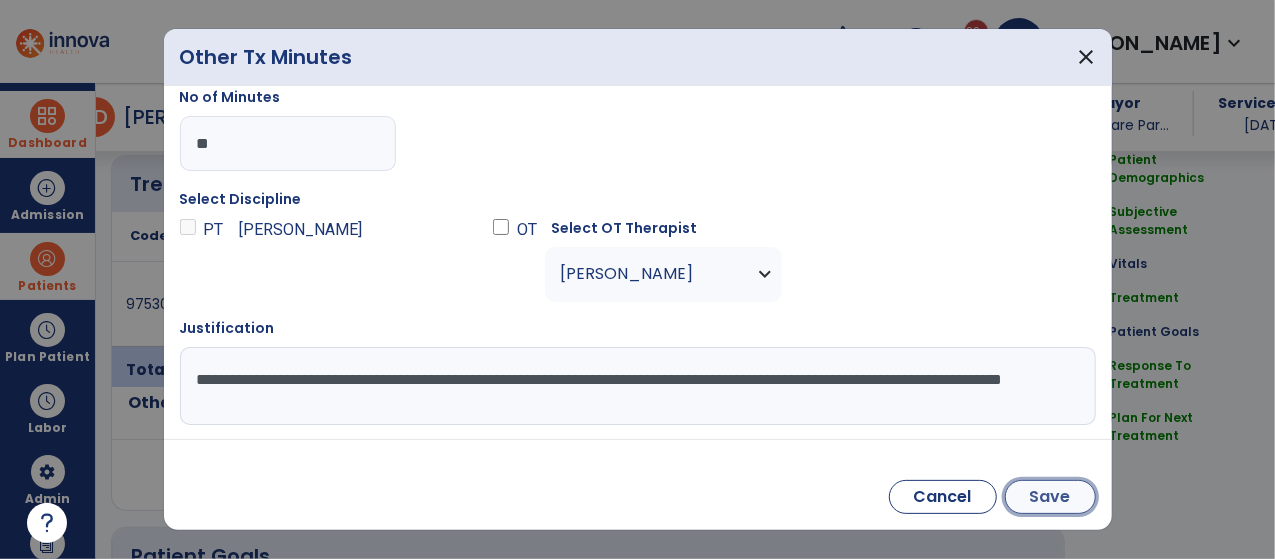 click on "Save" at bounding box center (1050, 497) 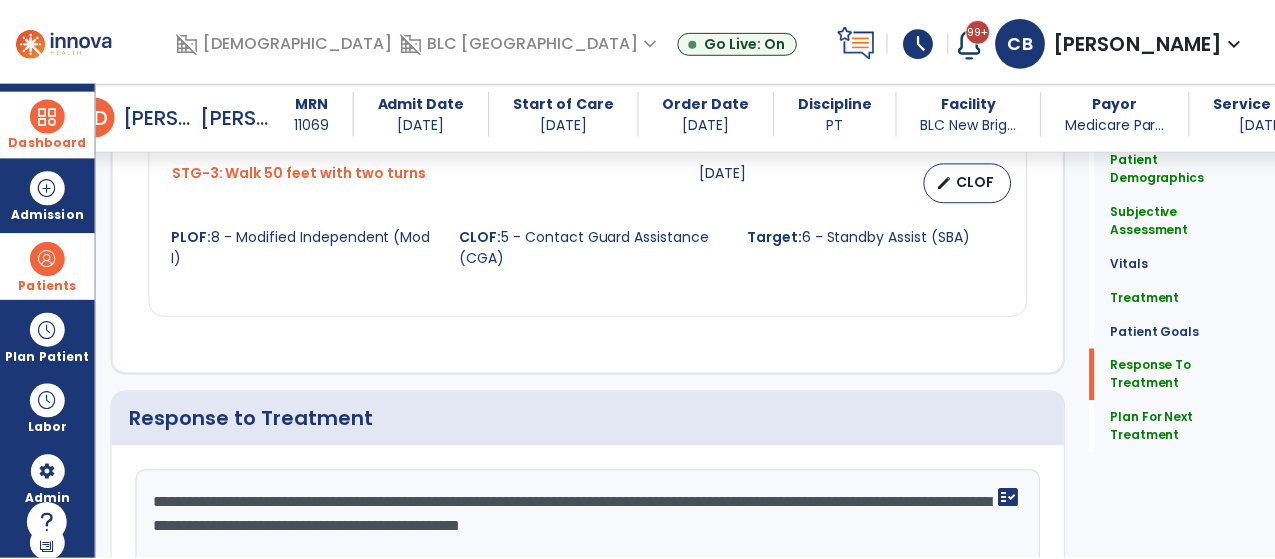 scroll, scrollTop: 2574, scrollLeft: 0, axis: vertical 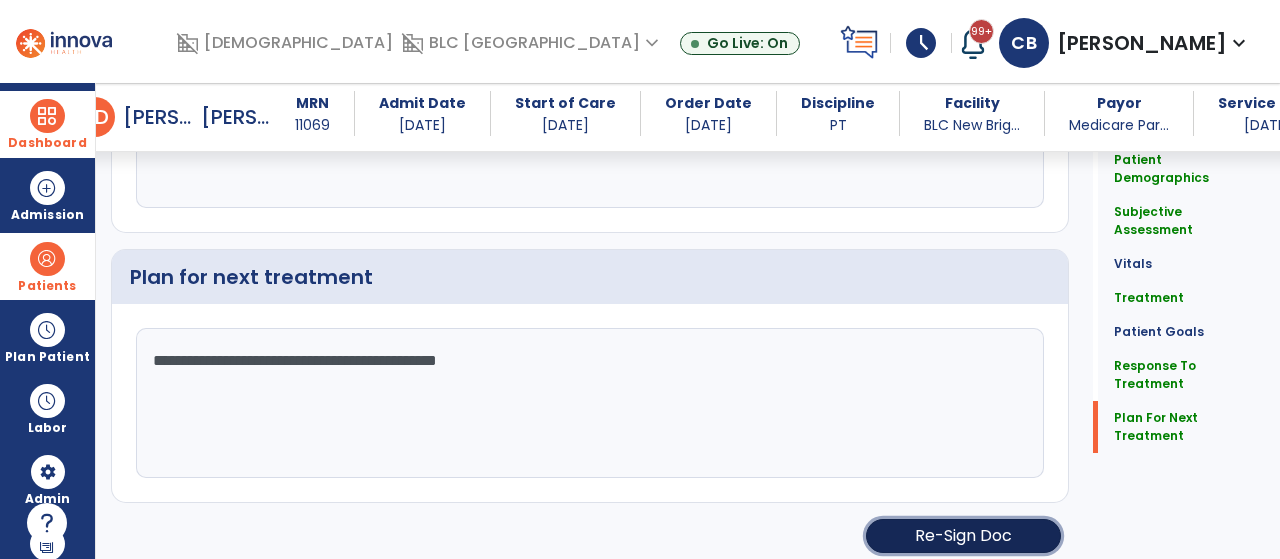 click on "Re-Sign Doc" 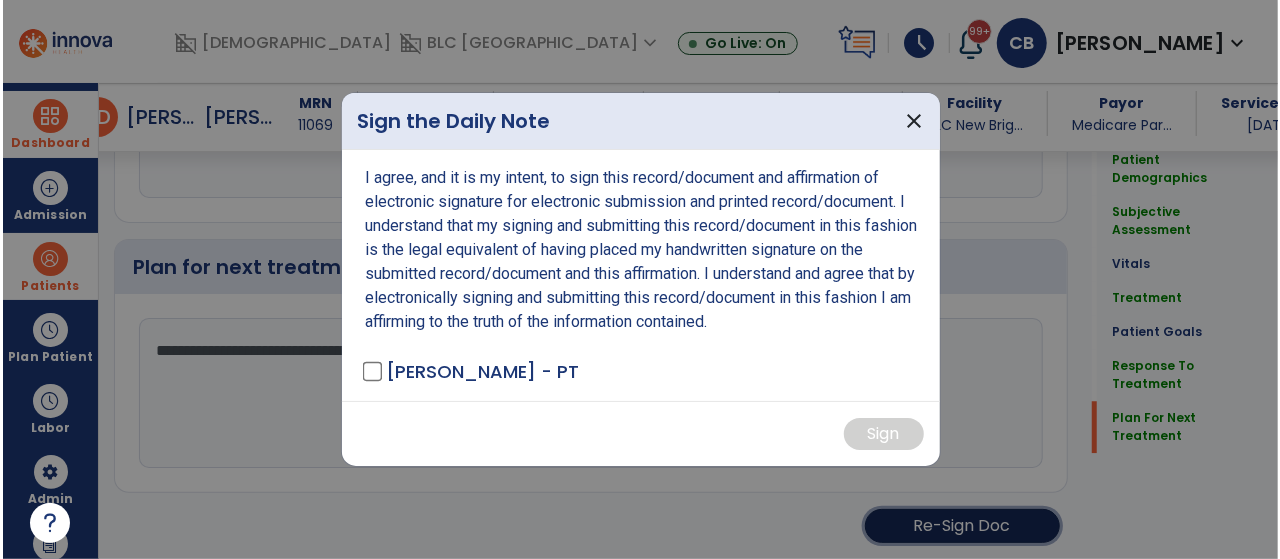 scroll, scrollTop: 2574, scrollLeft: 0, axis: vertical 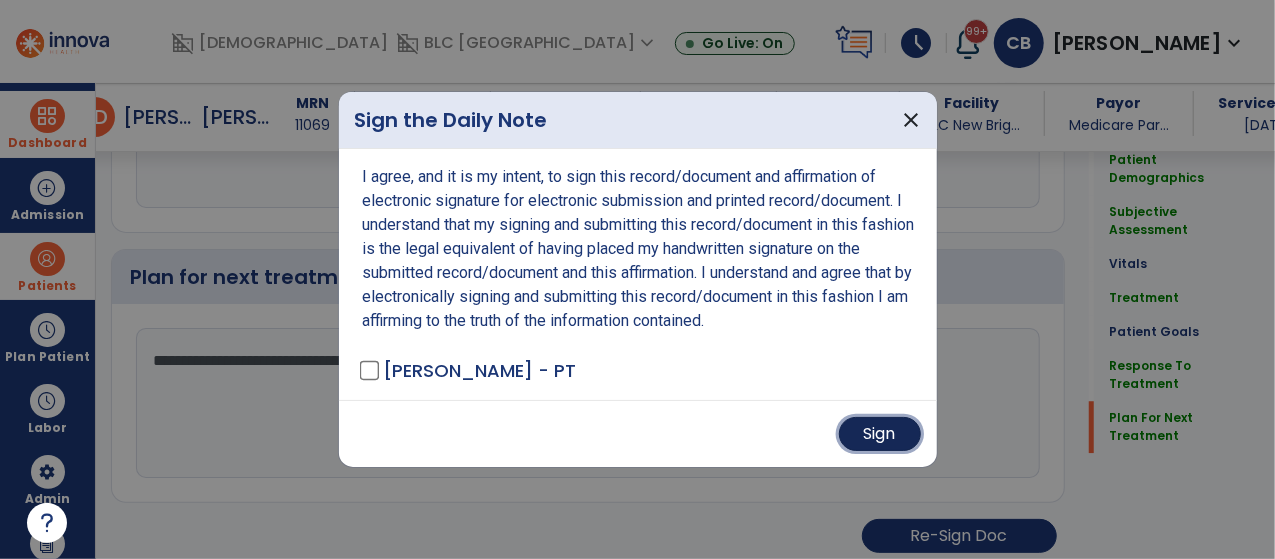 click on "Sign" at bounding box center (880, 434) 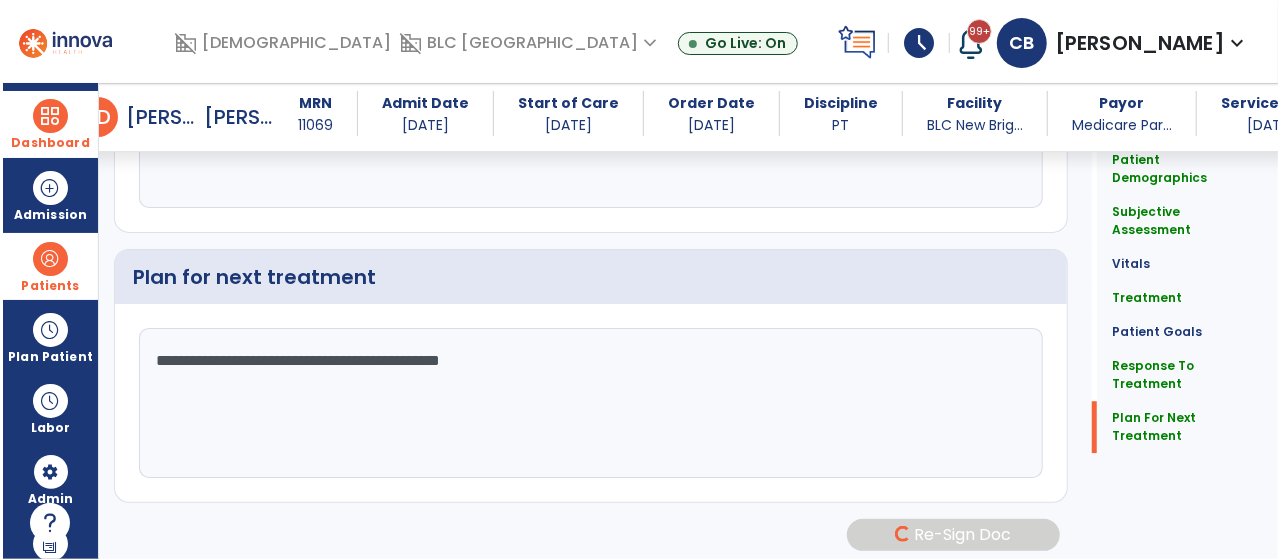 scroll, scrollTop: 2573, scrollLeft: 0, axis: vertical 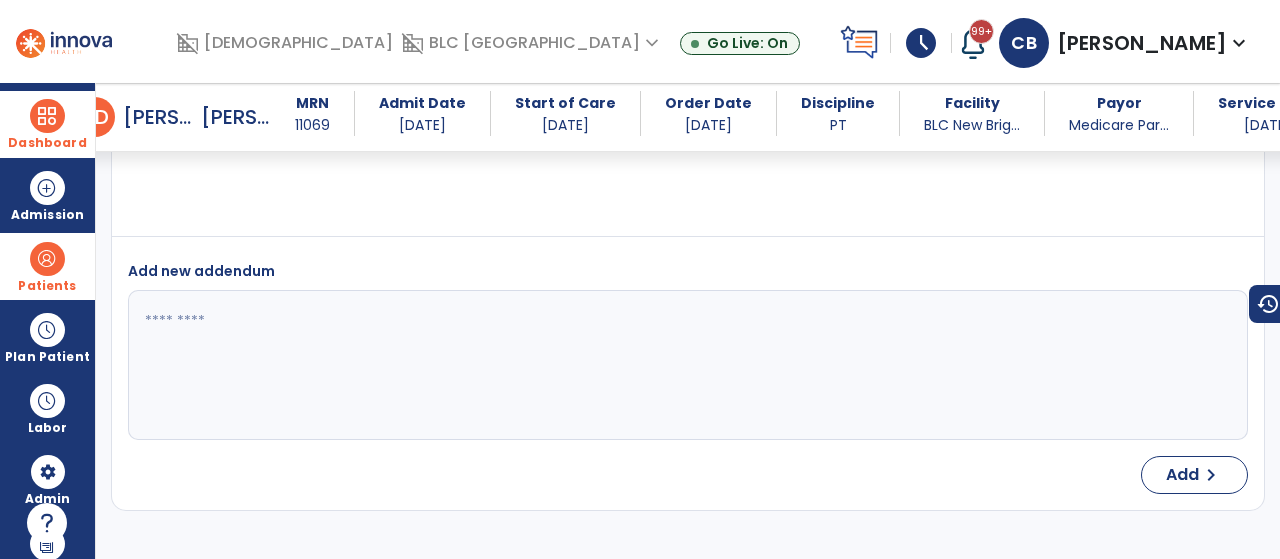 type on "*****" 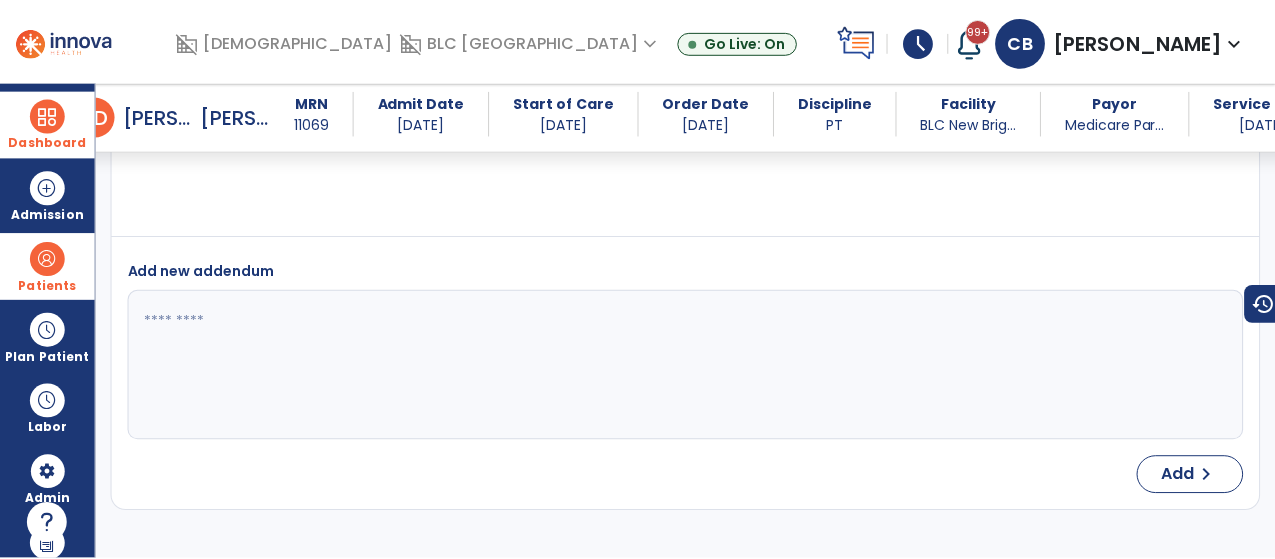 scroll, scrollTop: 3357, scrollLeft: 0, axis: vertical 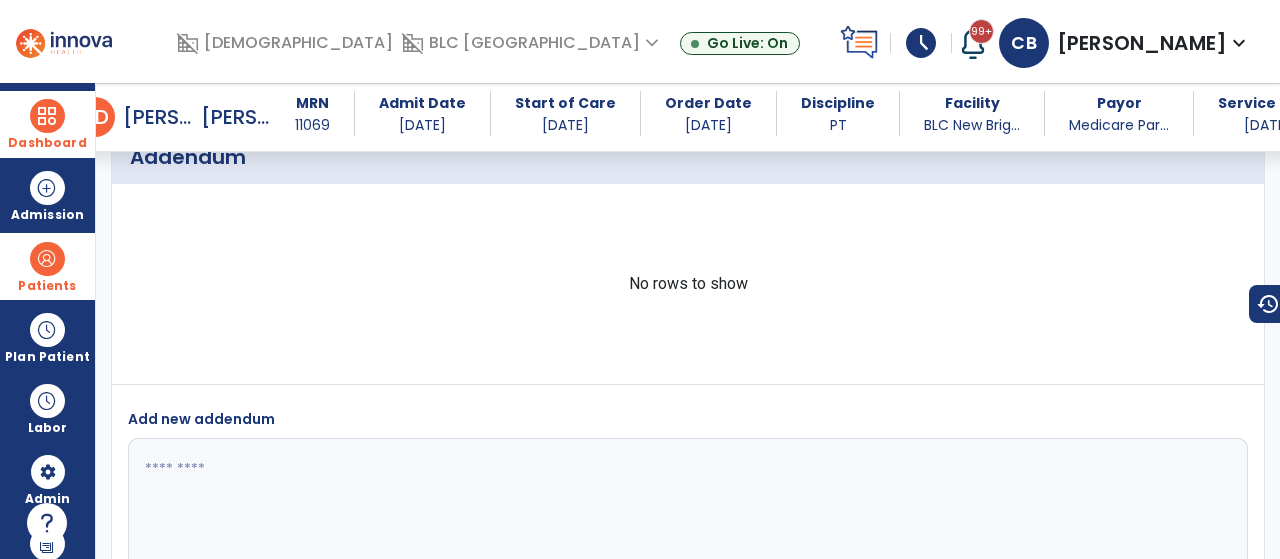 click on "schedule" at bounding box center [921, 43] 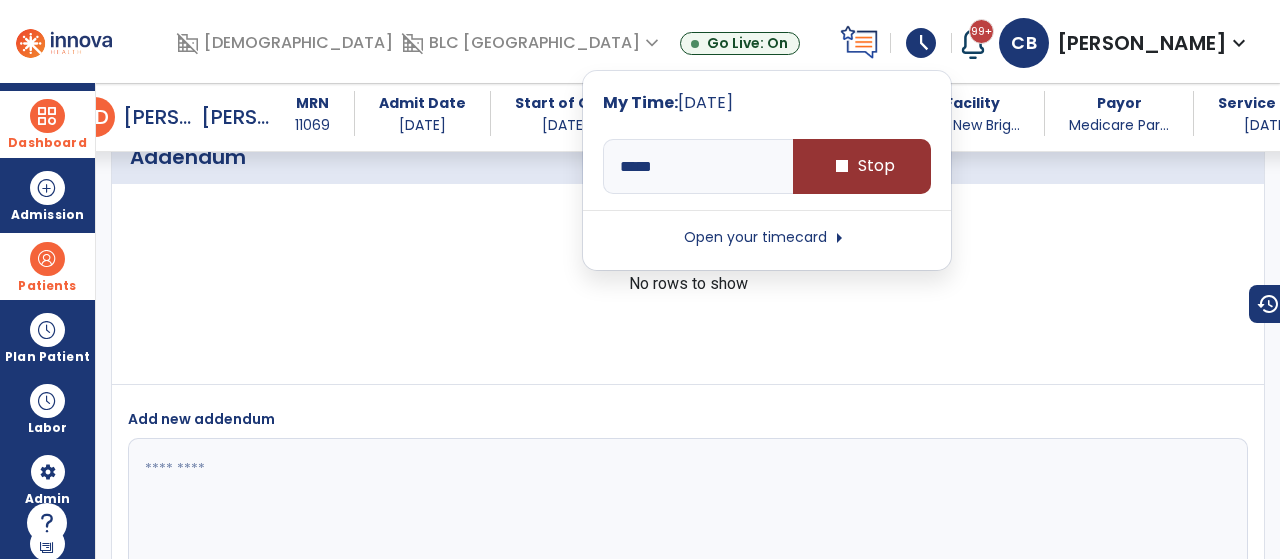 click on "stop  Stop" at bounding box center (862, 166) 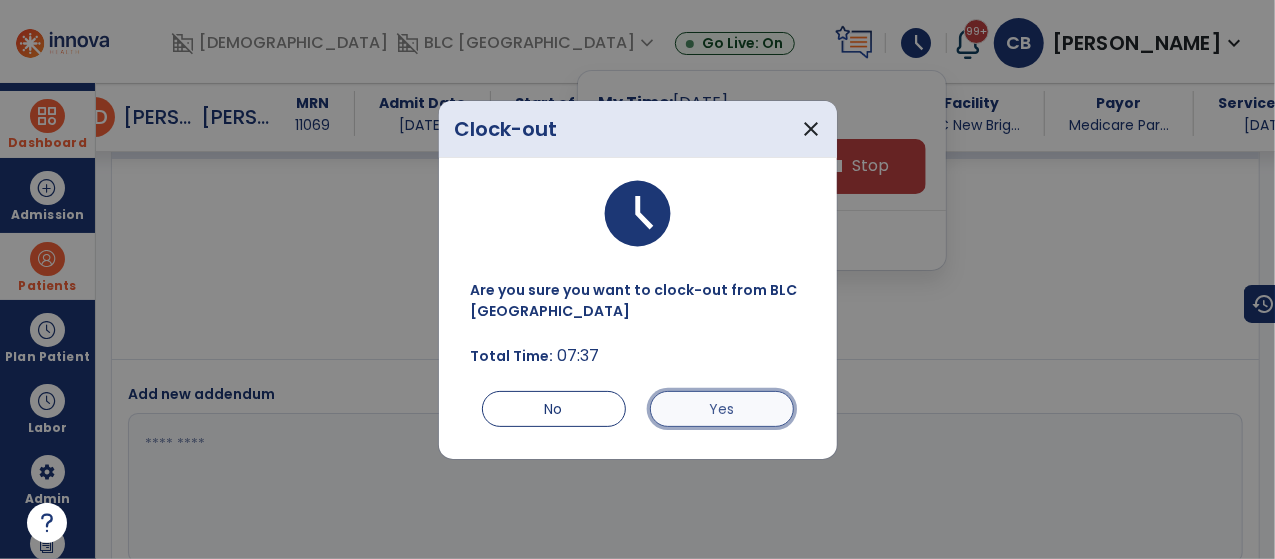 click on "Yes" at bounding box center [722, 409] 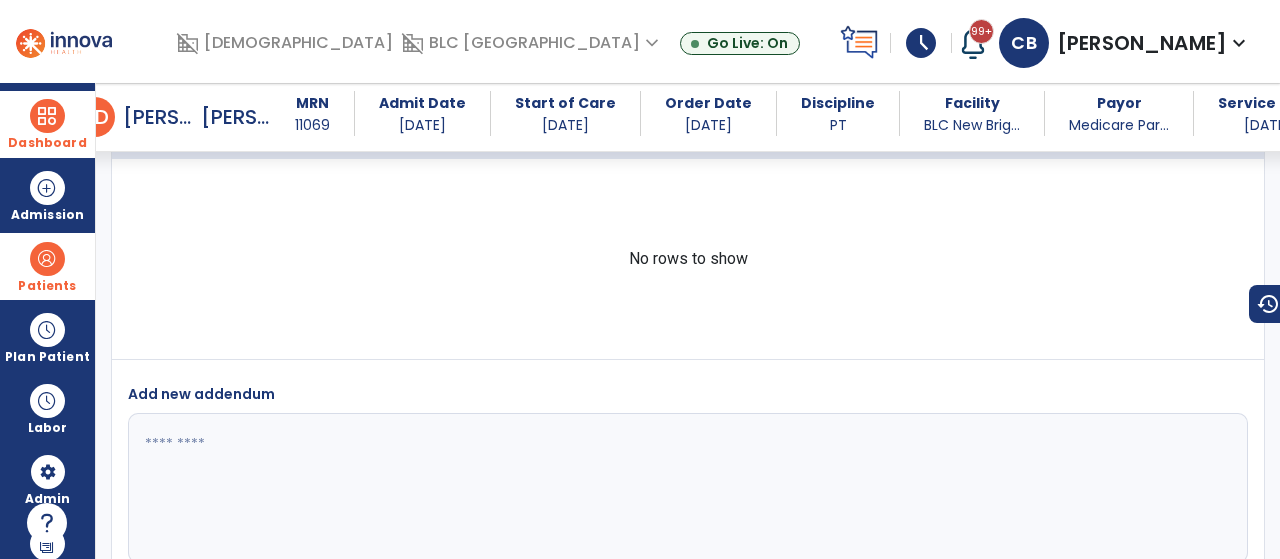 scroll, scrollTop: 3357, scrollLeft: 0, axis: vertical 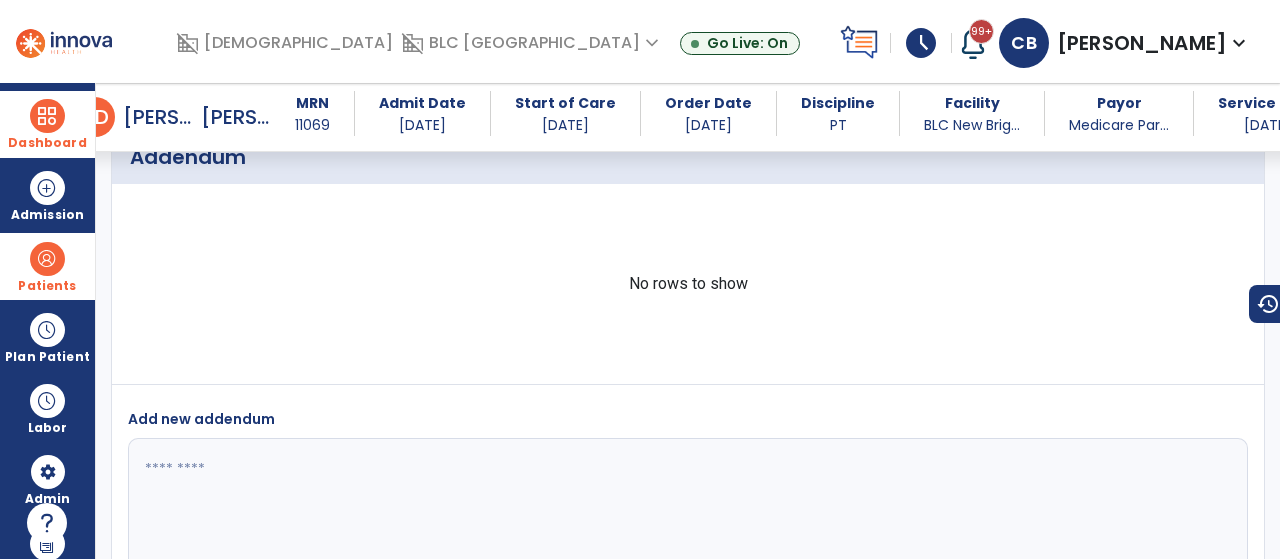 type on "****" 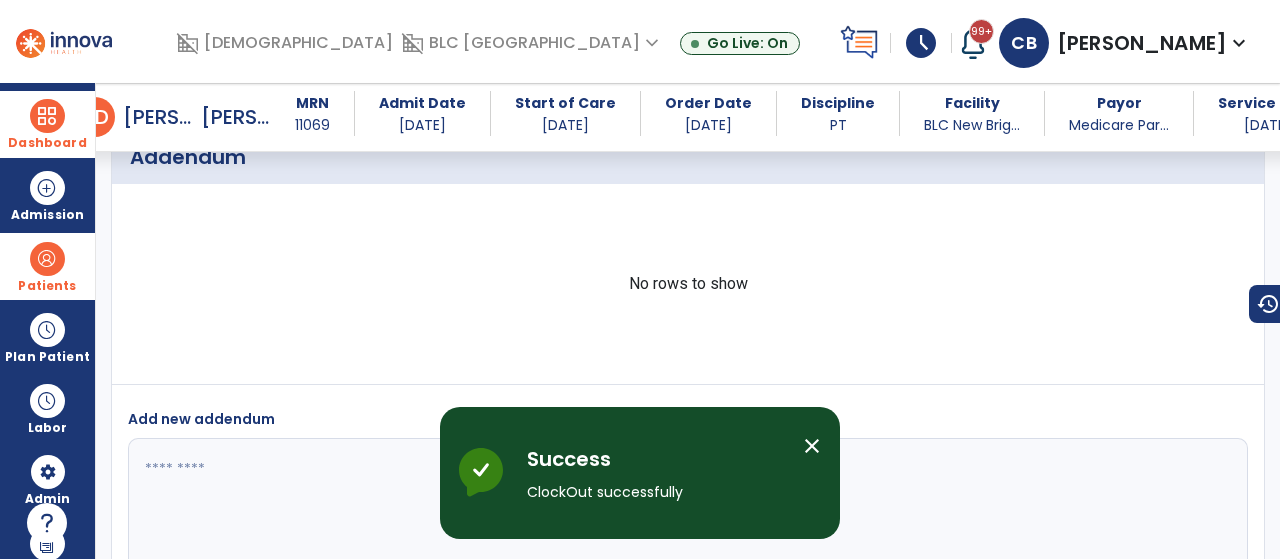 click on "schedule" at bounding box center (921, 43) 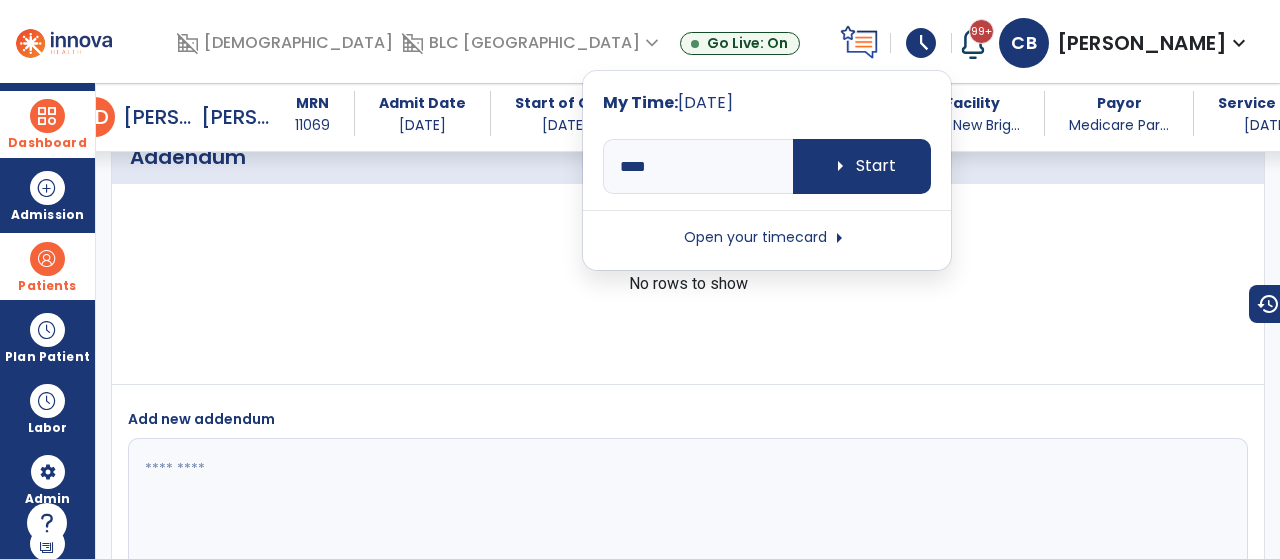 click at bounding box center (47, 116) 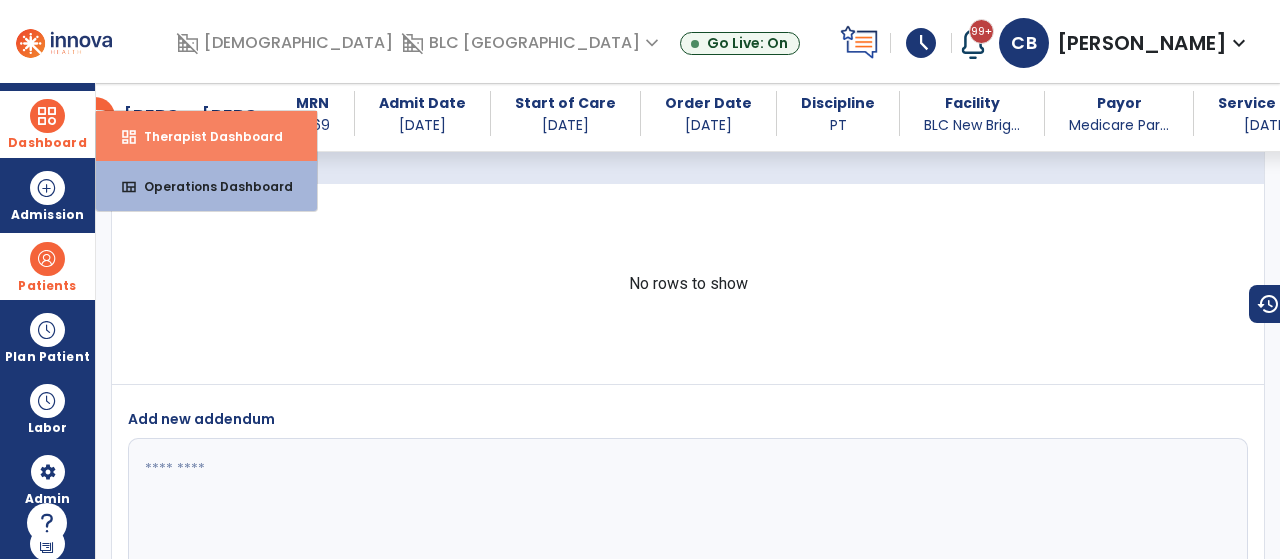 click on "Therapist Dashboard" at bounding box center [205, 136] 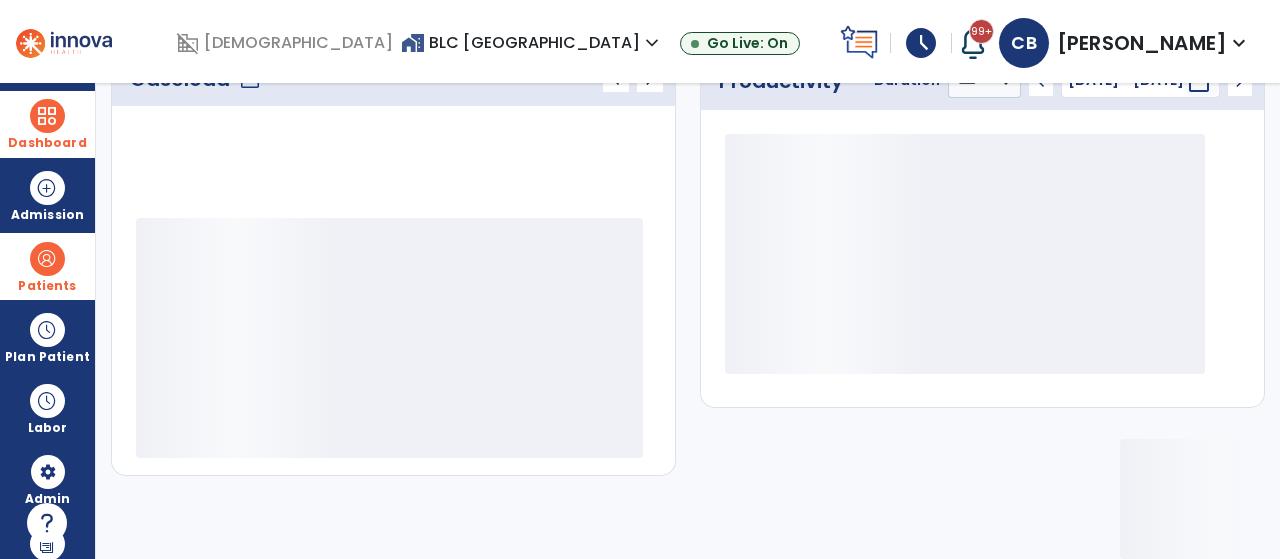 scroll, scrollTop: 314, scrollLeft: 0, axis: vertical 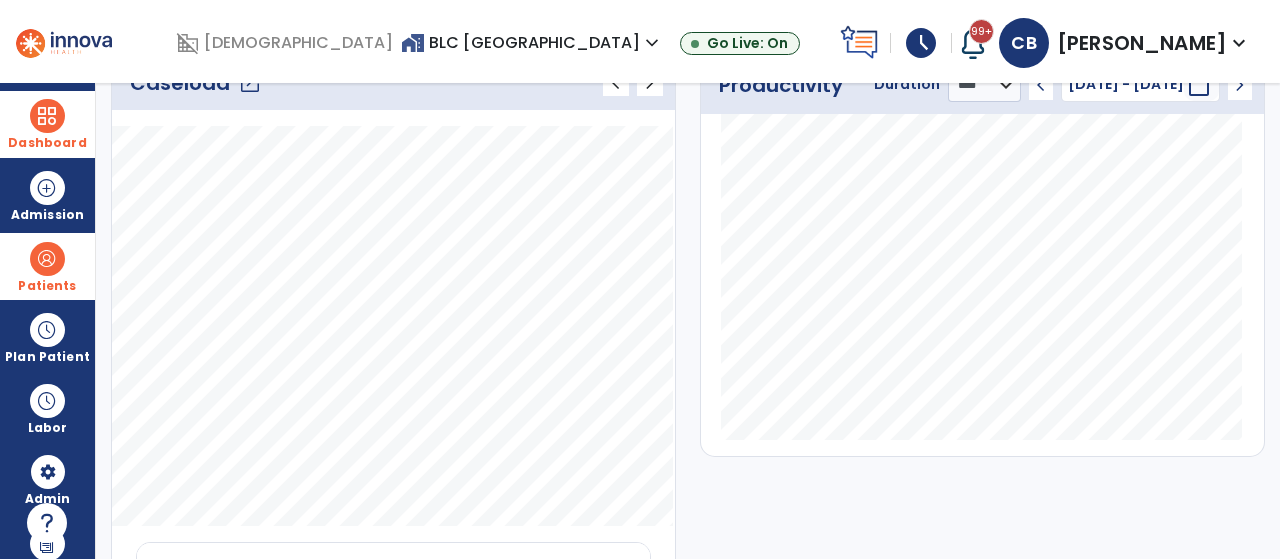 click on "schedule" at bounding box center (921, 43) 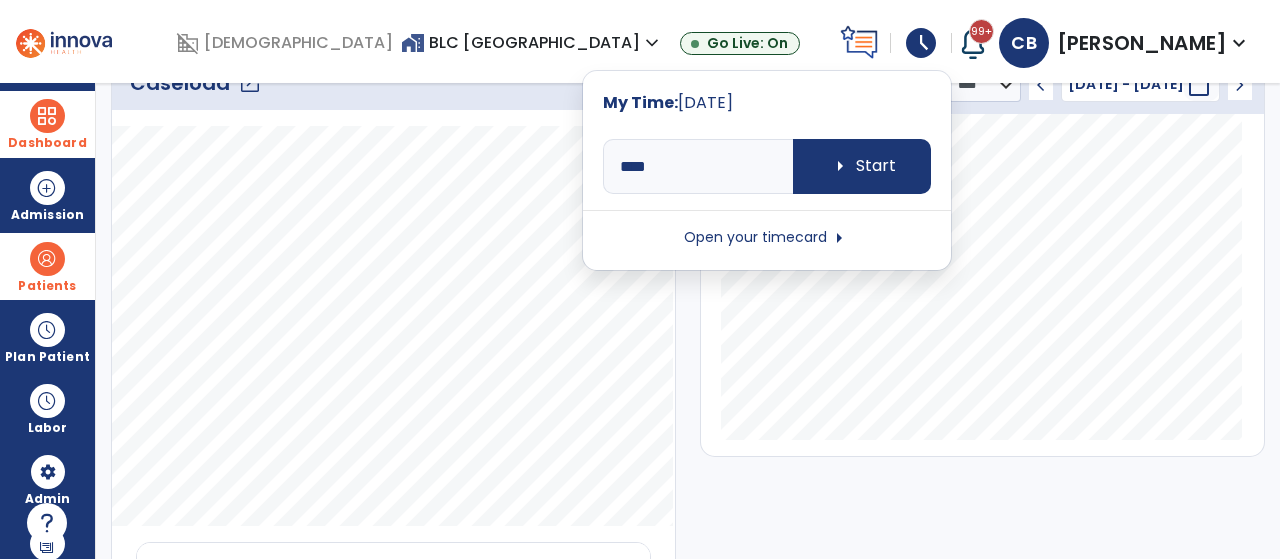 click on "Open your timecard  arrow_right" at bounding box center (767, 238) 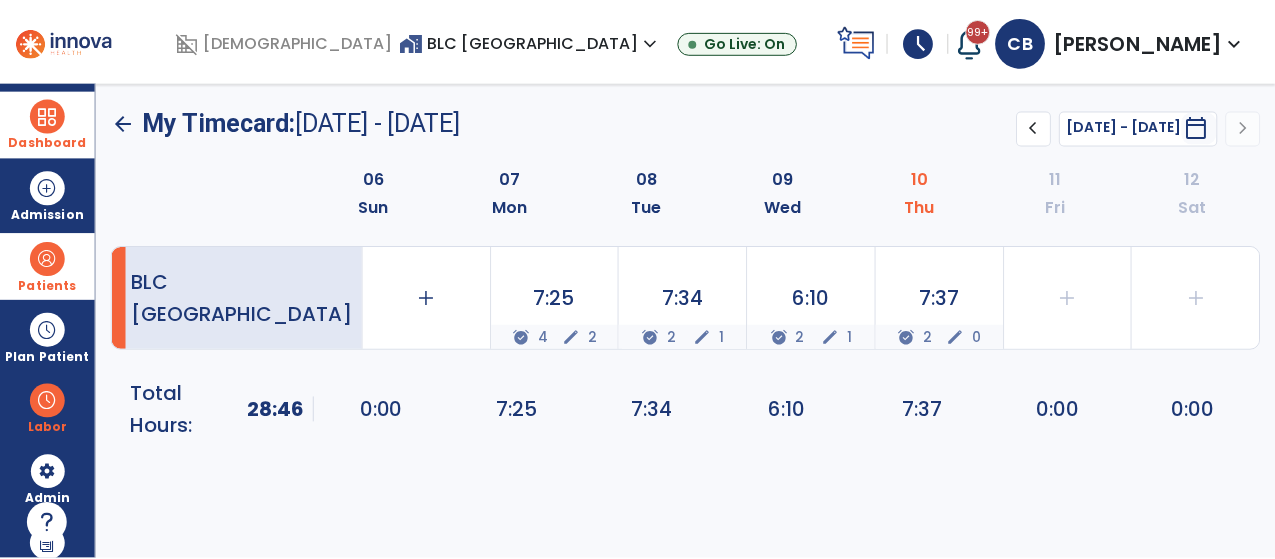 scroll, scrollTop: 0, scrollLeft: 0, axis: both 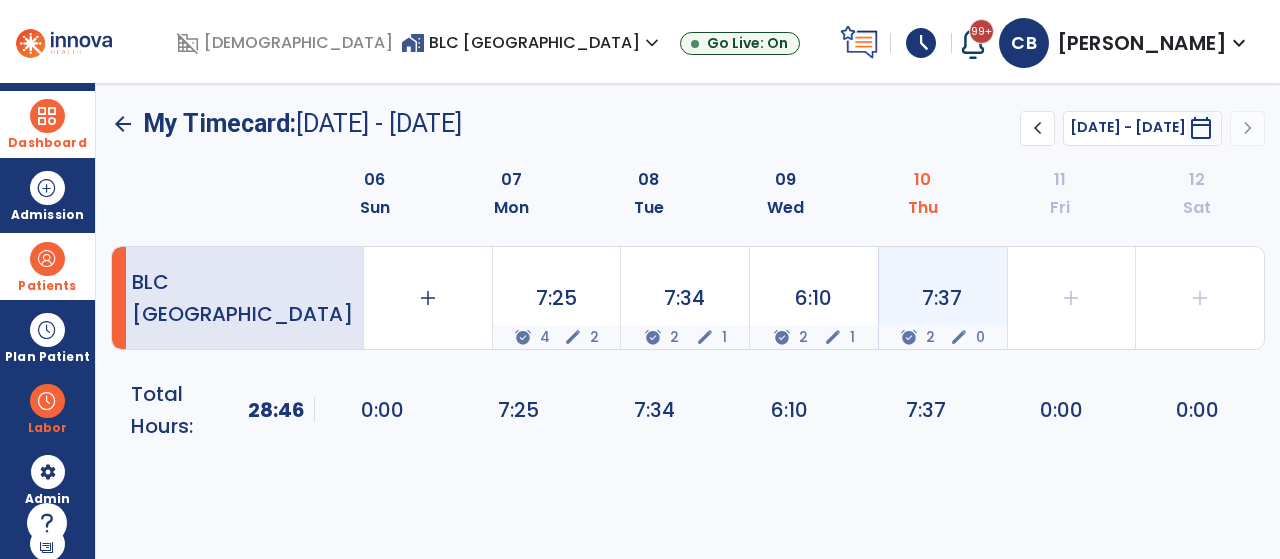 click on "7:37" 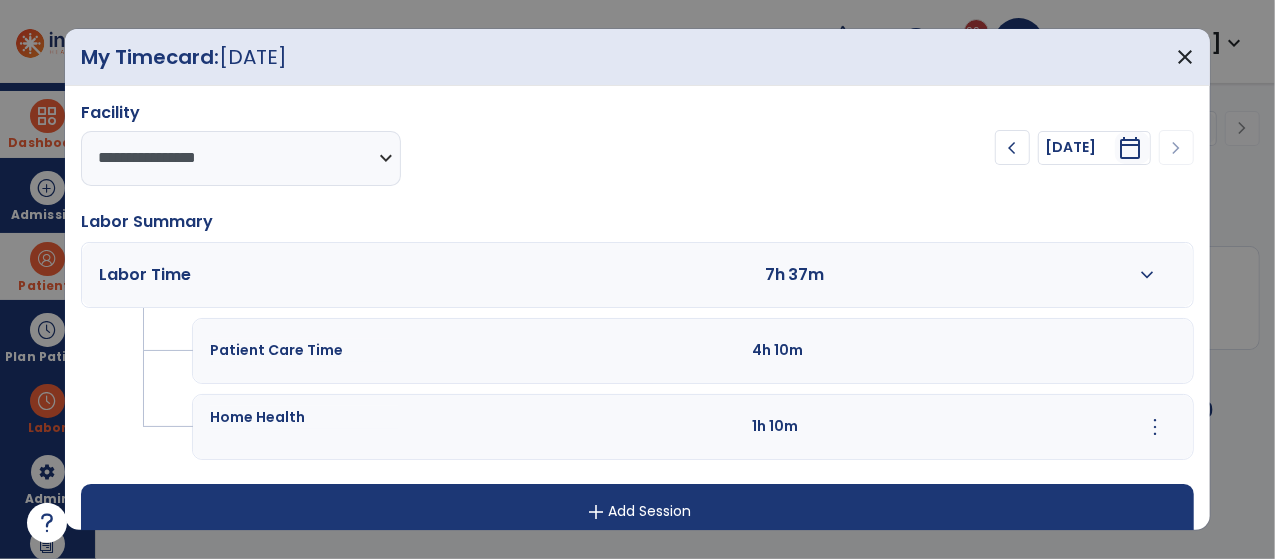 click on "expand_more" at bounding box center (1148, 275) 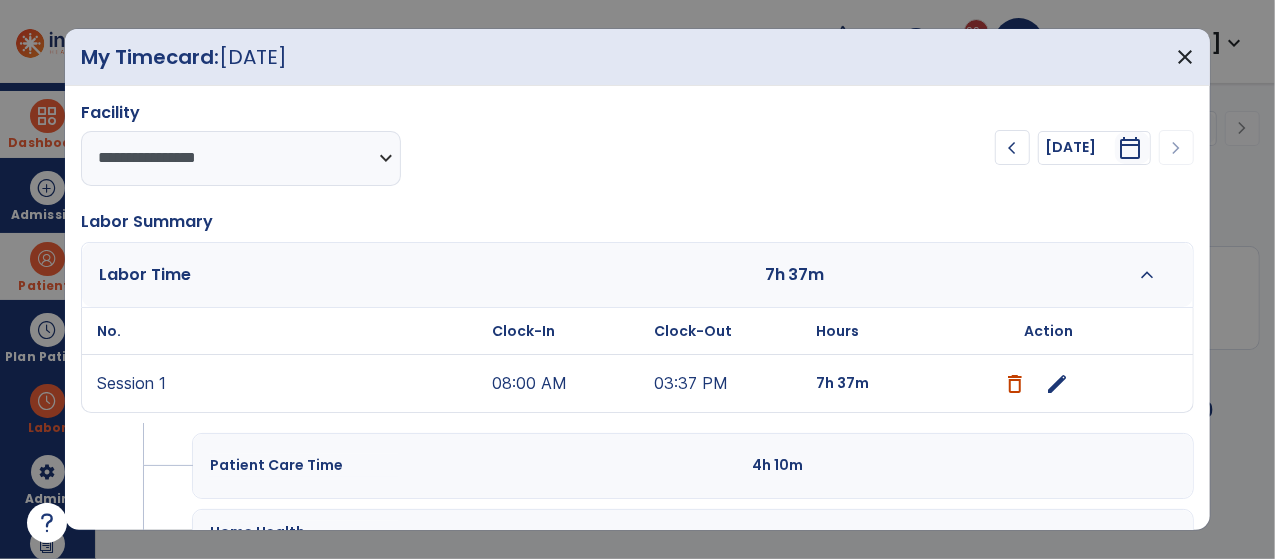 click on "edit" at bounding box center [1058, 384] 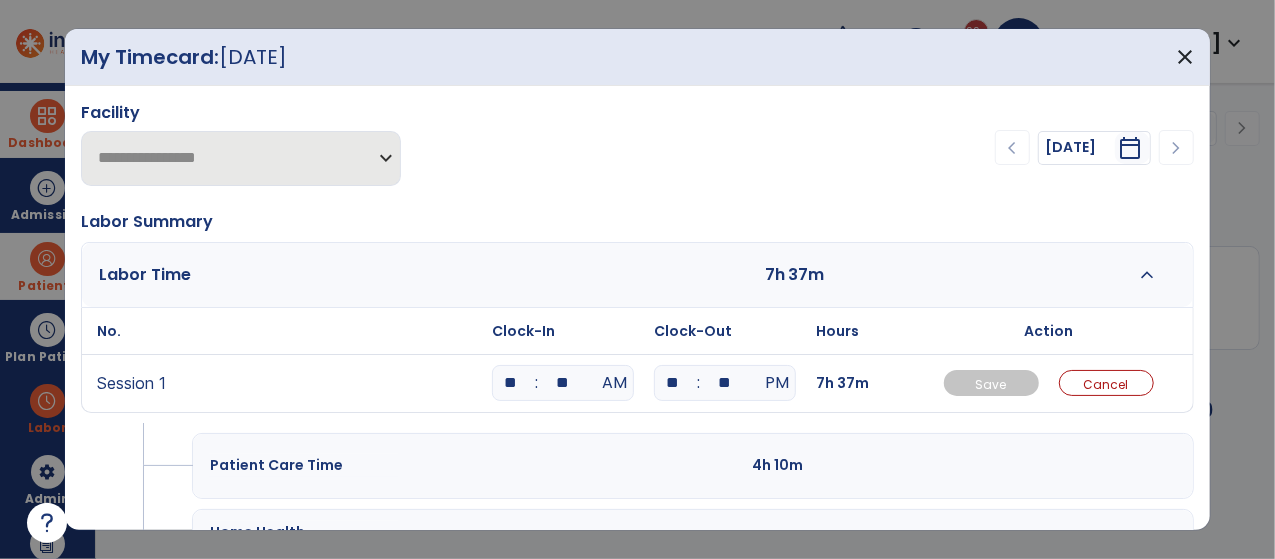 click on "**" at bounding box center (511, 383) 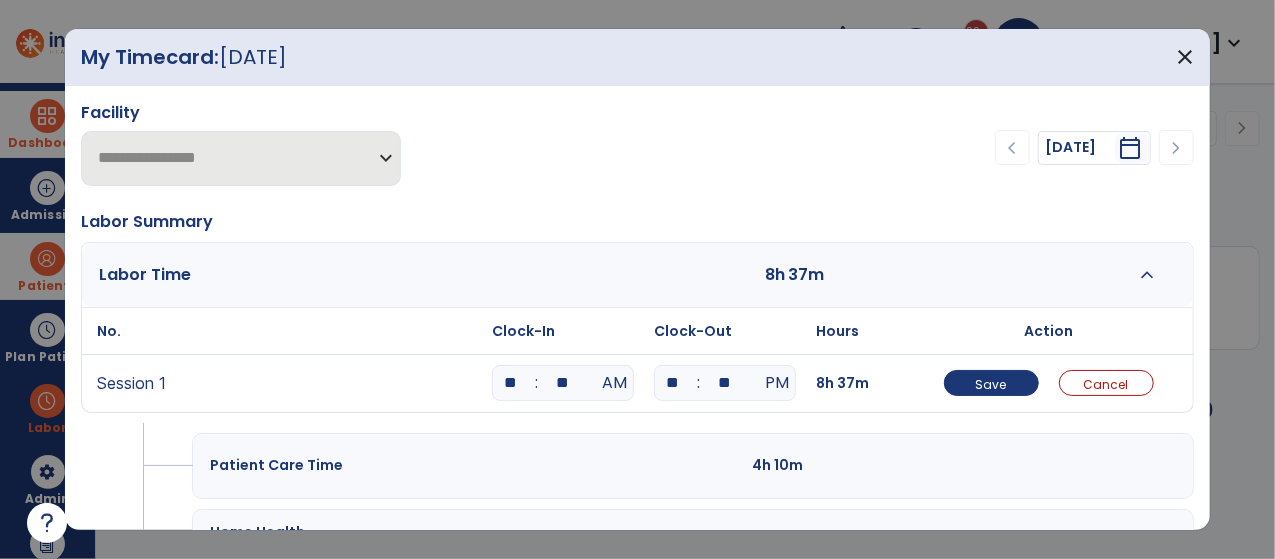 type on "**" 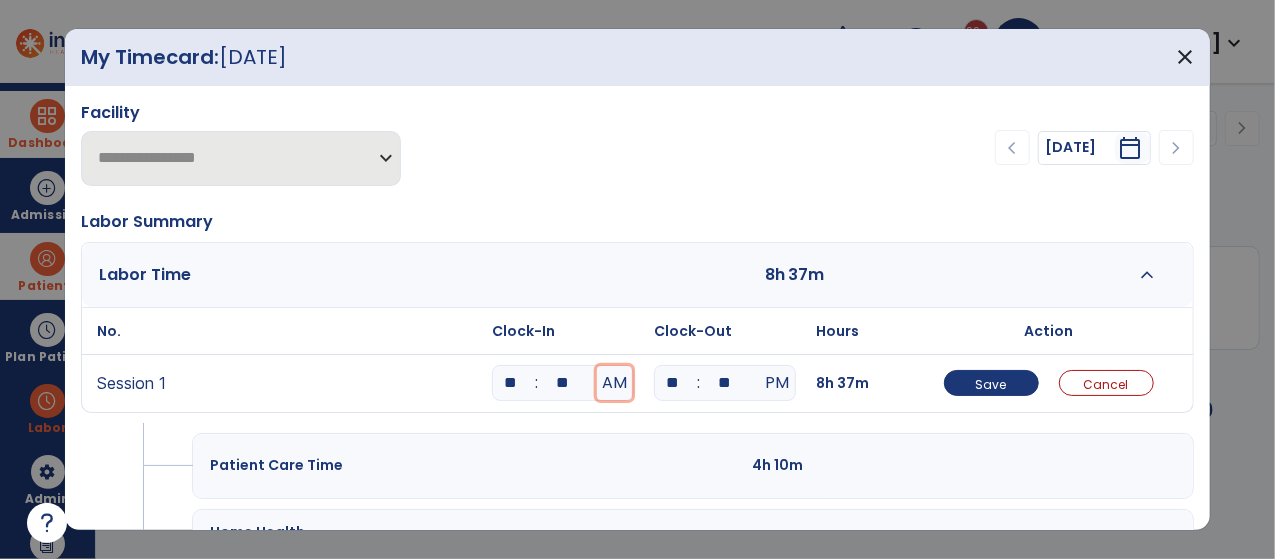 type 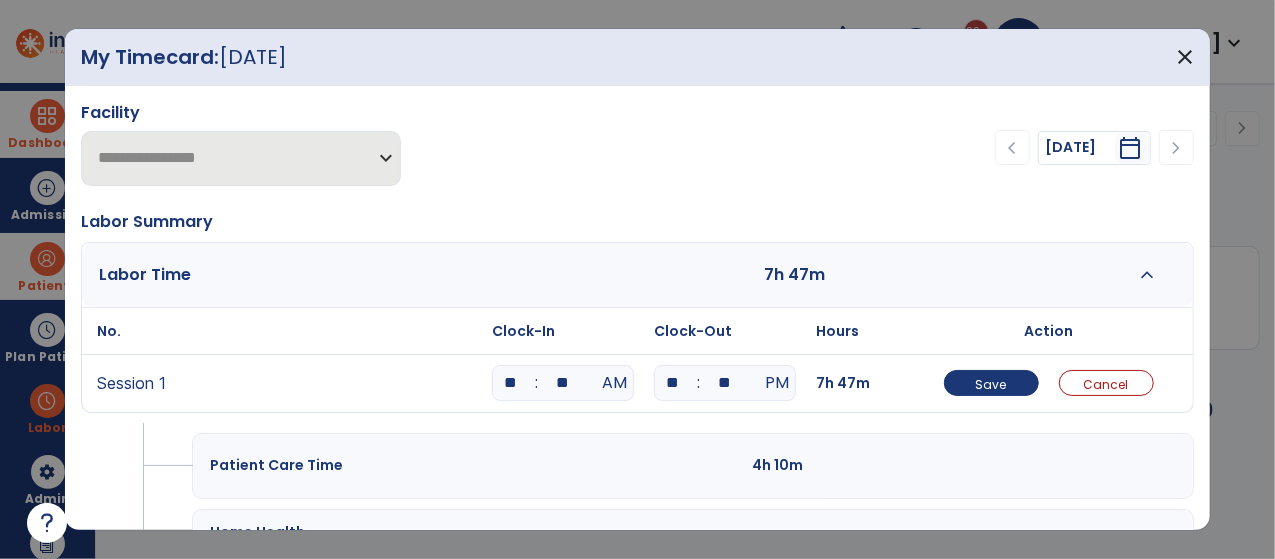 type on "**" 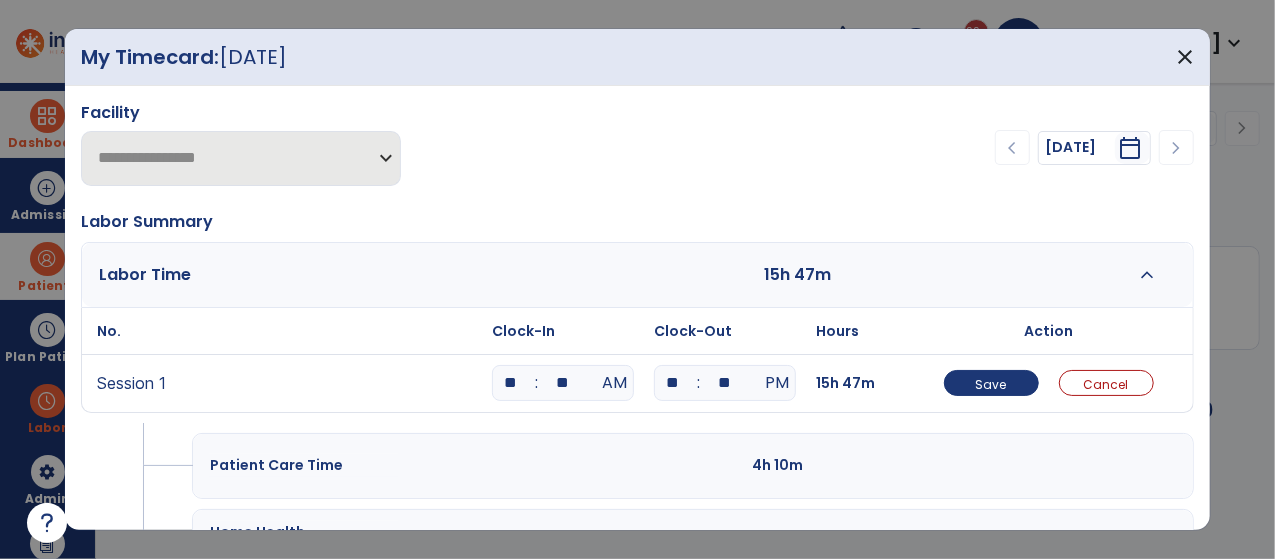 type on "**" 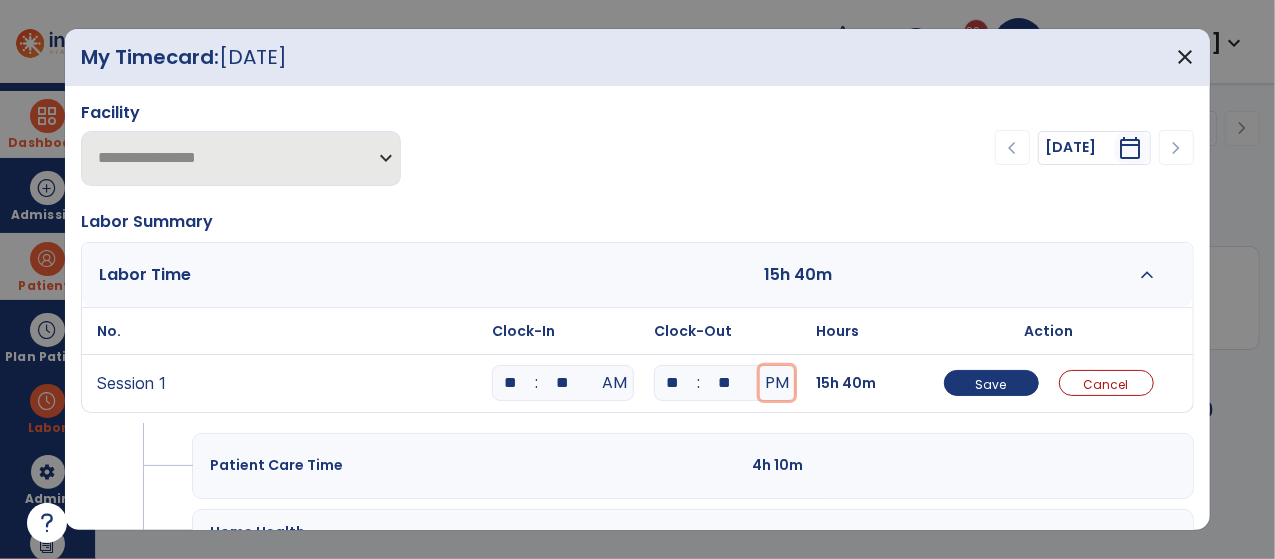 type 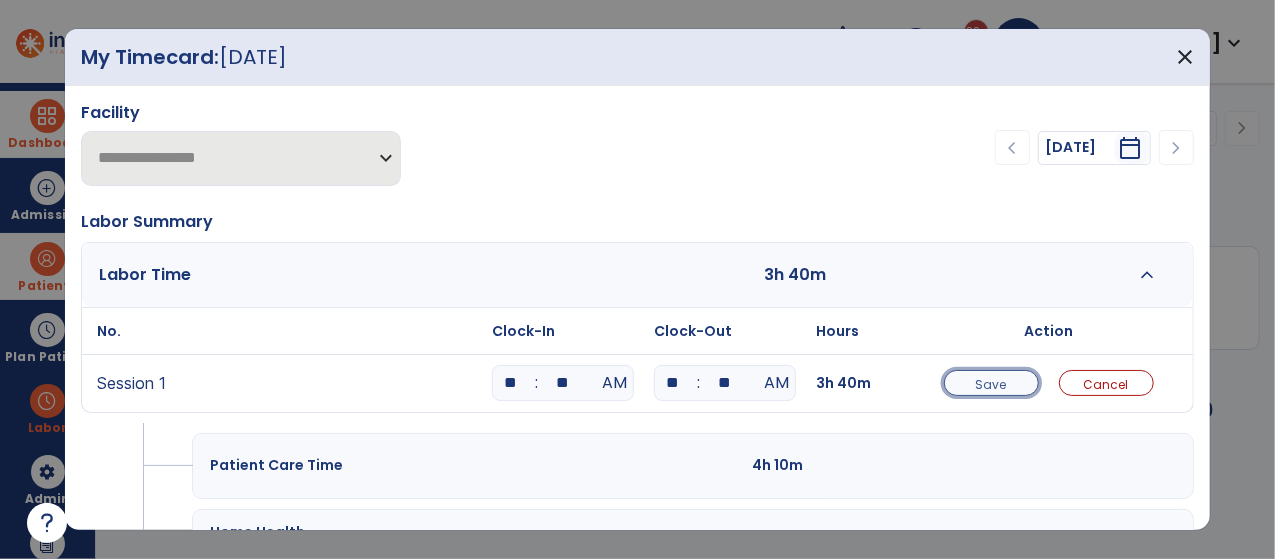 click on "Save" at bounding box center (991, 383) 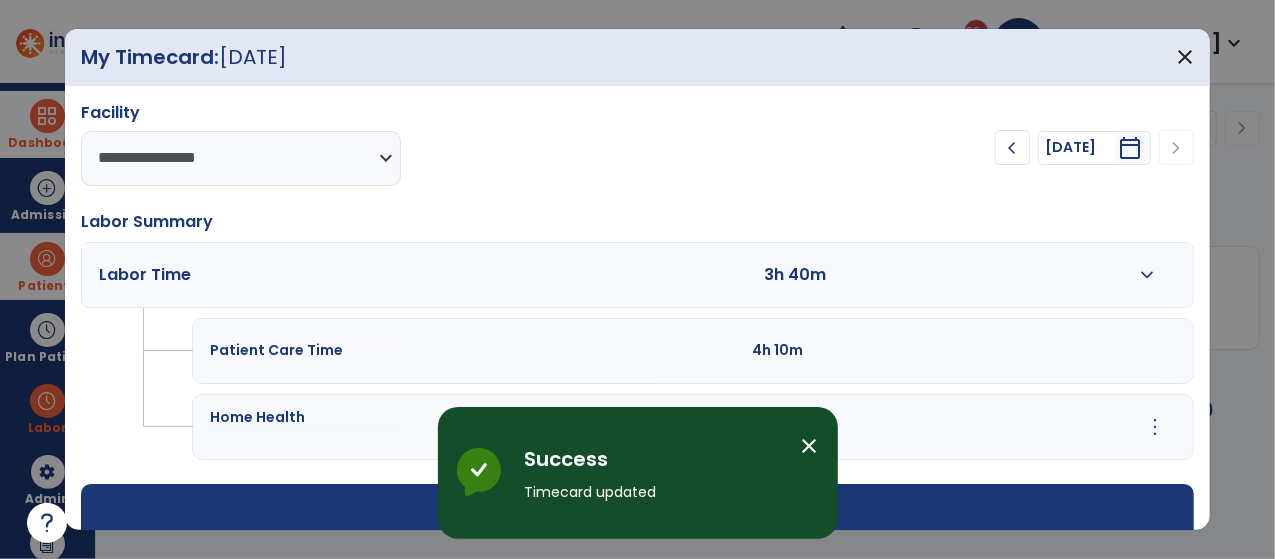 click on "close" at bounding box center (810, 446) 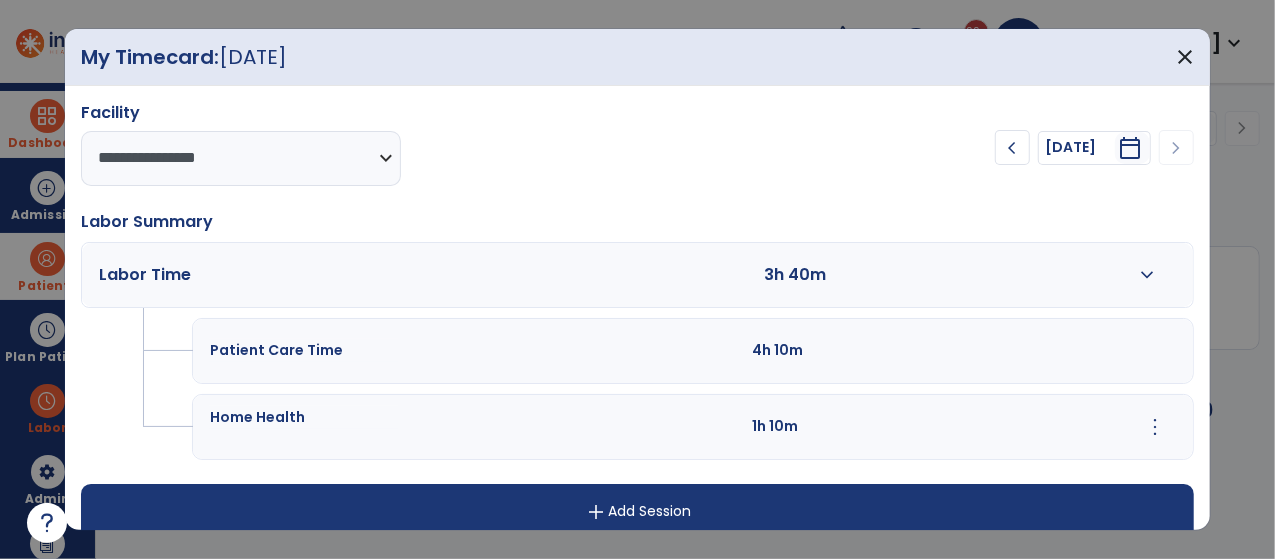 click on "expand_more" at bounding box center (1148, 275) 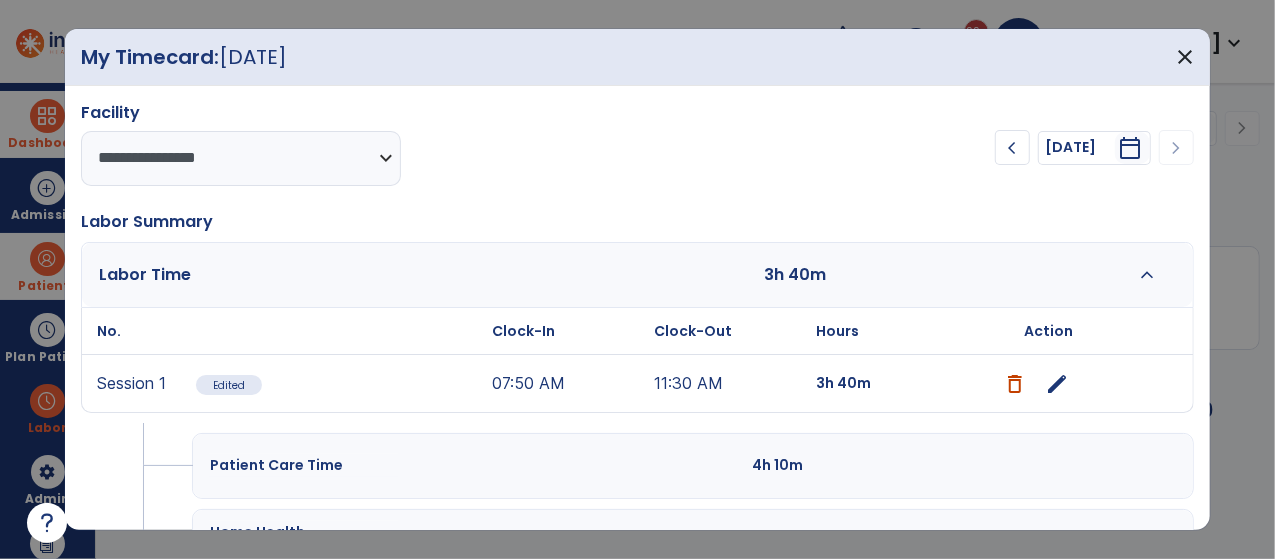 scroll, scrollTop: 122, scrollLeft: 0, axis: vertical 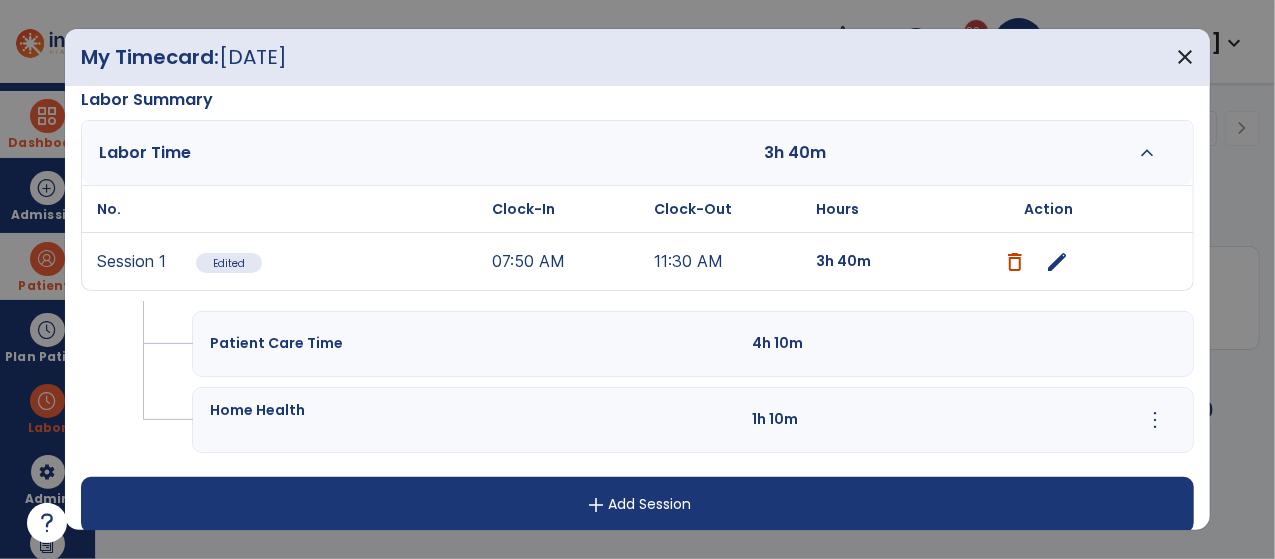 click on "add  Add Session" at bounding box center (638, 505) 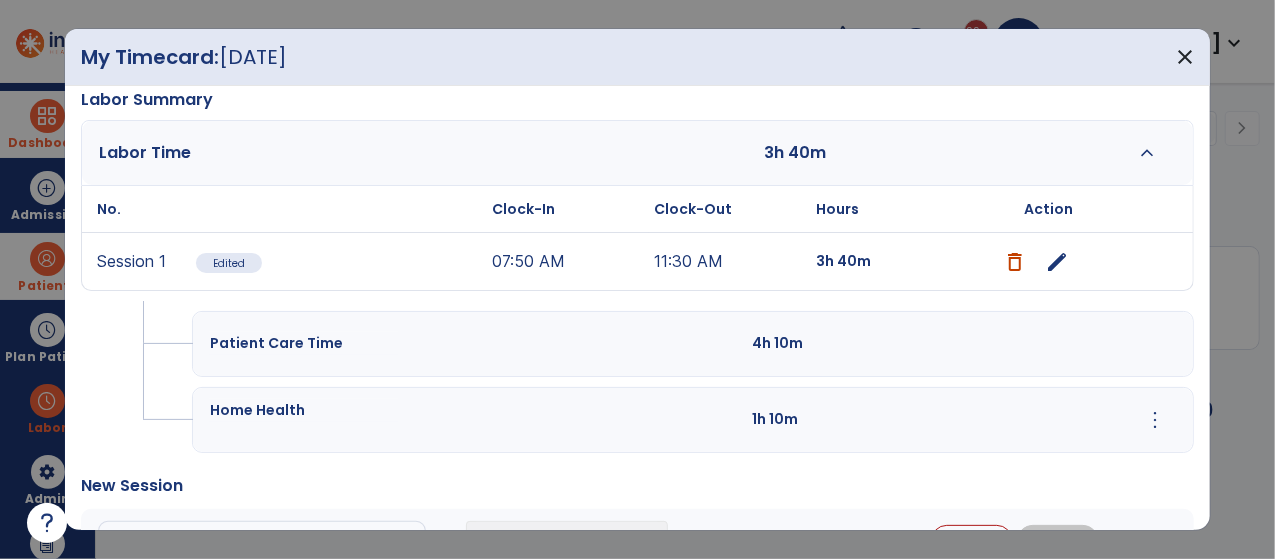 scroll, scrollTop: 256, scrollLeft: 0, axis: vertical 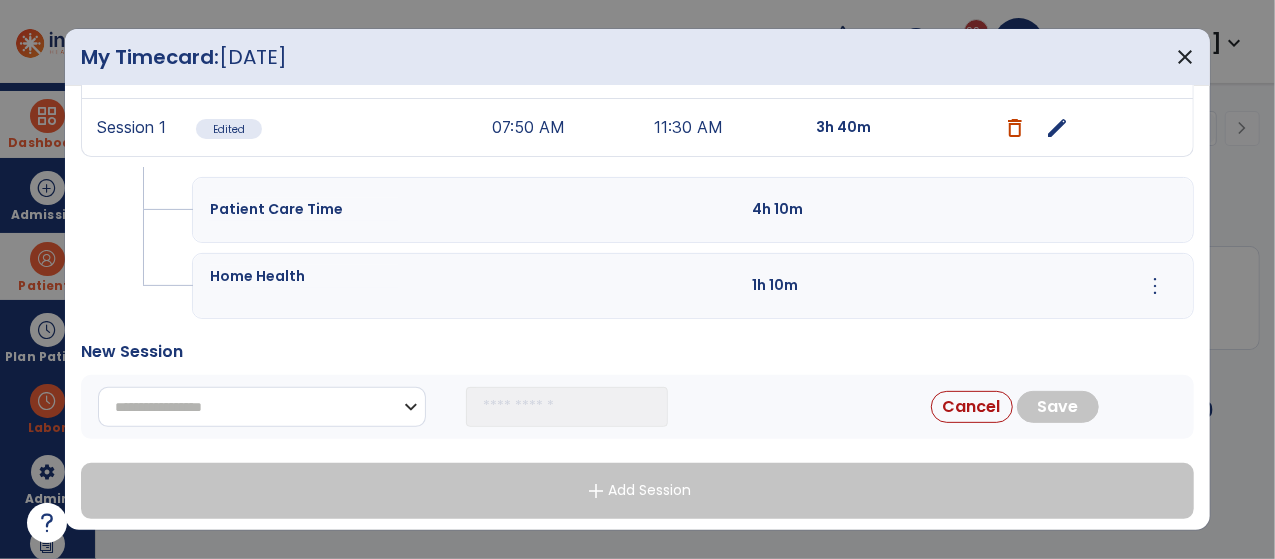 click on "**********" at bounding box center (262, 407) 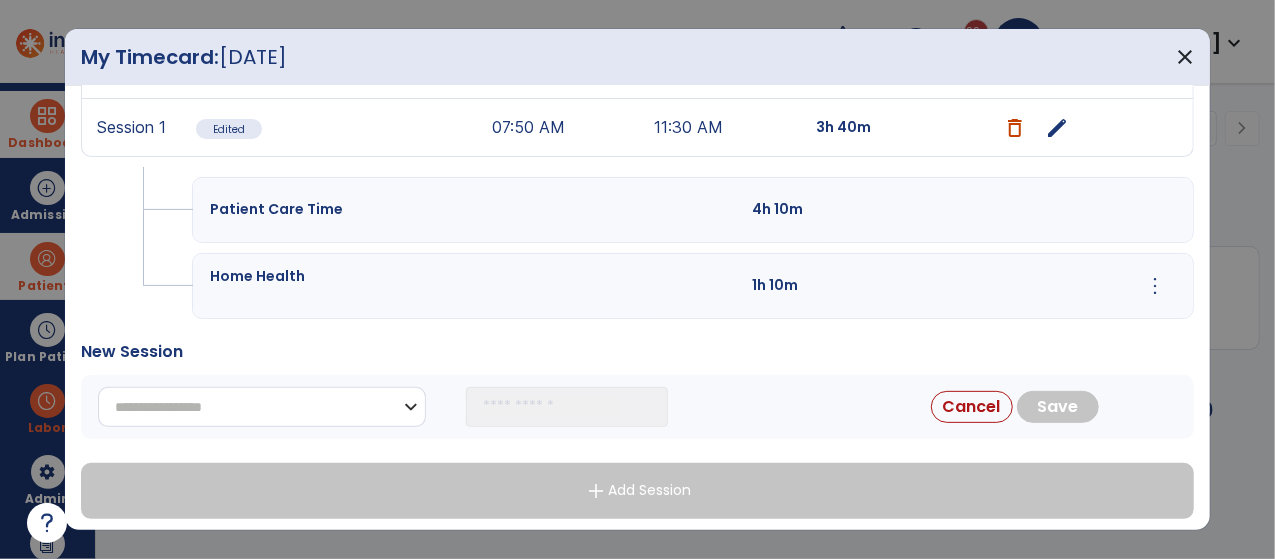 select on "**********" 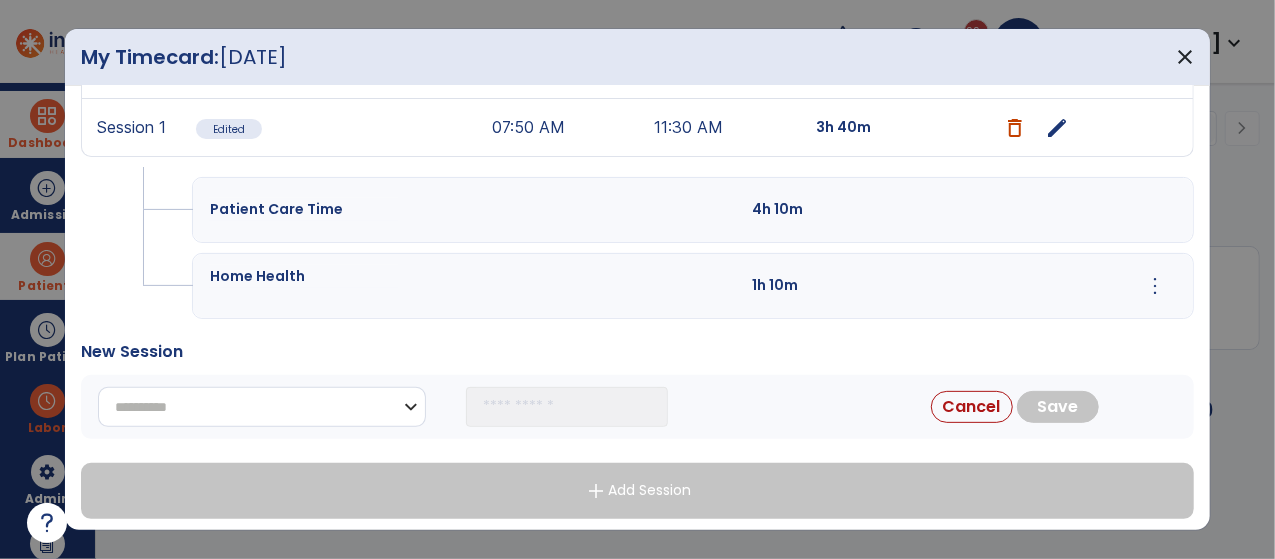 click on "**********" at bounding box center [262, 407] 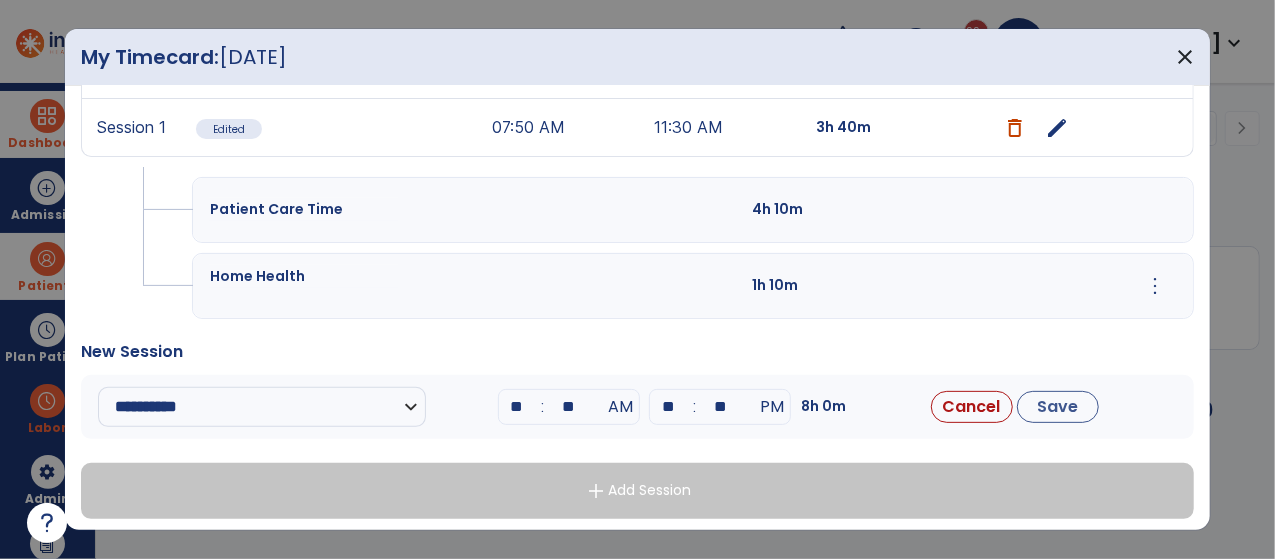 click on "**" at bounding box center [517, 407] 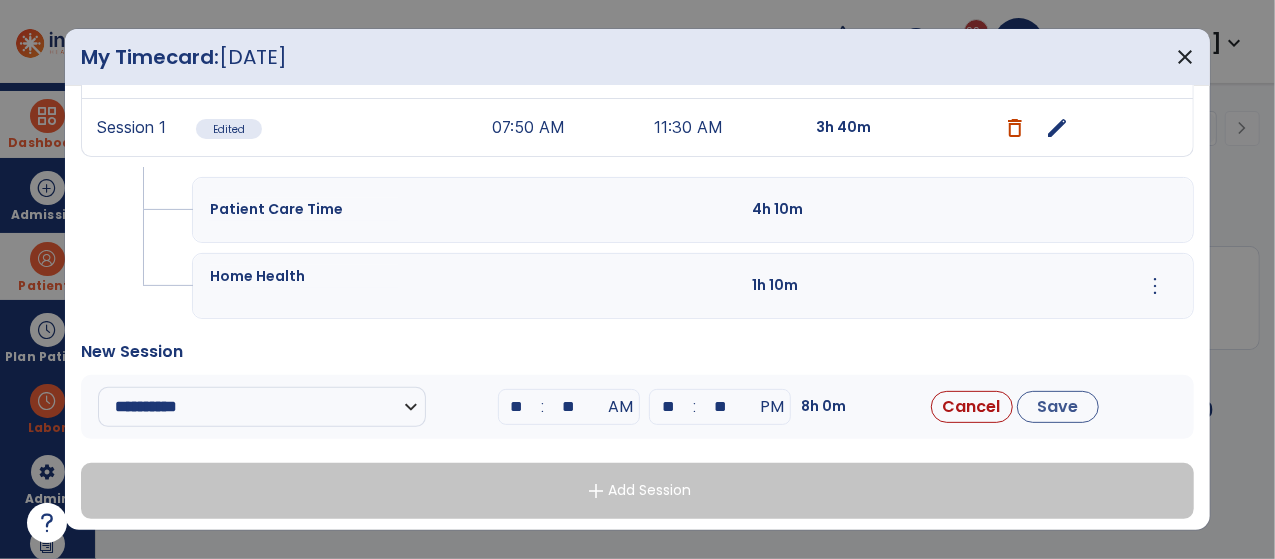 type on "**" 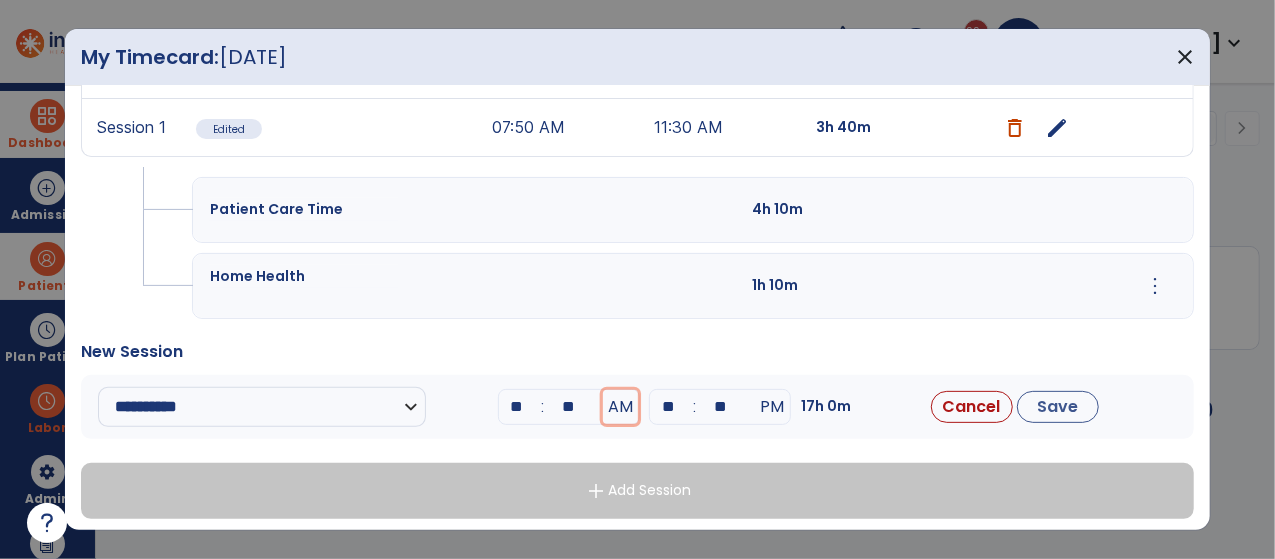 type 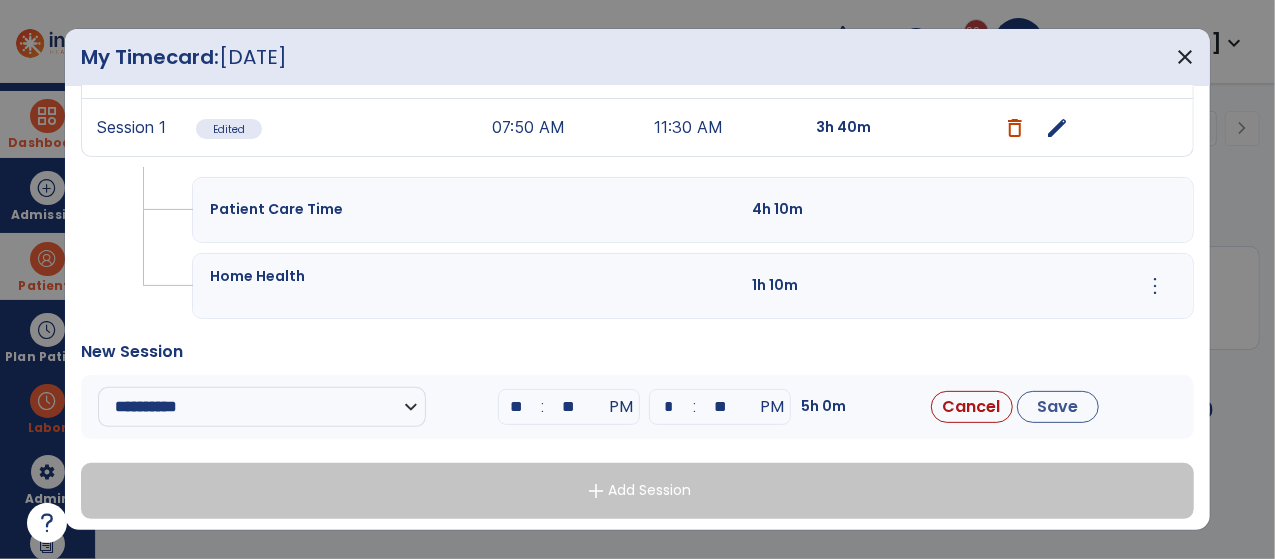 type on "**" 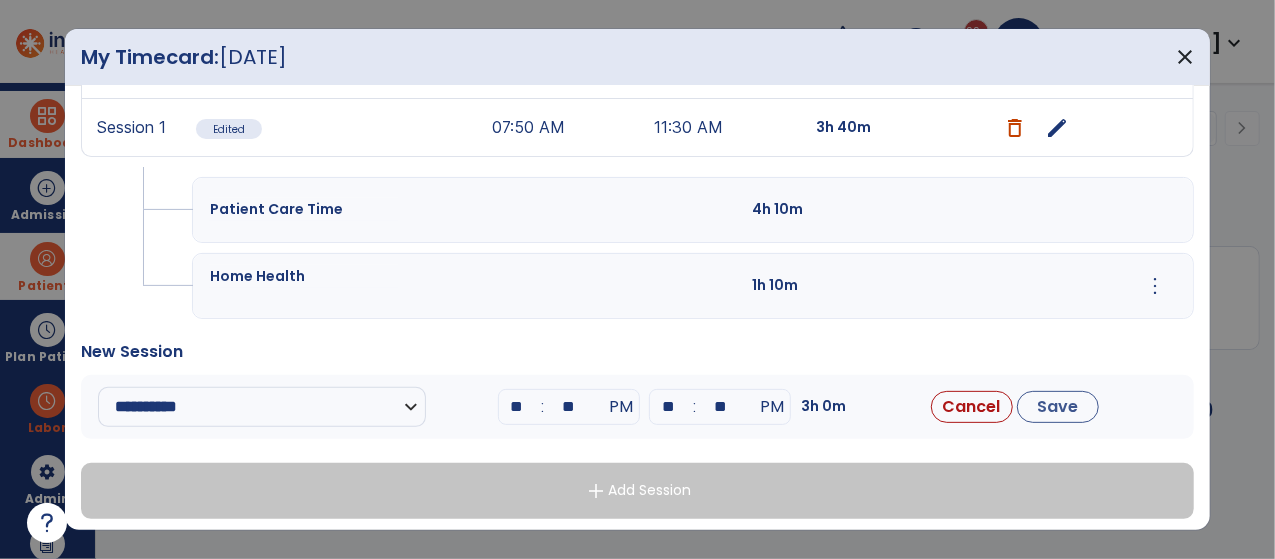 type on "**" 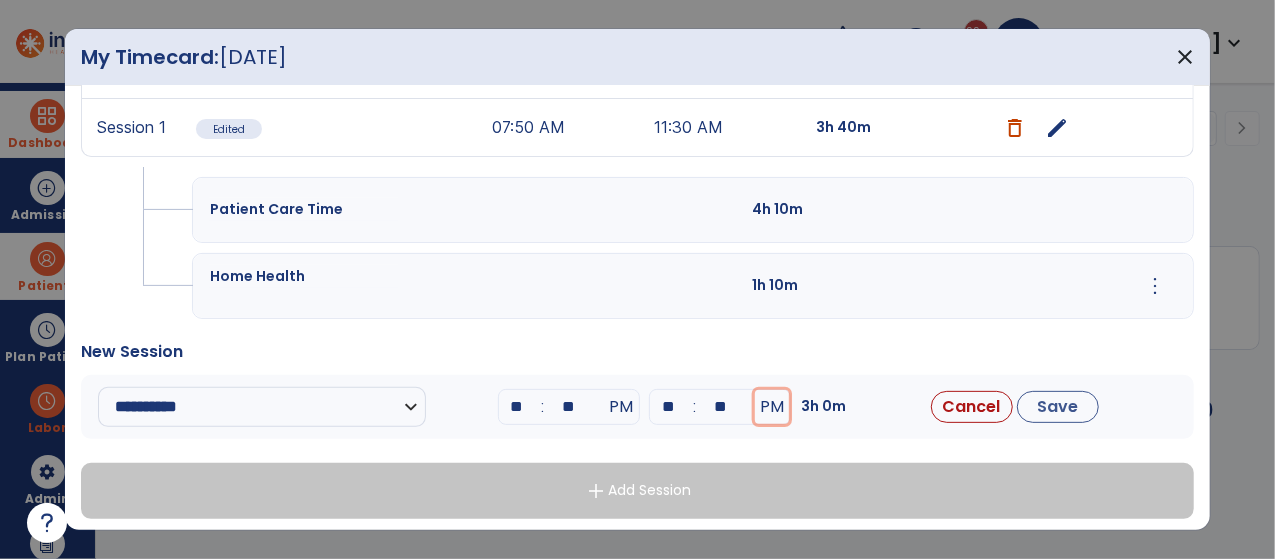 type 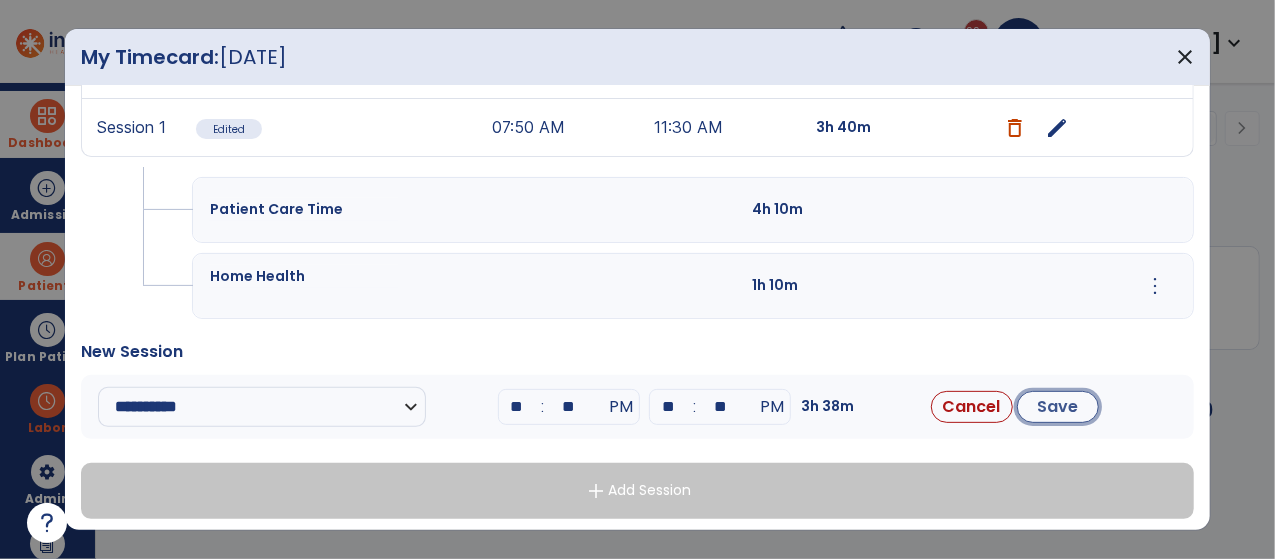 click on "Save" at bounding box center (1058, 407) 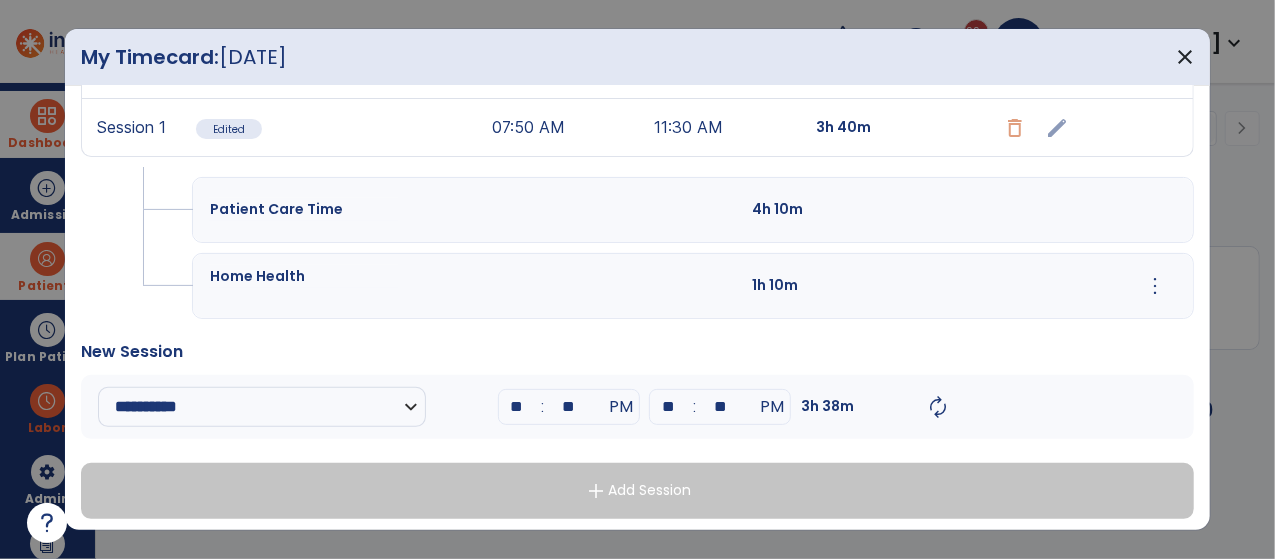 scroll, scrollTop: 0, scrollLeft: 0, axis: both 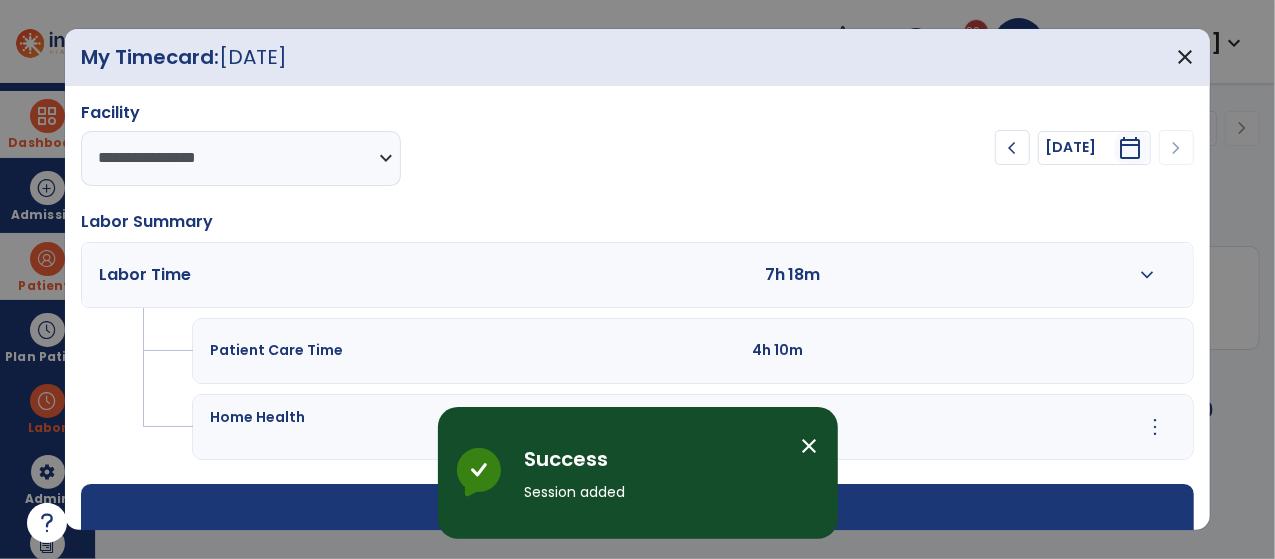 click on "close" at bounding box center [810, 446] 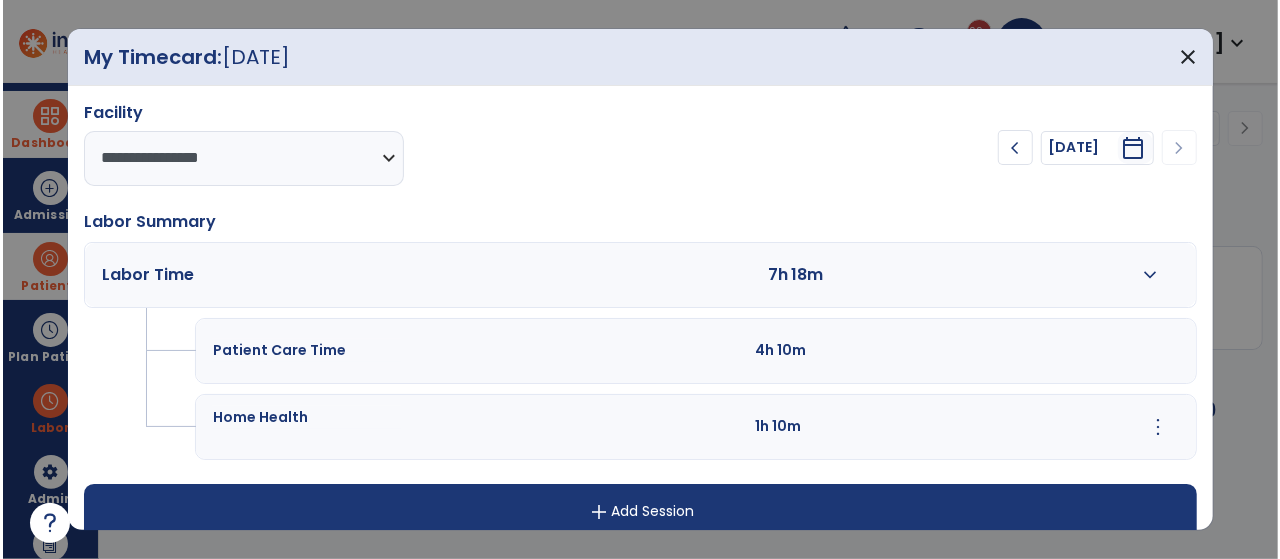 scroll, scrollTop: 22, scrollLeft: 0, axis: vertical 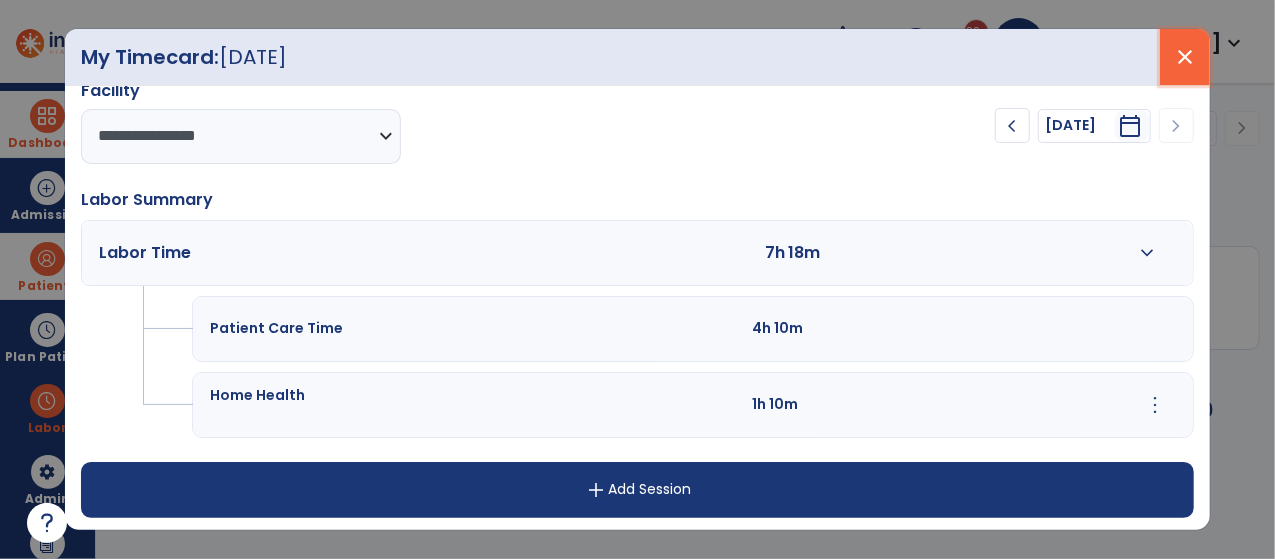 click on "close" at bounding box center (1185, 57) 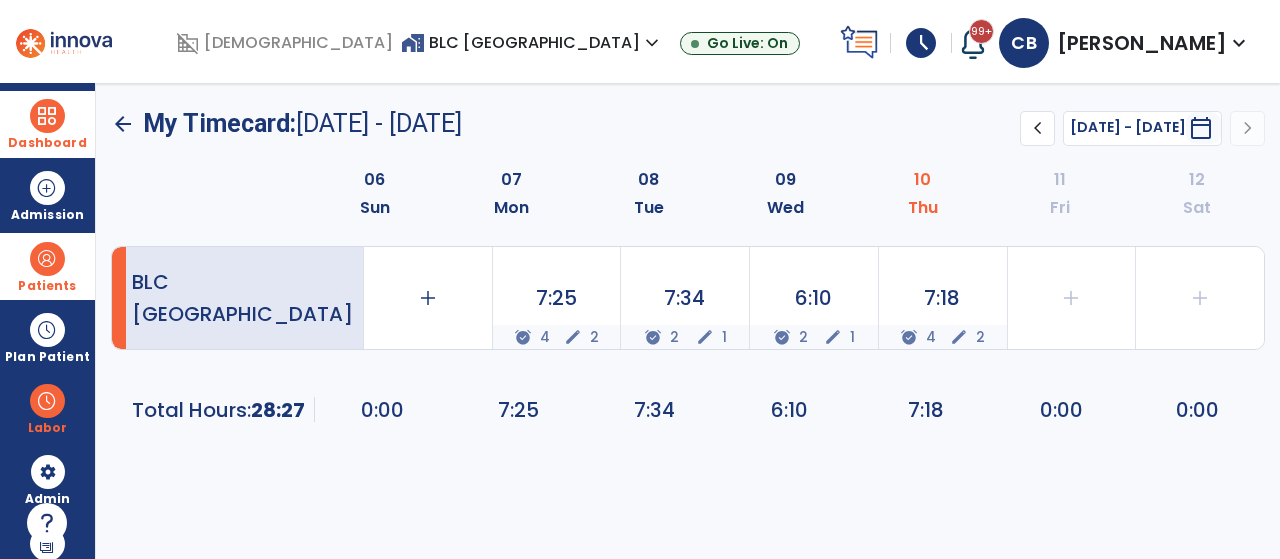 click at bounding box center (47, 116) 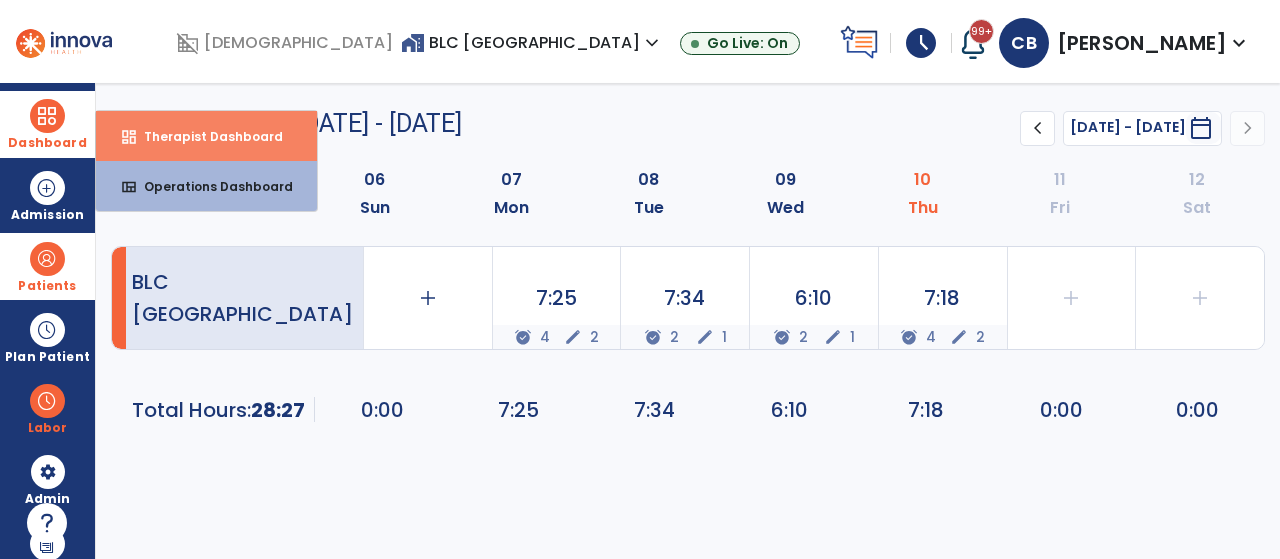 click on "dashboard  Therapist Dashboard" at bounding box center (206, 136) 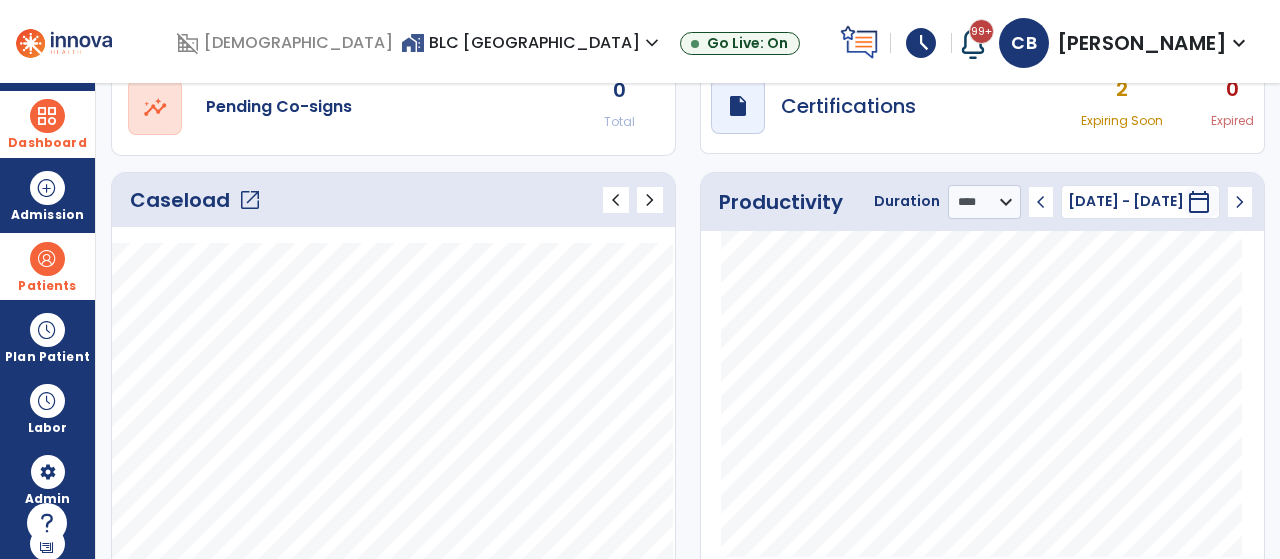 scroll, scrollTop: 200, scrollLeft: 0, axis: vertical 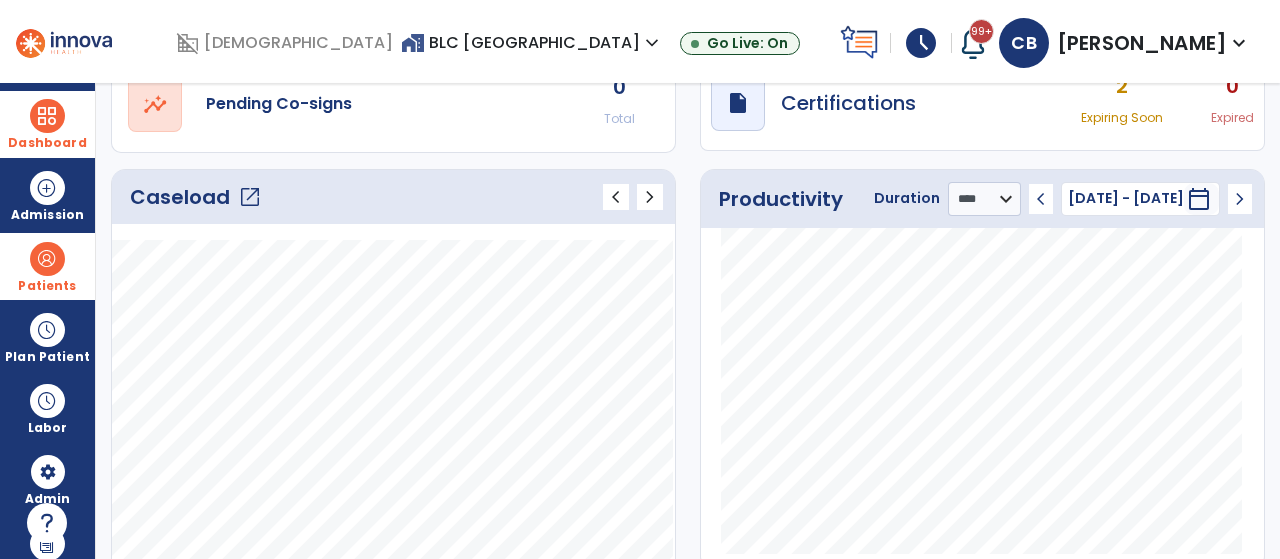 click at bounding box center [47, 259] 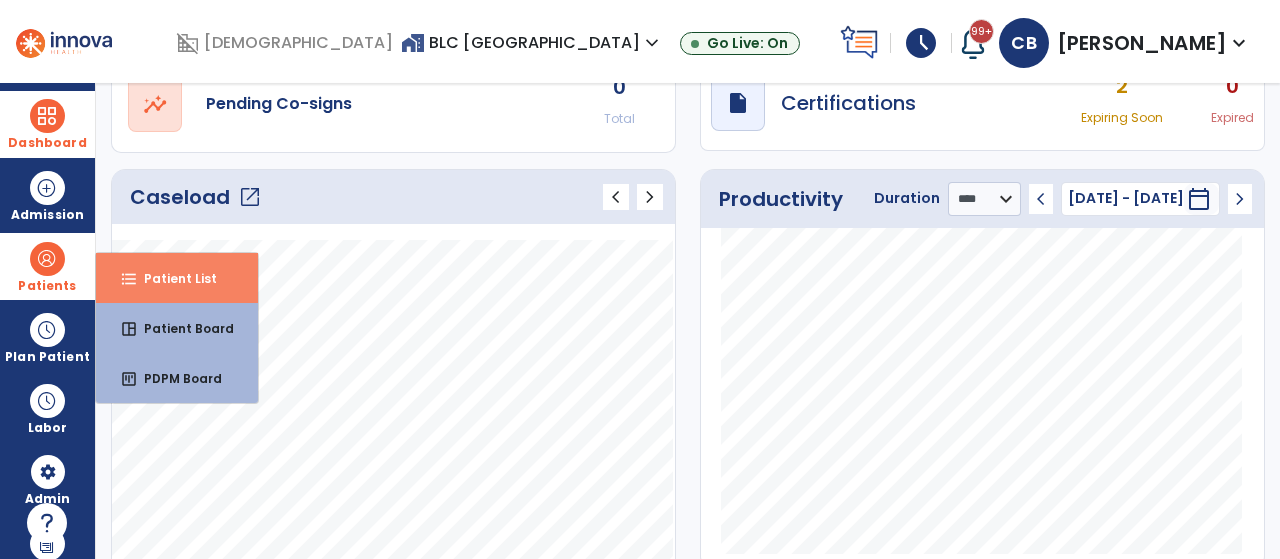 click on "format_list_bulleted  Patient List" at bounding box center (177, 278) 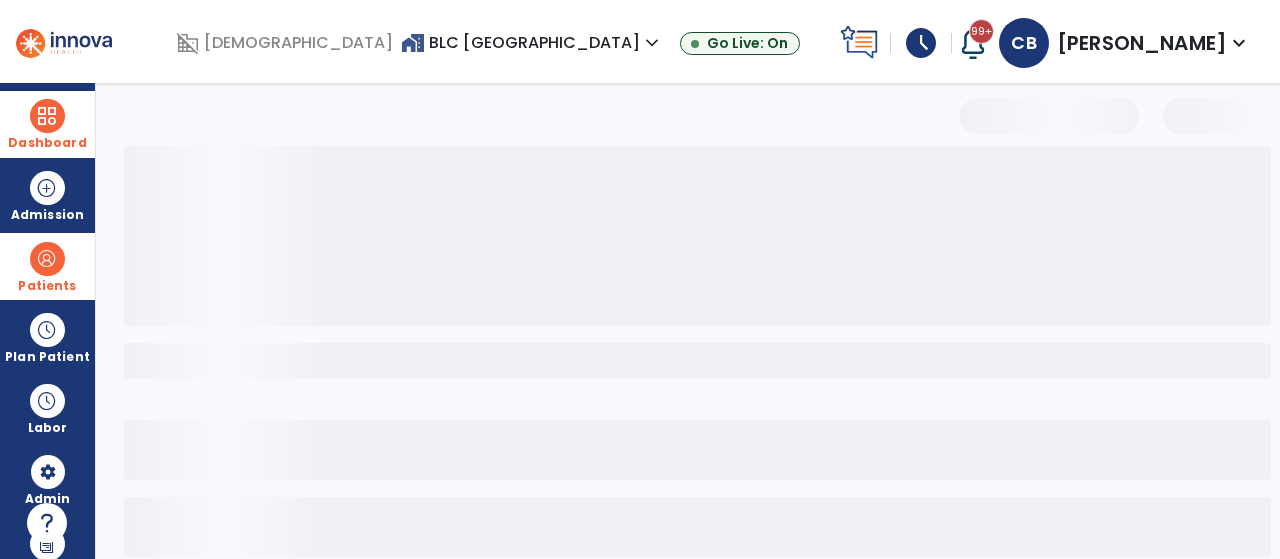 select on "***" 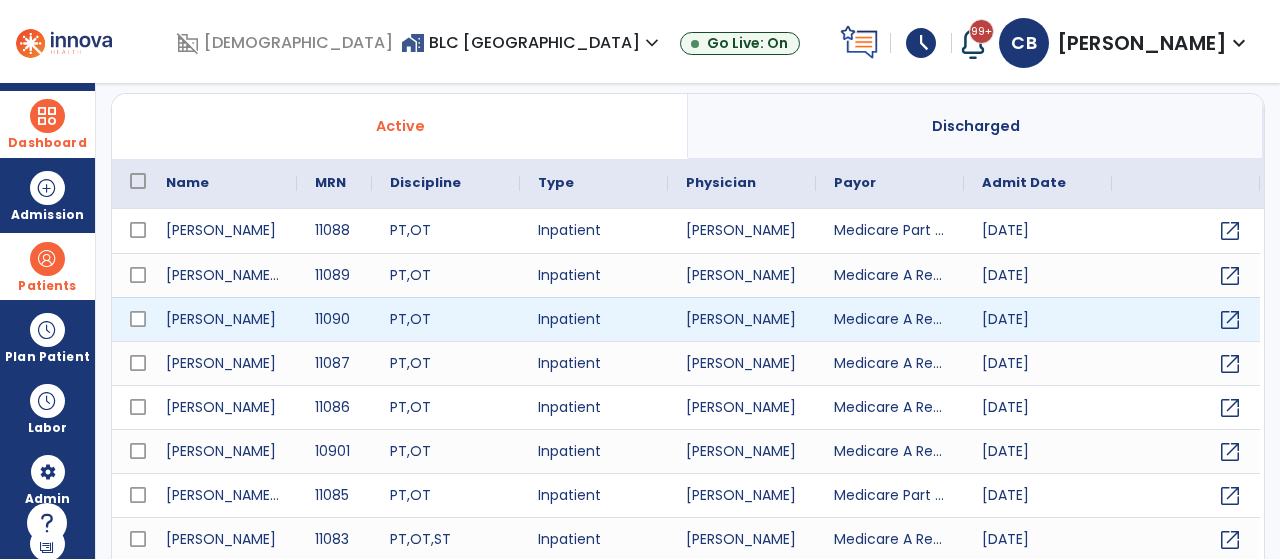 scroll, scrollTop: 42, scrollLeft: 0, axis: vertical 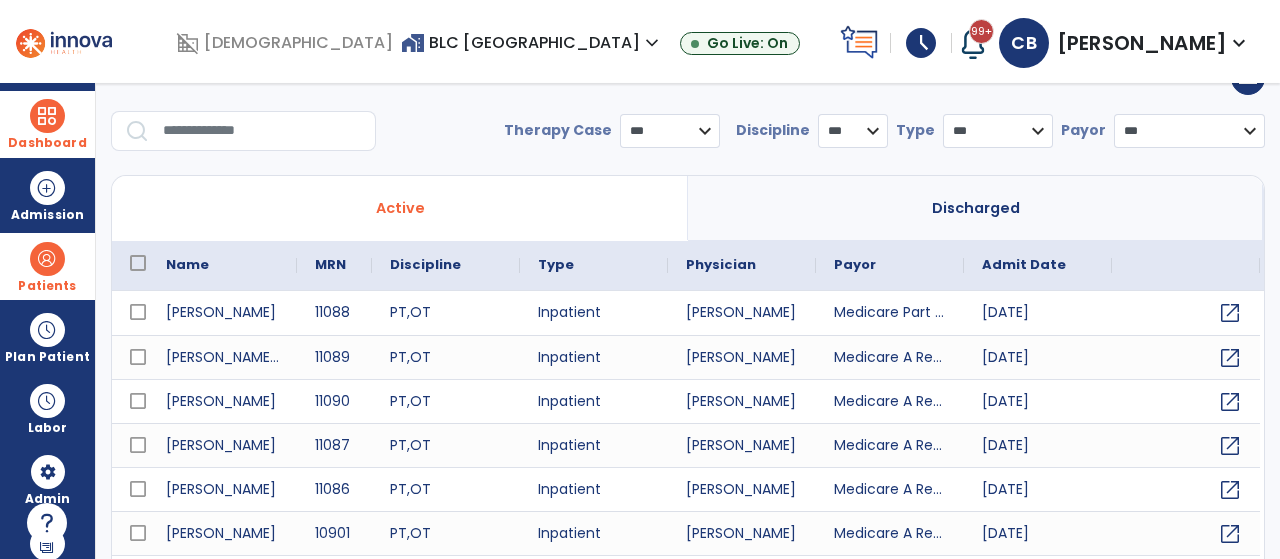 click at bounding box center [262, 131] 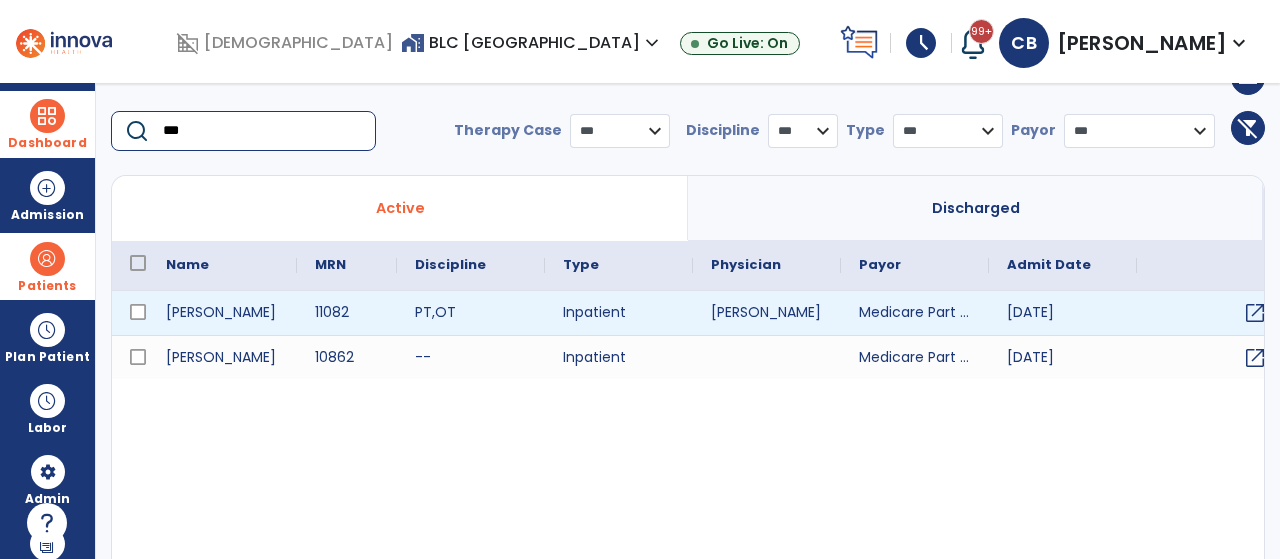 type on "***" 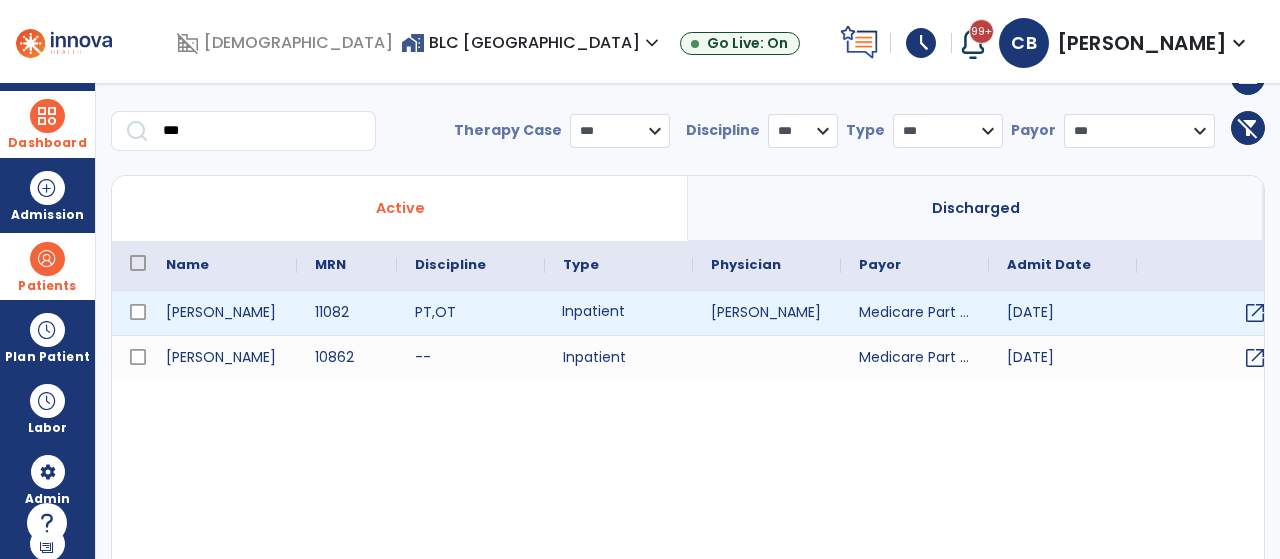 click on "Inpatient" at bounding box center [619, 313] 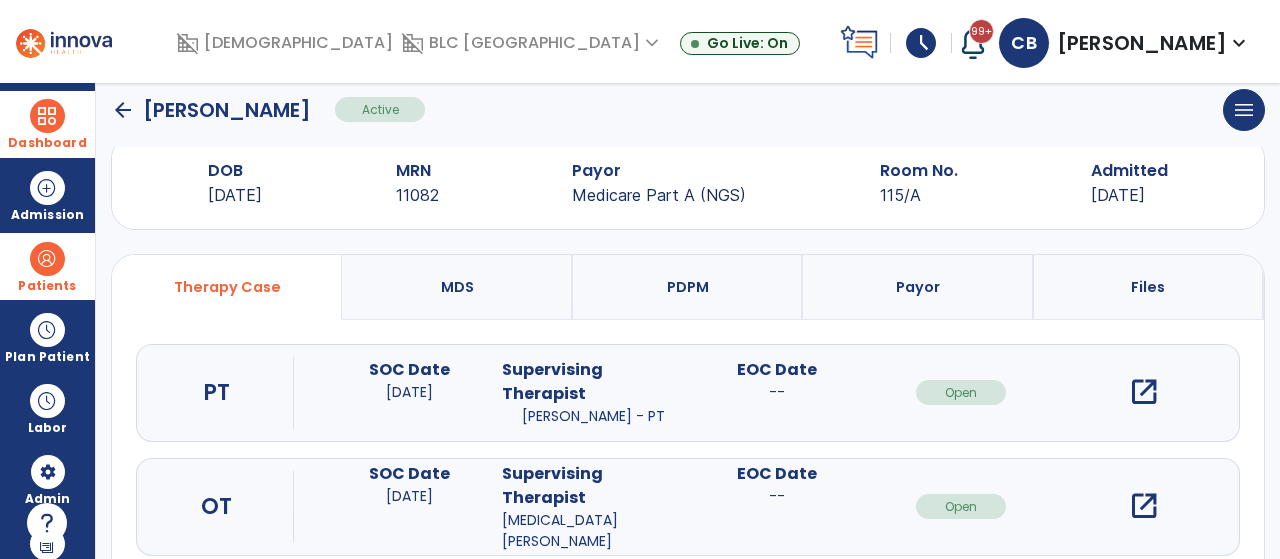 click on "open_in_new" at bounding box center (1144, 392) 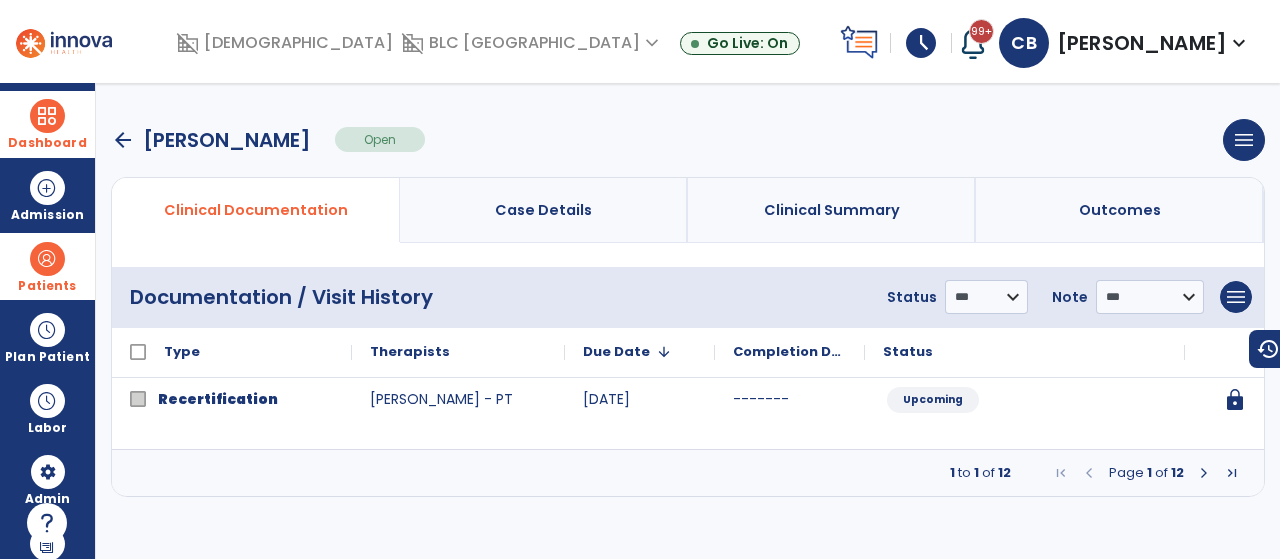 click at bounding box center [1204, 473] 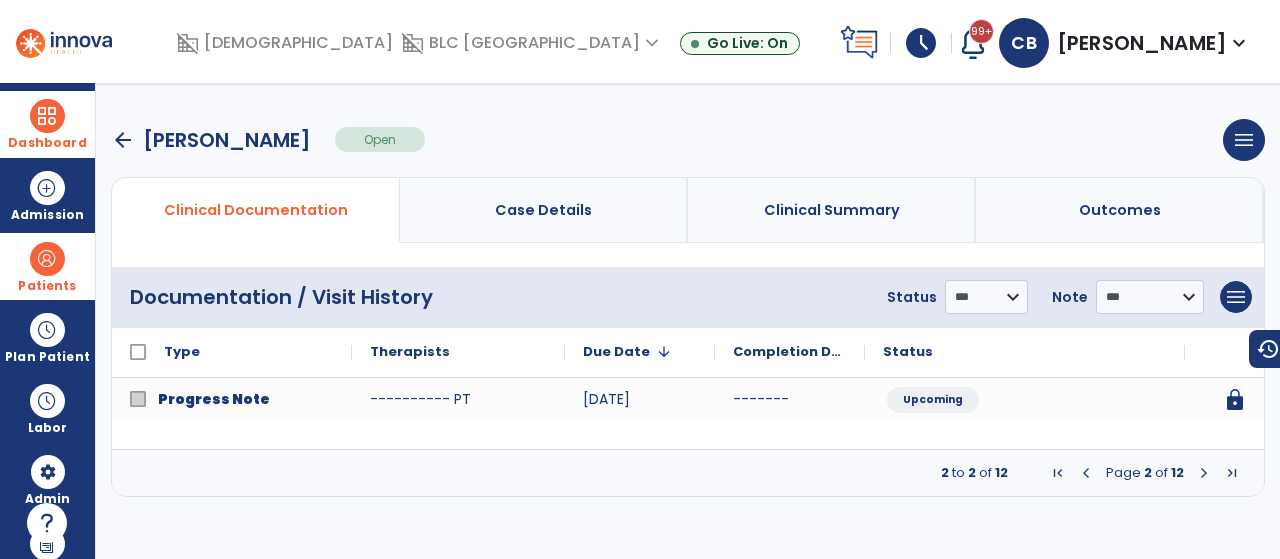 click at bounding box center (1204, 473) 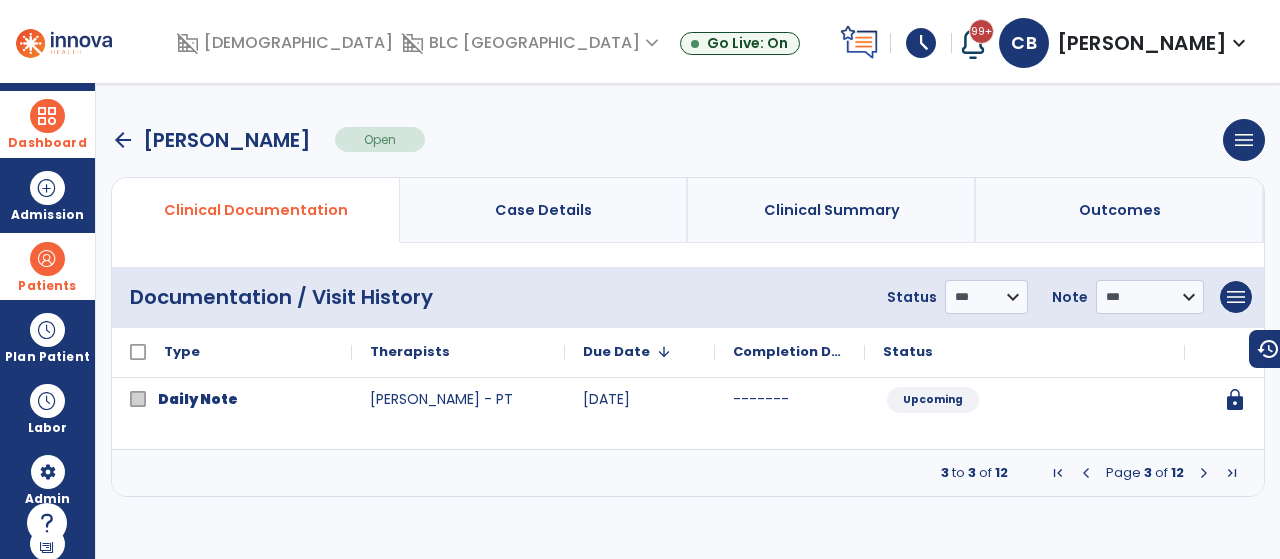 click at bounding box center [1204, 473] 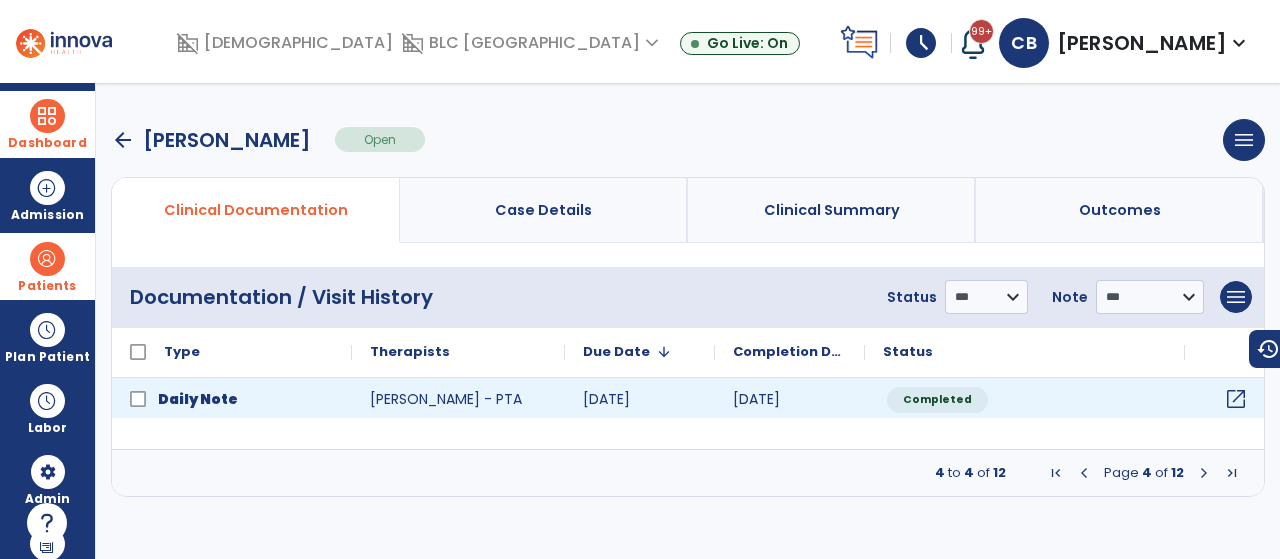 click on "open_in_new" 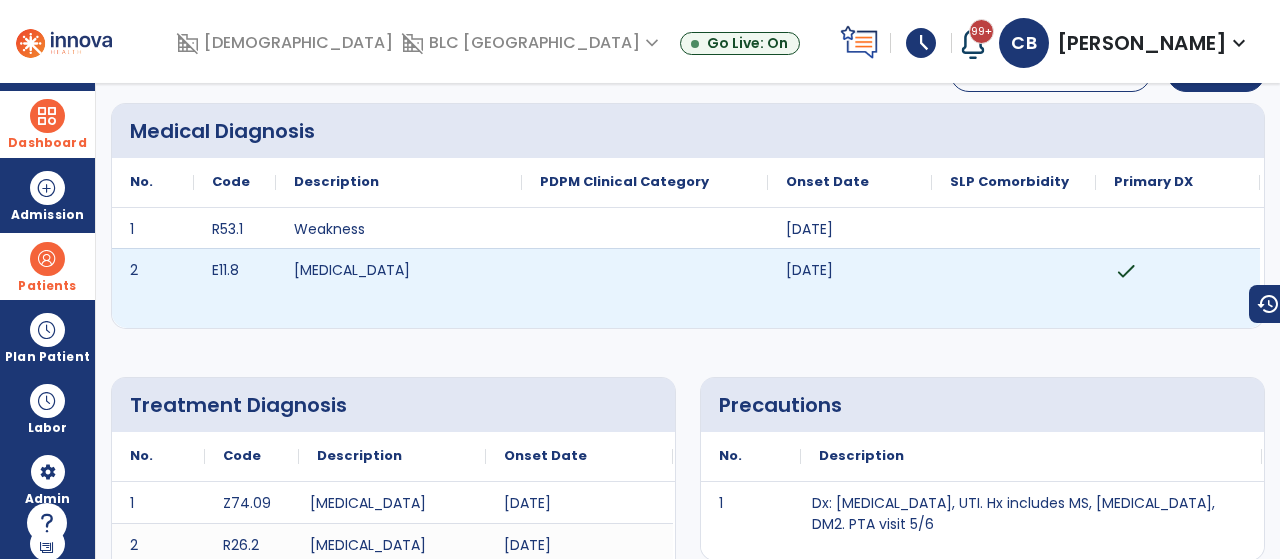 scroll, scrollTop: 0, scrollLeft: 0, axis: both 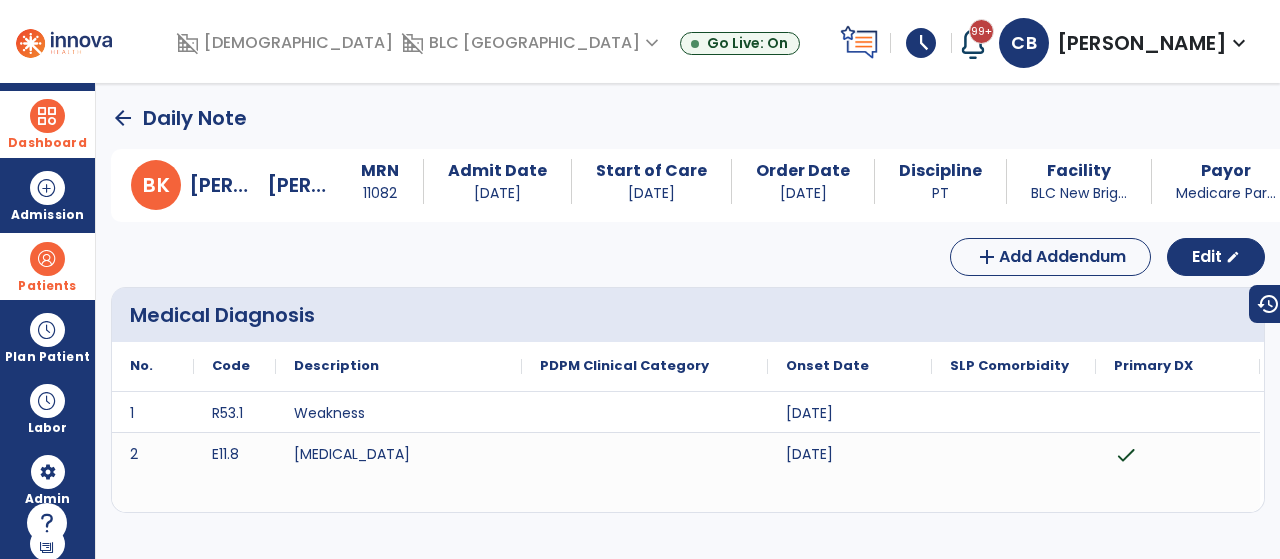 click on "arrow_back" 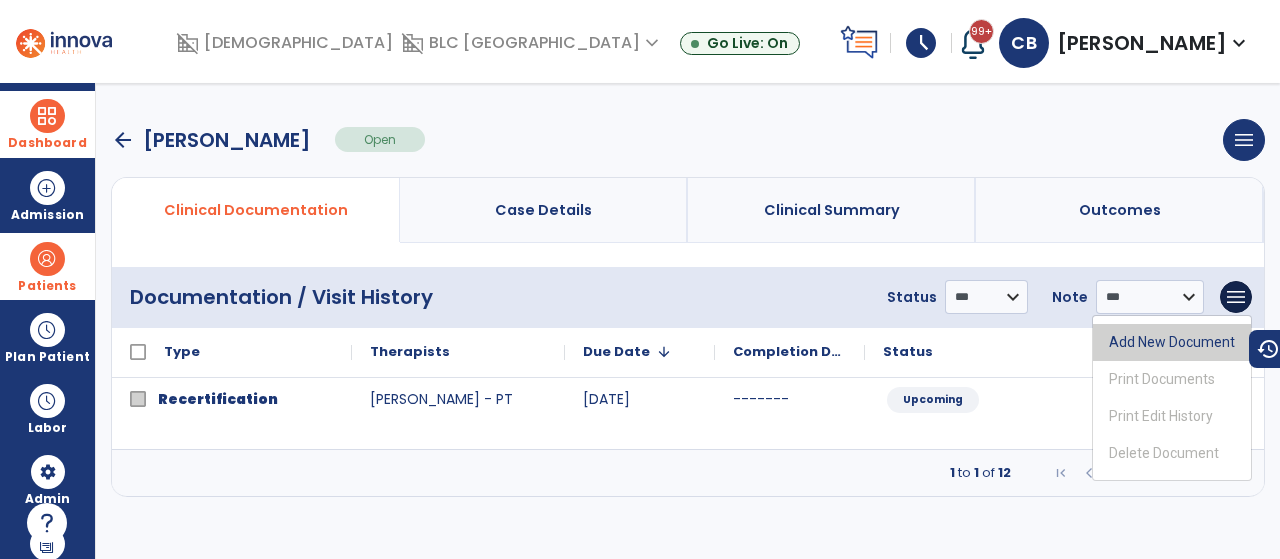 click on "Add New Document" at bounding box center (1172, 342) 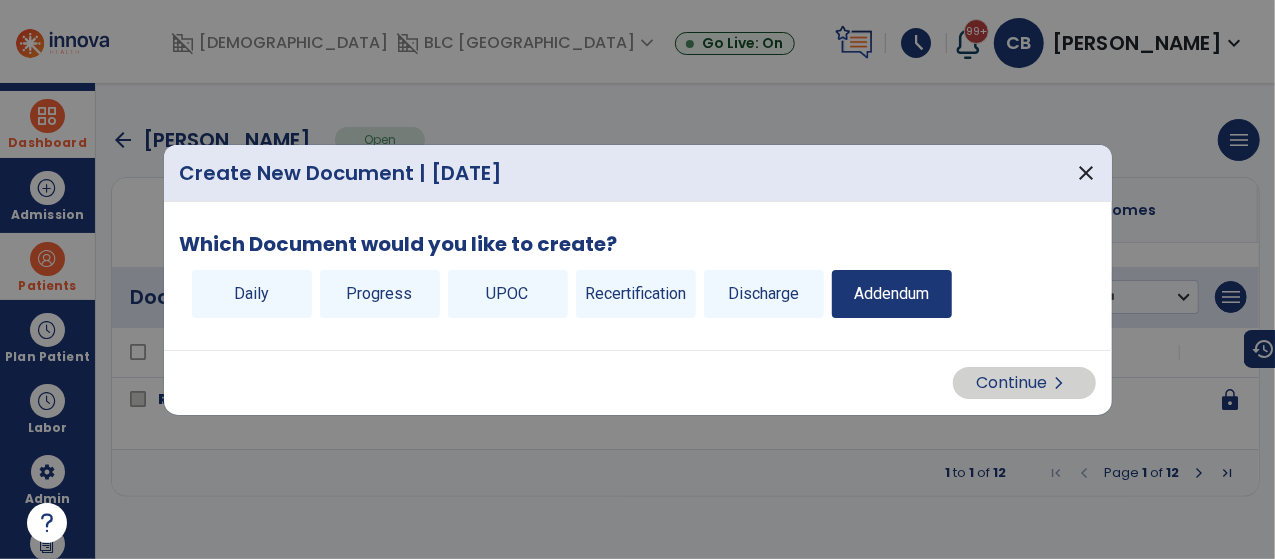 click on "Addendum" at bounding box center [892, 294] 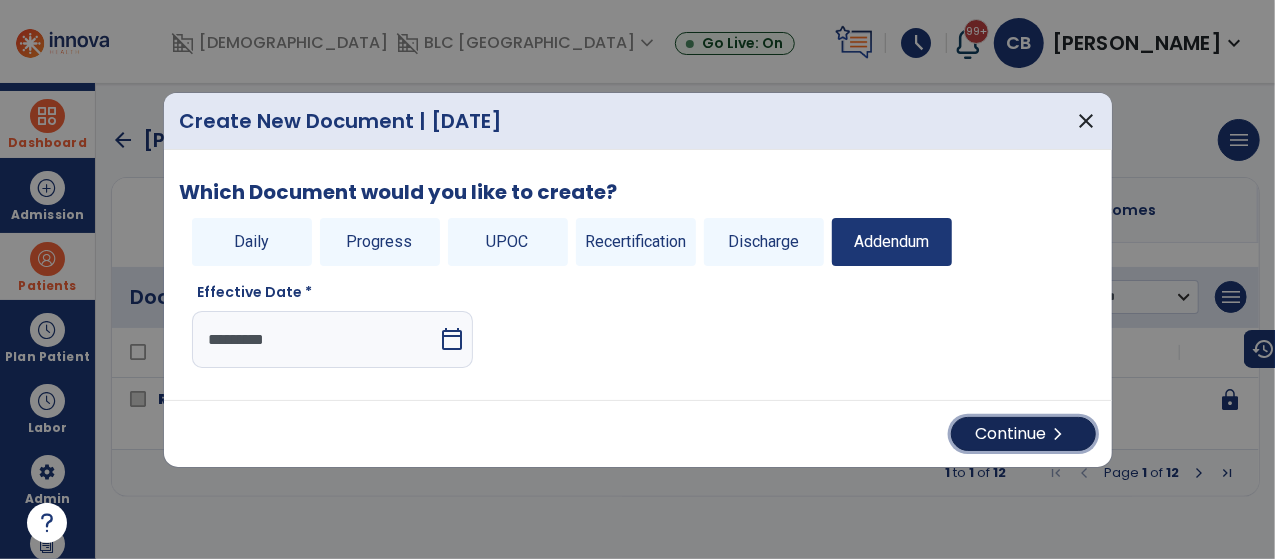 click on "Continue   chevron_right" at bounding box center [1023, 434] 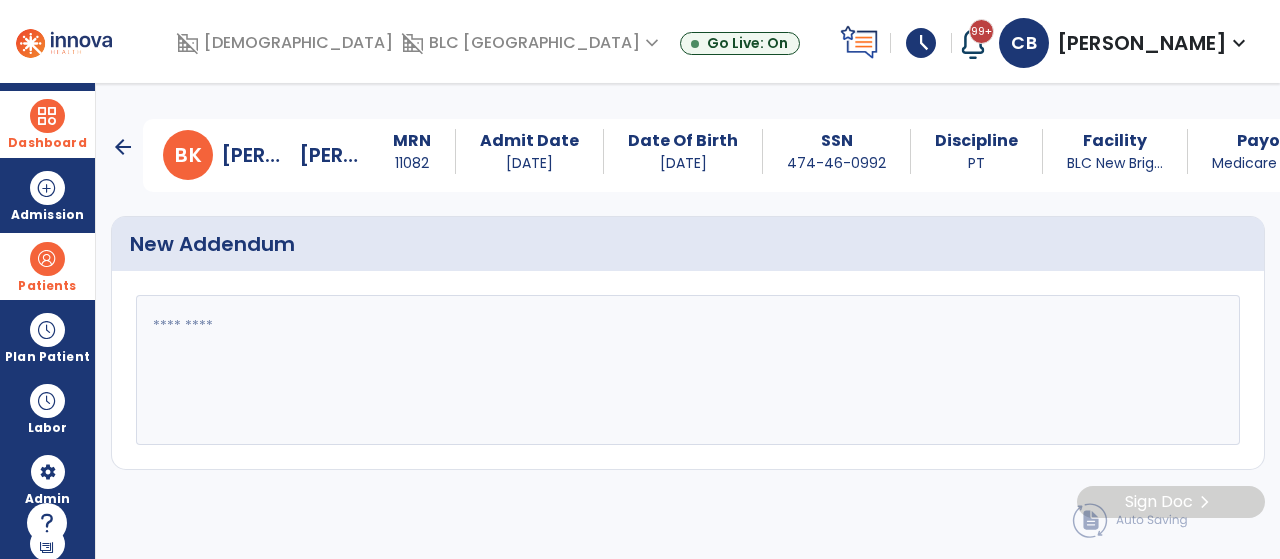 click 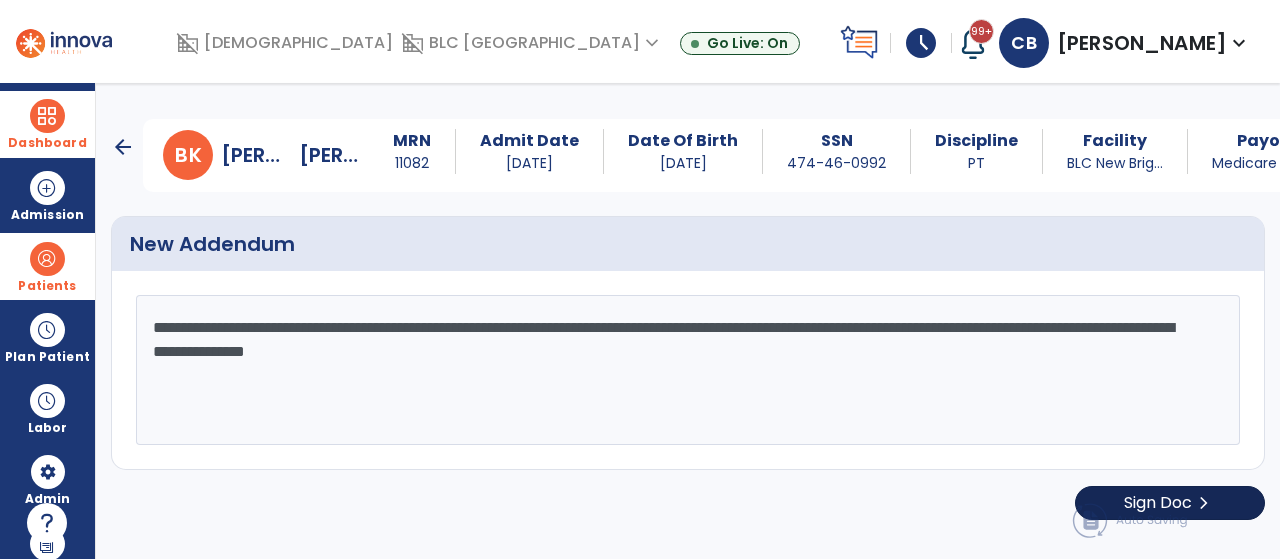 type on "**********" 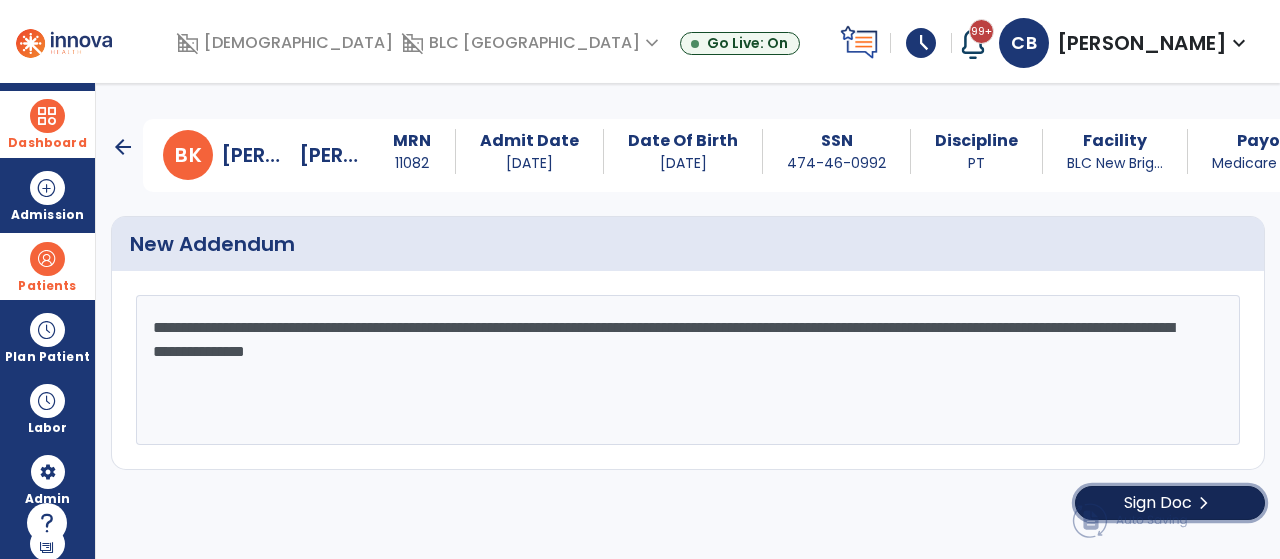 click on "chevron_right" 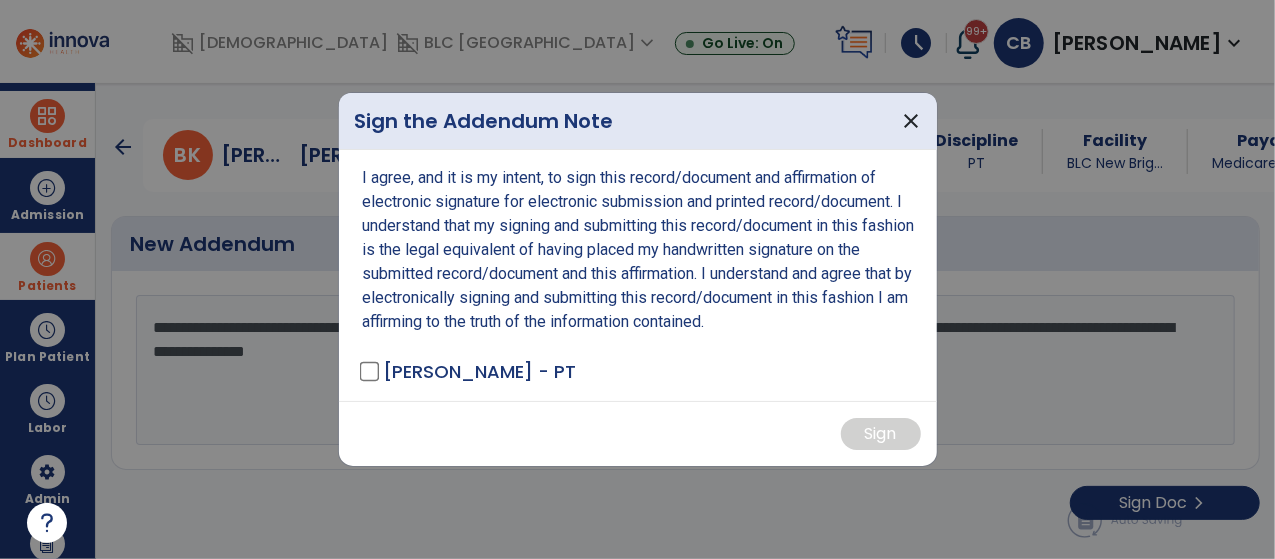 click on "I agree, and it is my intent, to sign this record/document and affirmation of electronic signature for electronic submission and printed record/document. I understand that my signing and submitting this record/document in this fashion is the legal equivalent of having placed my handwritten signature on the submitted record/document and this affirmation. I understand and agree that by electronically signing and submitting this record/document in this fashion I am affirming to the truth of the information contained.  [PERSON_NAME]  - PT" at bounding box center [638, 275] 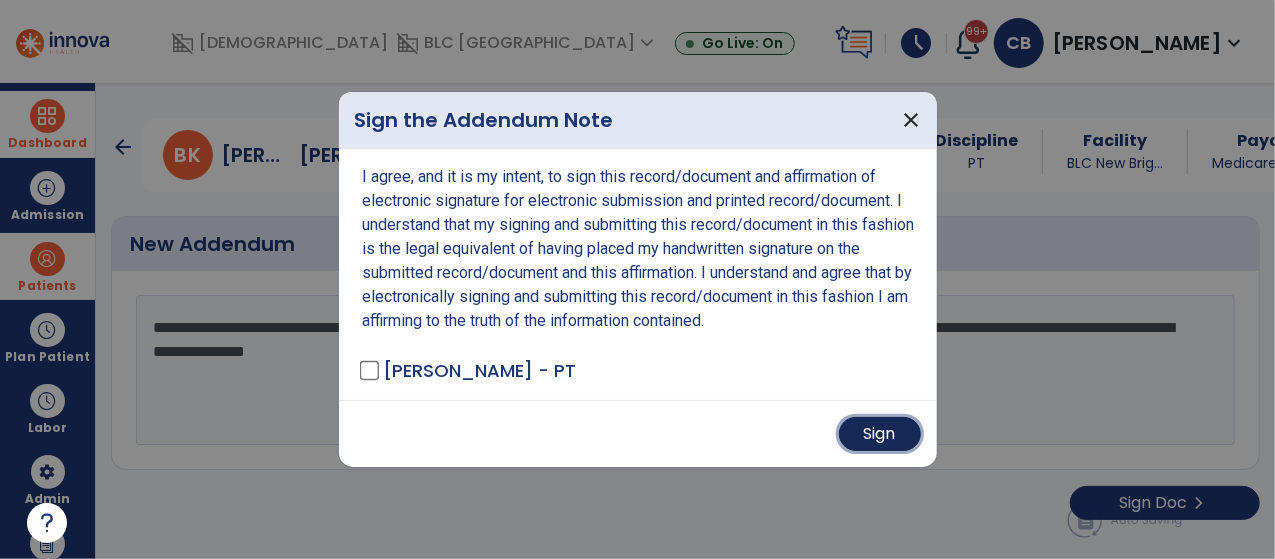 click on "Sign" at bounding box center (880, 434) 